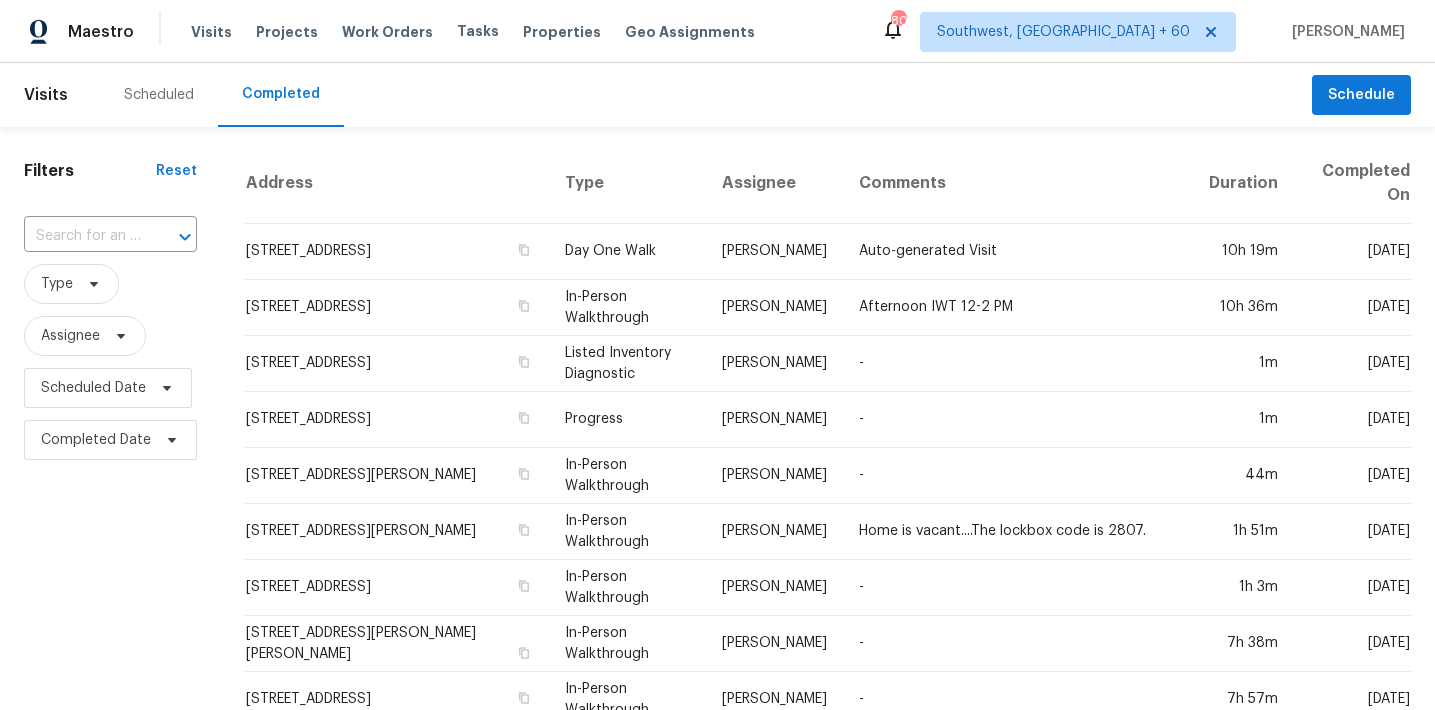 scroll, scrollTop: 0, scrollLeft: 0, axis: both 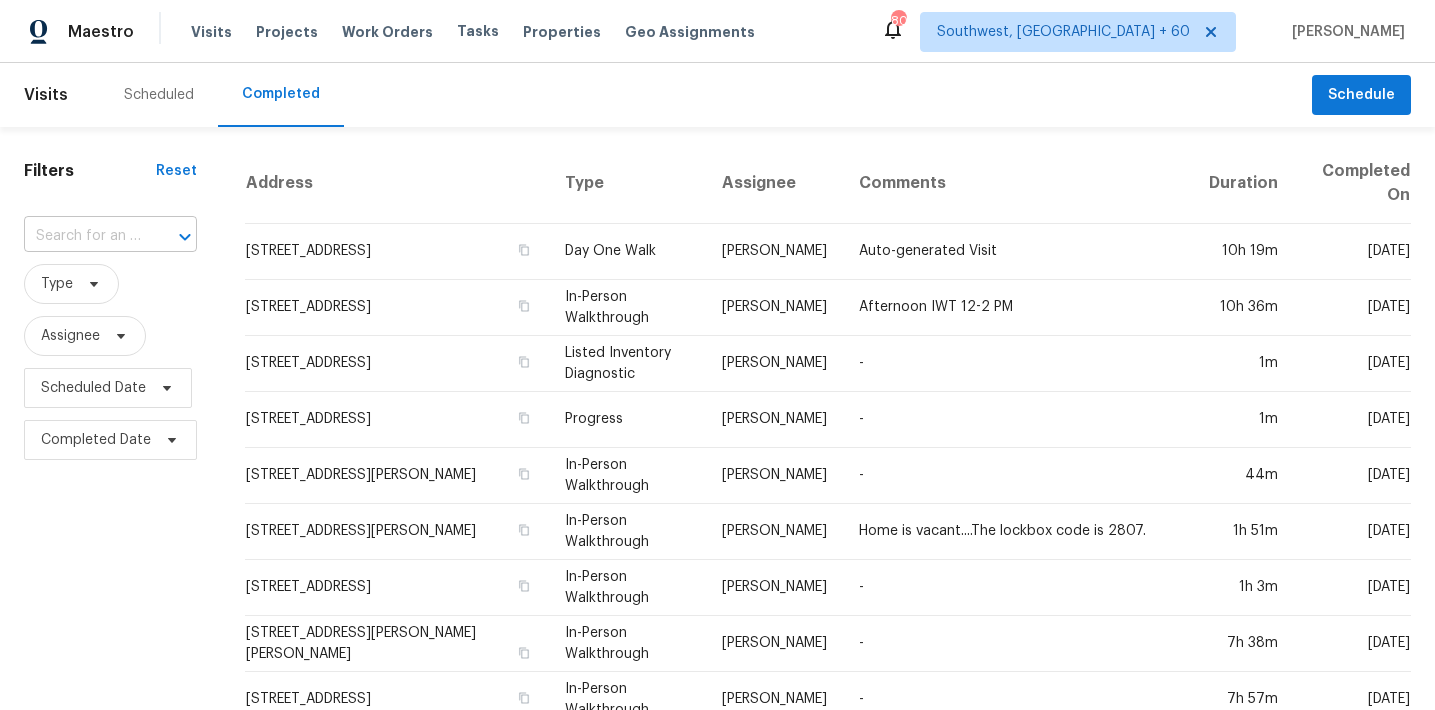 click at bounding box center (171, 237) 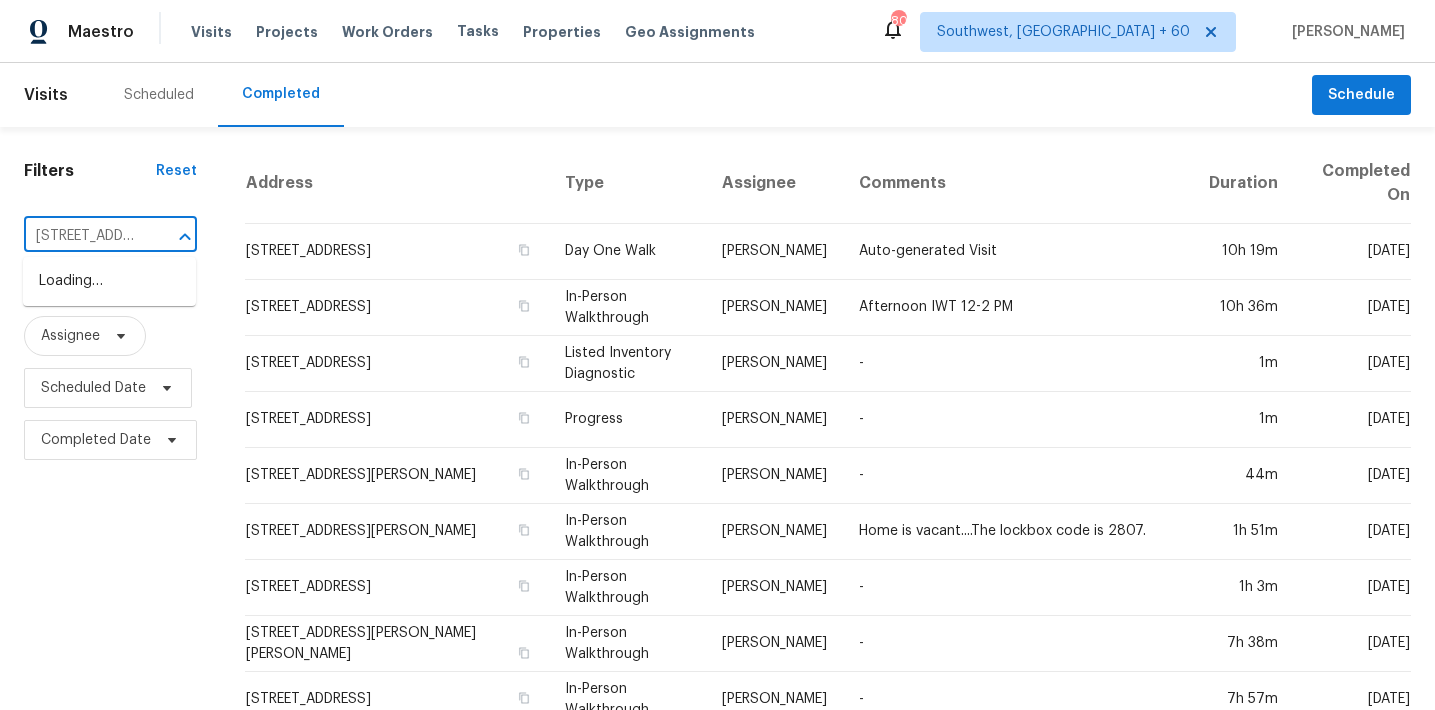 scroll, scrollTop: 0, scrollLeft: 130, axis: horizontal 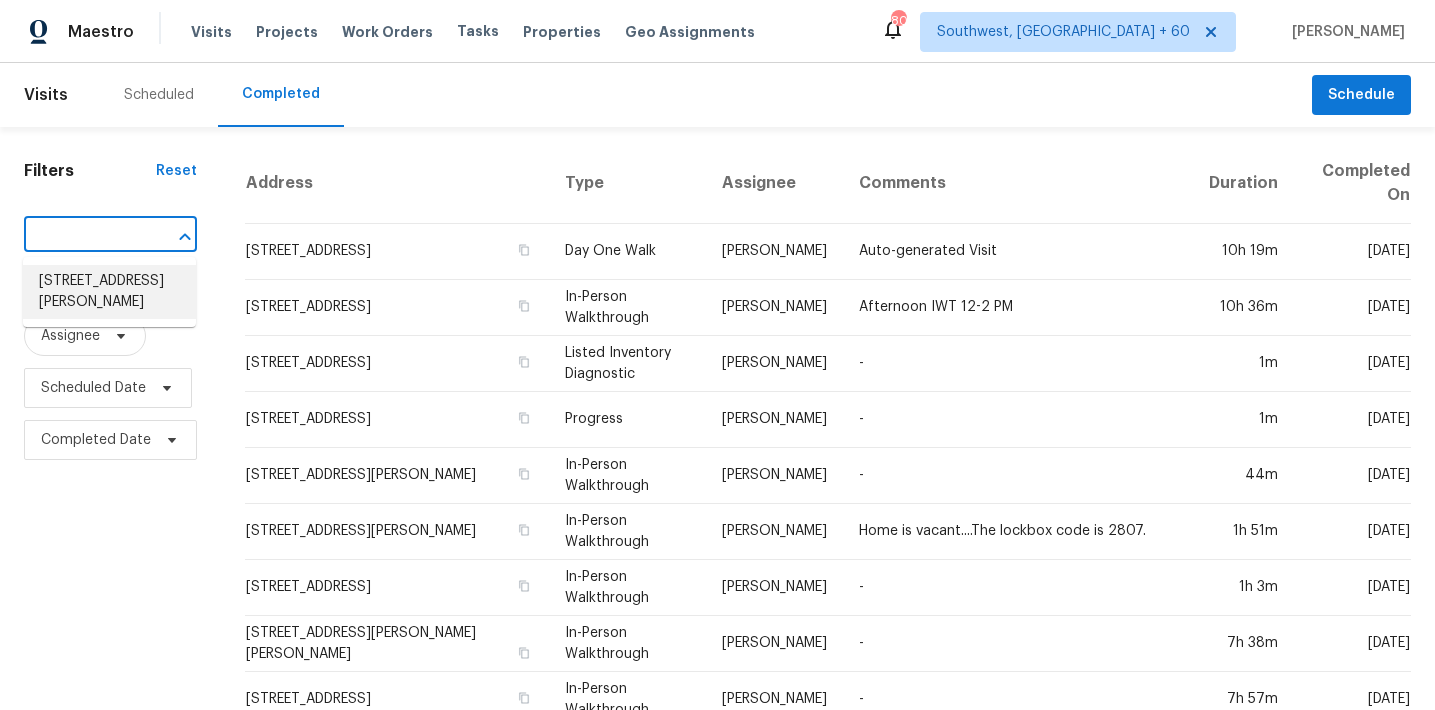 click on "[STREET_ADDRESS][PERSON_NAME]" at bounding box center [109, 292] 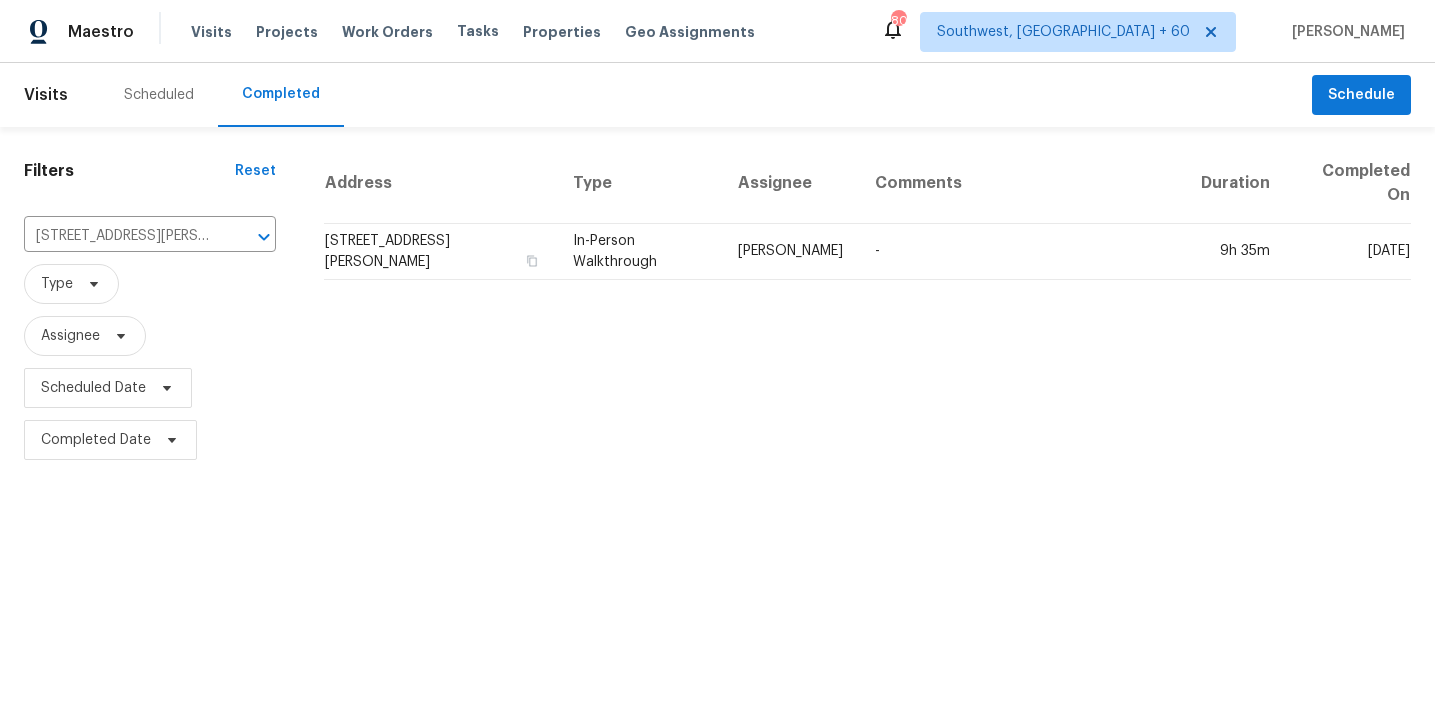click on "Address" at bounding box center [440, 183] 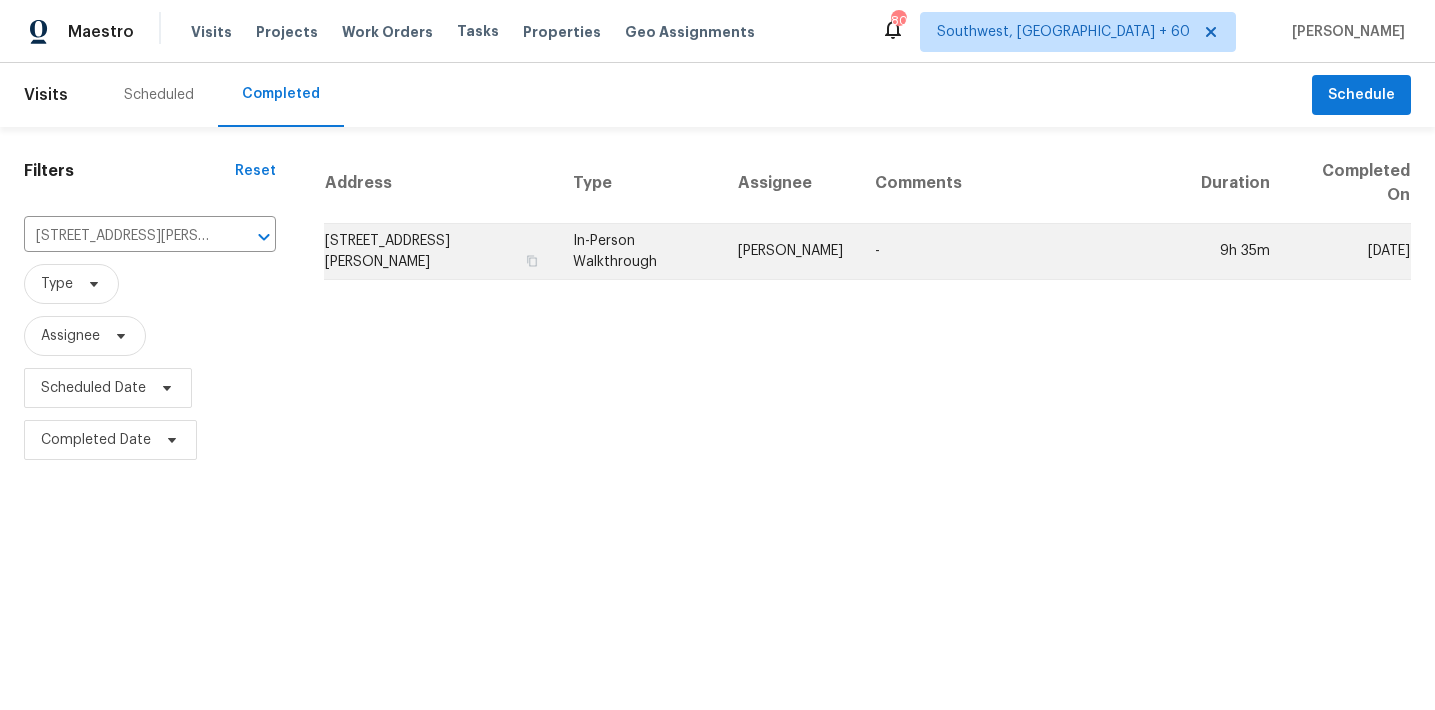 click on "[STREET_ADDRESS][PERSON_NAME]" at bounding box center (440, 252) 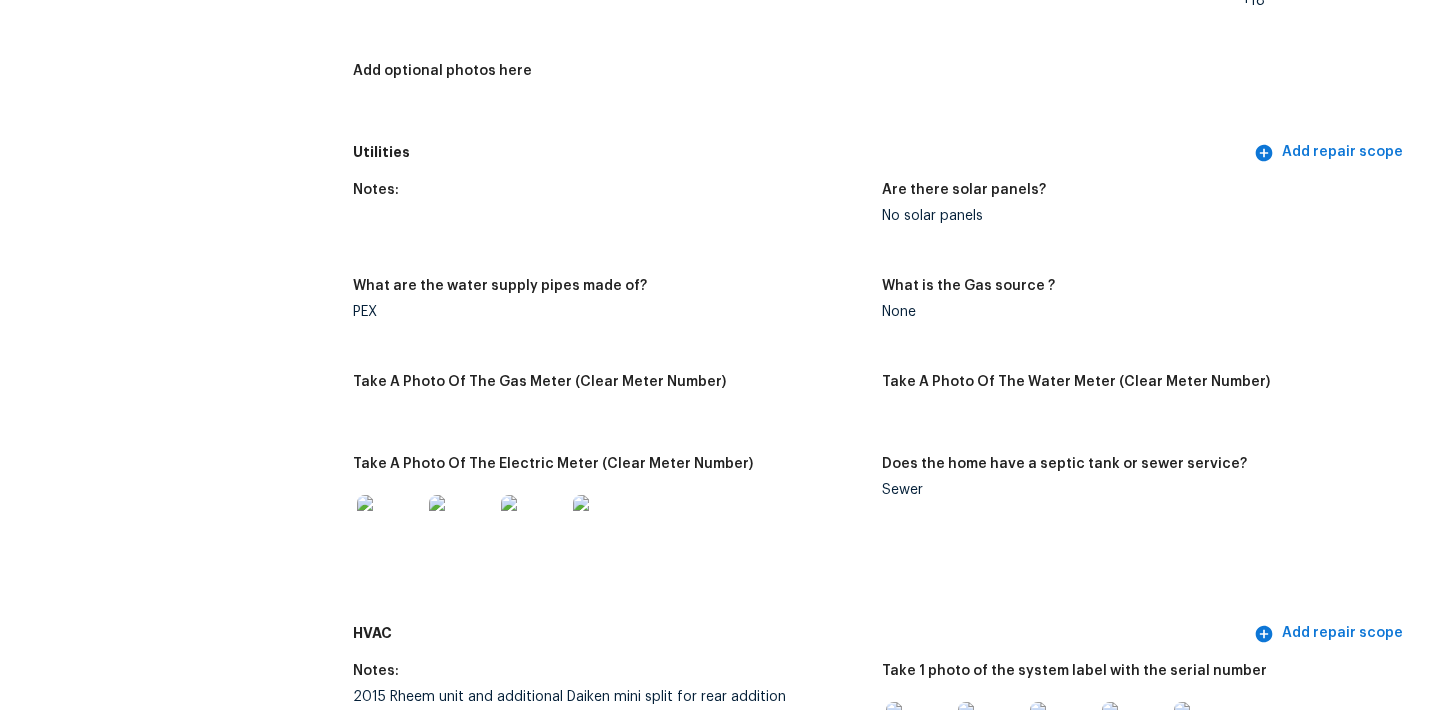 scroll, scrollTop: 1233, scrollLeft: 0, axis: vertical 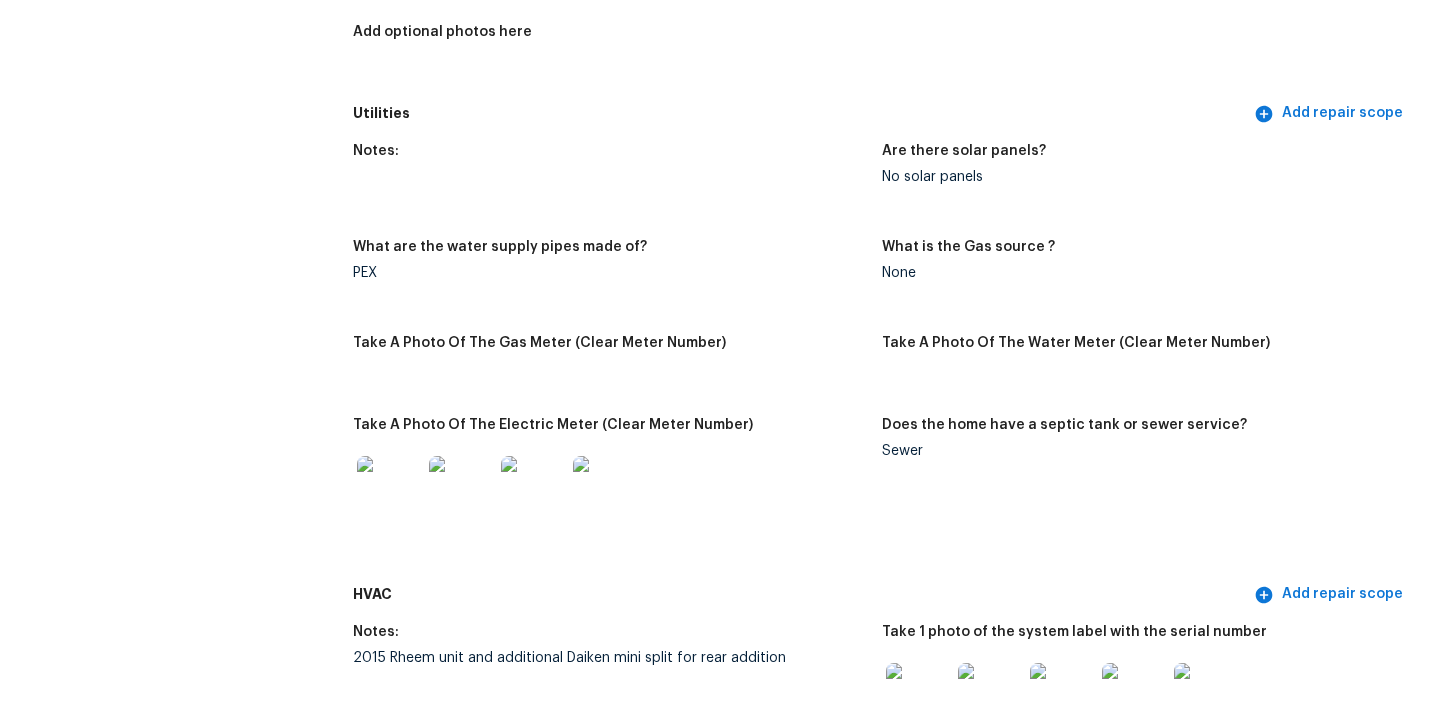 click on "What are the water supply pipes made of?" at bounding box center (609, 253) 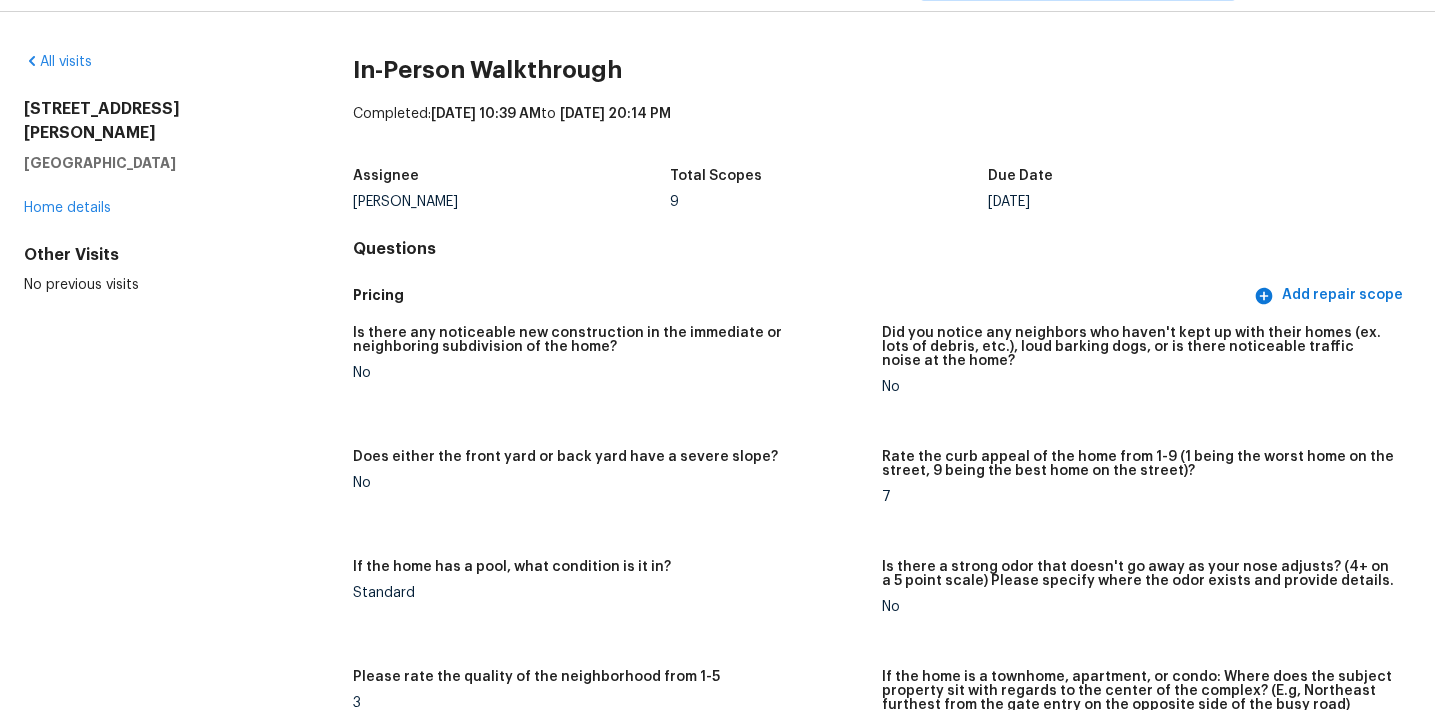 scroll, scrollTop: 0, scrollLeft: 0, axis: both 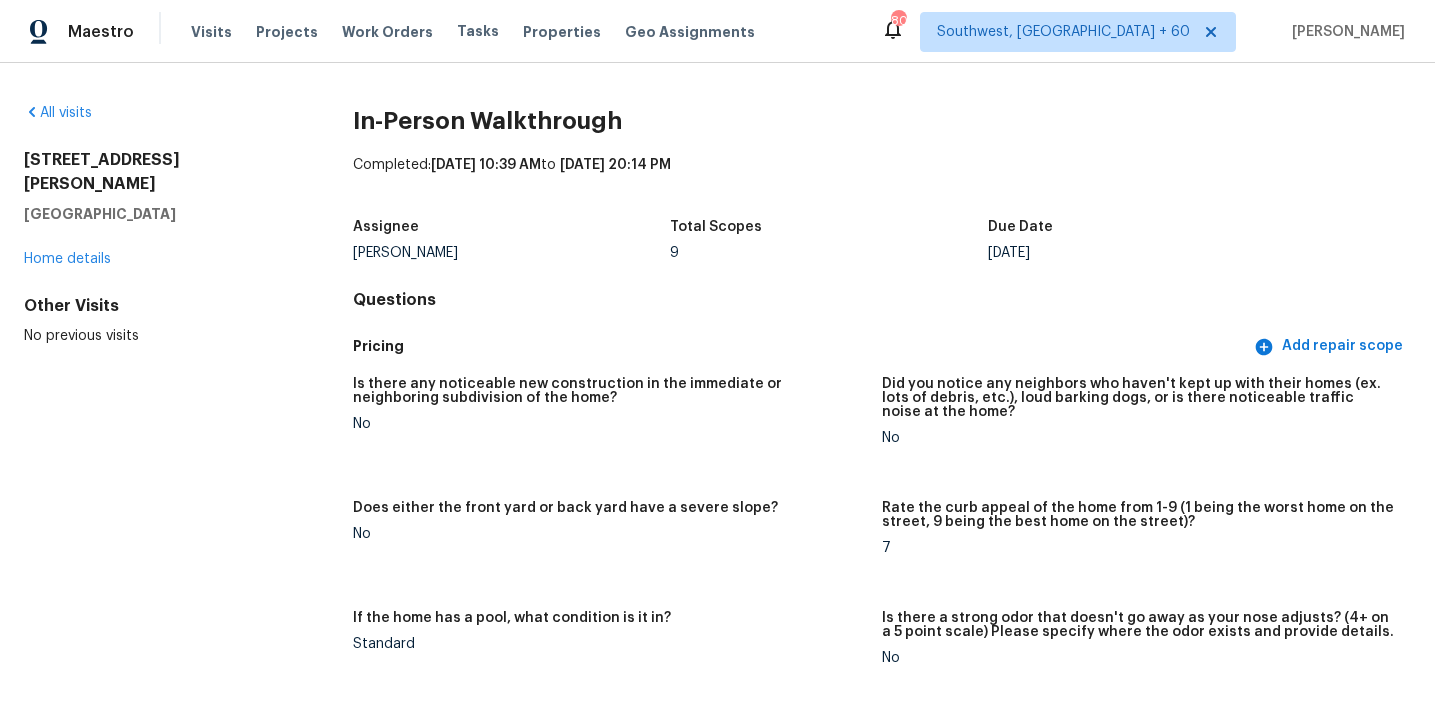 click on "Is there any noticeable new construction in the immediate or neighboring subdivision of the home?" at bounding box center (609, 391) 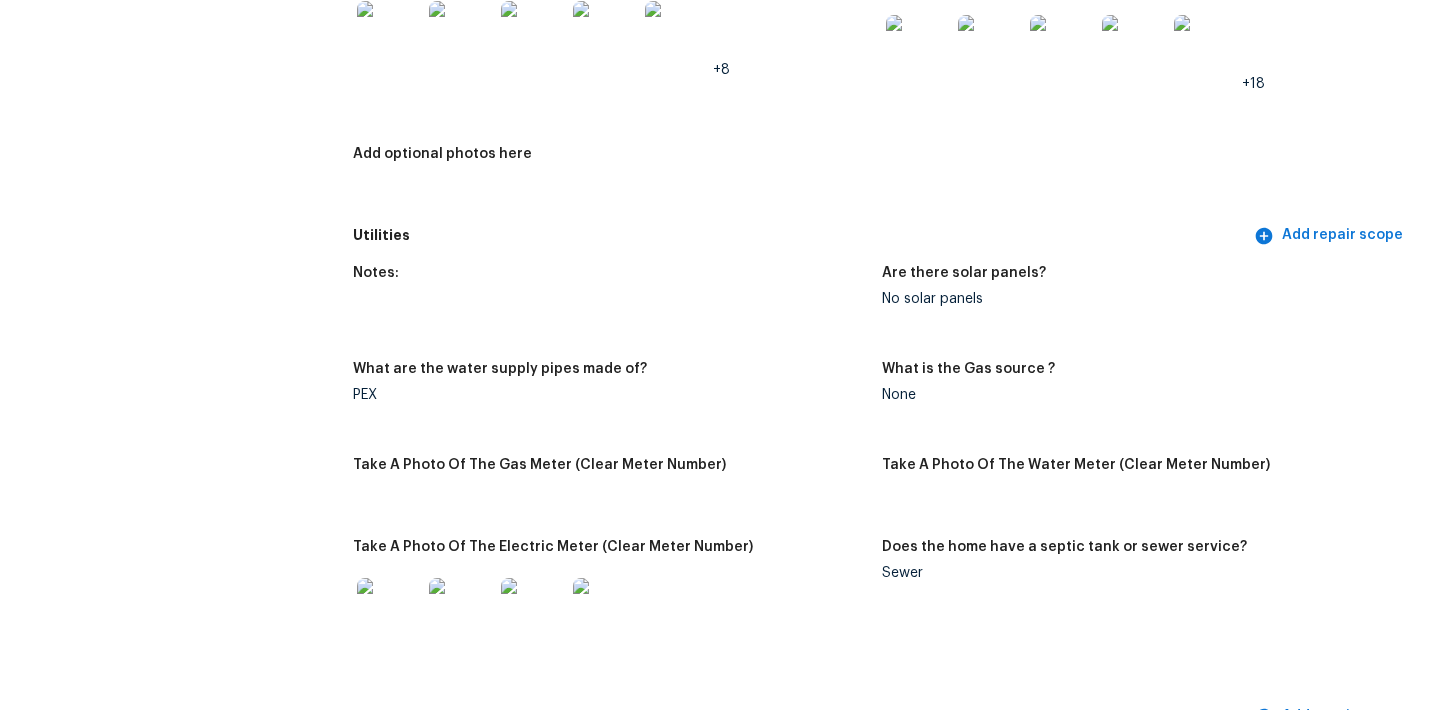 scroll, scrollTop: 3878, scrollLeft: 0, axis: vertical 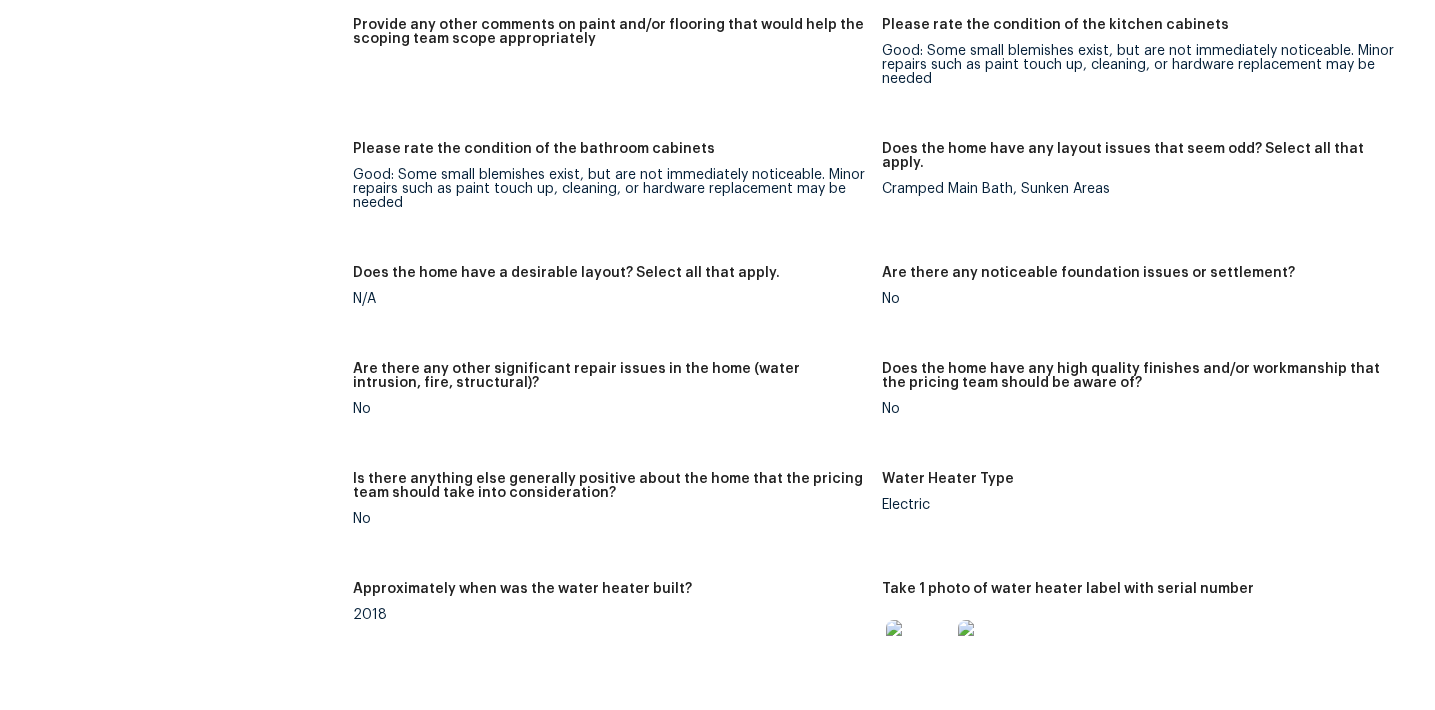 click on "Does the home have a desirable layout? Select all that apply." at bounding box center (566, 273) 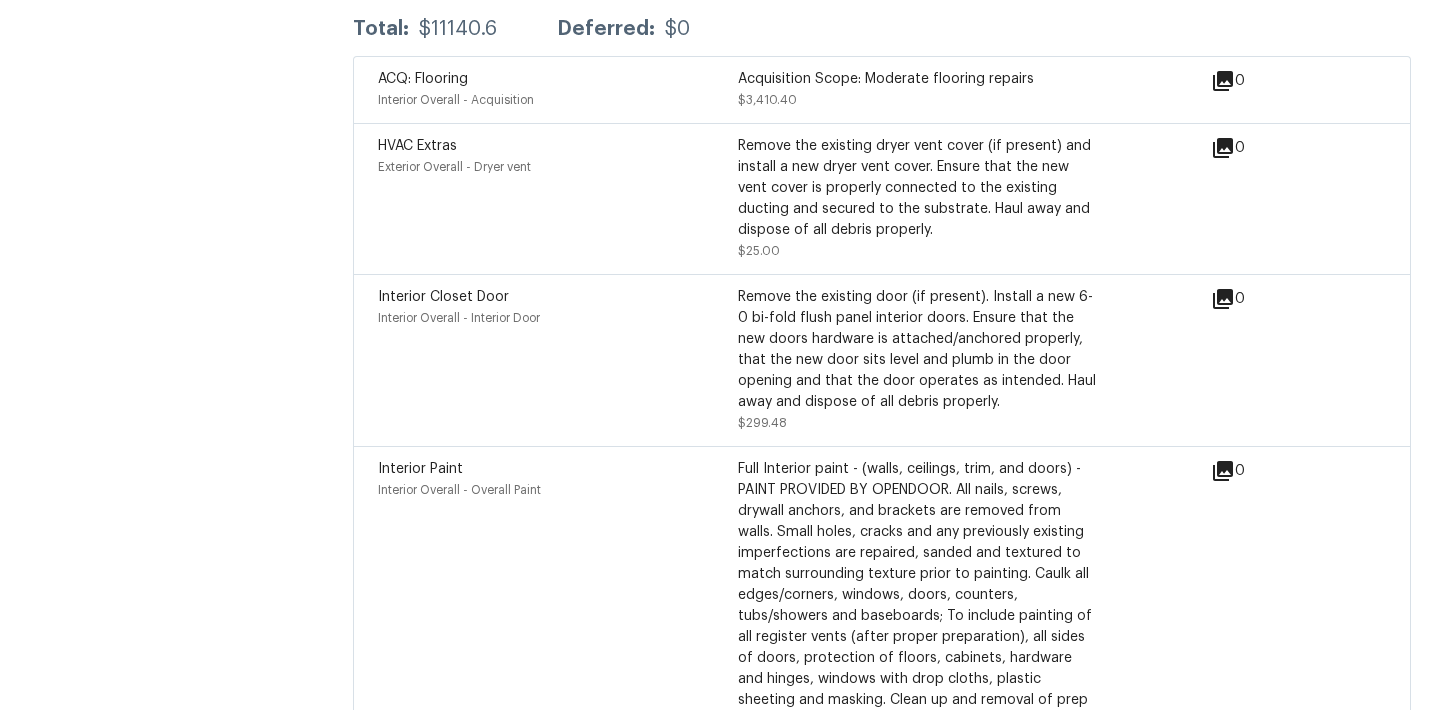 scroll, scrollTop: 6539, scrollLeft: 0, axis: vertical 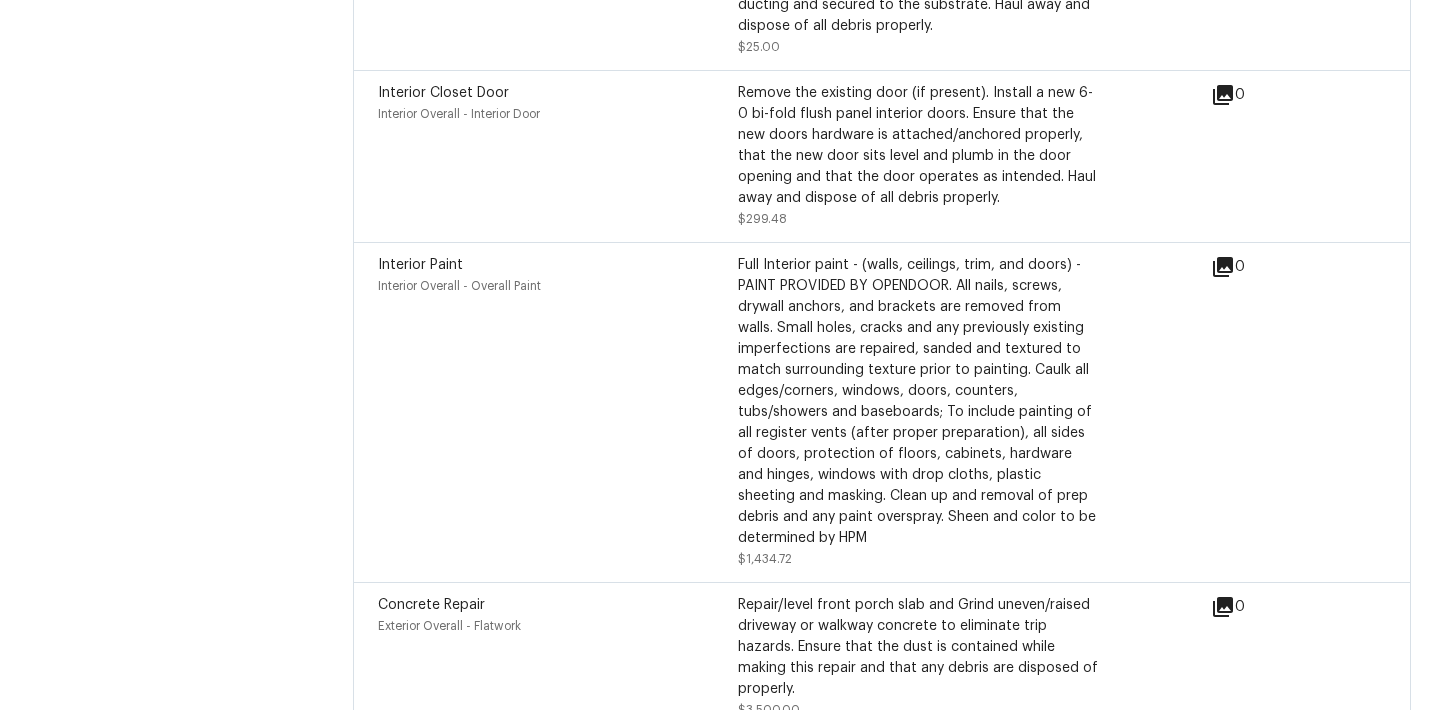click on "Full Interior paint - (walls, ceilings, trim, and doors) - PAINT PROVIDED BY OPENDOOR. All nails, screws, drywall anchors, and brackets are removed from walls. Small holes, cracks and any previously existing imperfections are repaired, sanded and textured to match surrounding texture prior to painting. Caulk all edges/corners, windows, doors, counters, tubs/showers and baseboards; To include painting of all register vents (after proper preparation), all sides of doors, protection of floors, cabinets, hardware and hinges, windows with drop cloths, plastic sheeting and masking. Clean up and removal of prep debris and any paint overspray. Sheen and color to be determined by HPM" at bounding box center [918, 402] 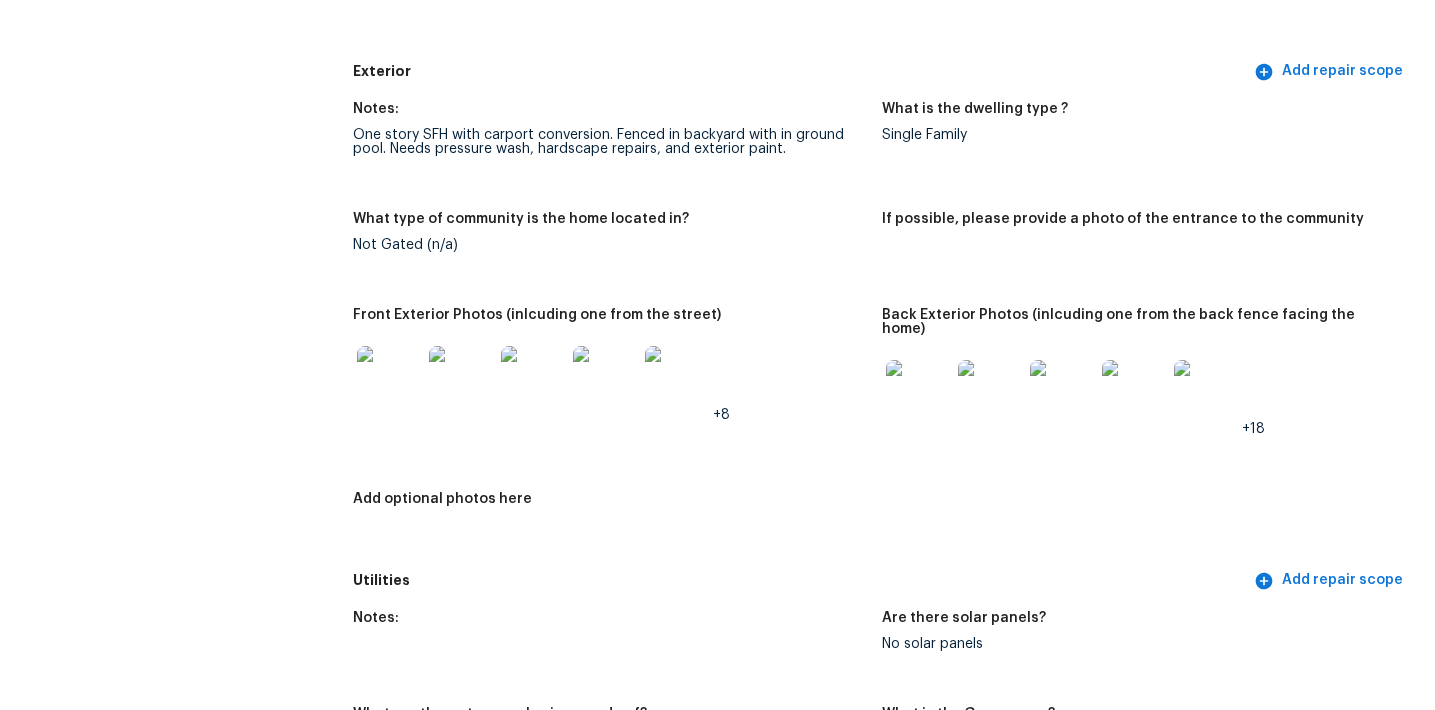 scroll, scrollTop: 785, scrollLeft: 0, axis: vertical 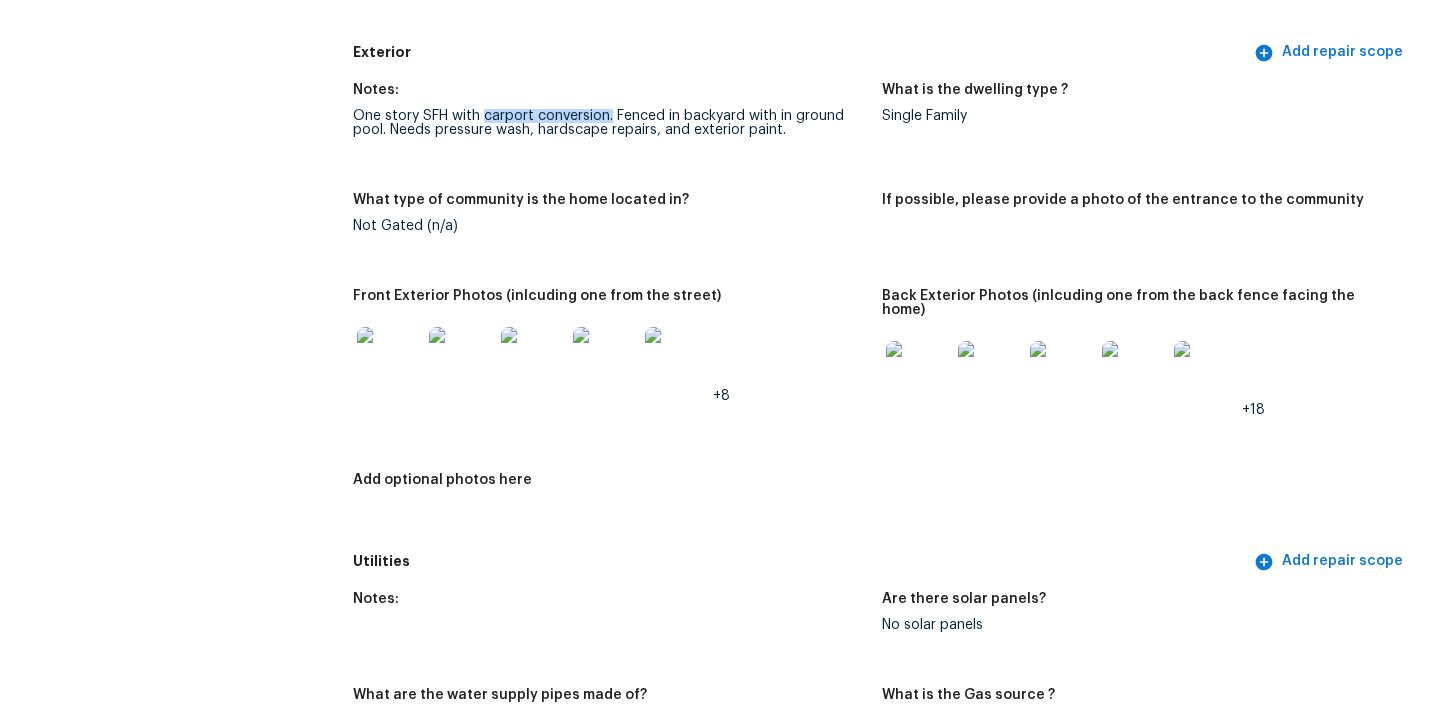 drag, startPoint x: 482, startPoint y: 117, endPoint x: 610, endPoint y: 117, distance: 128 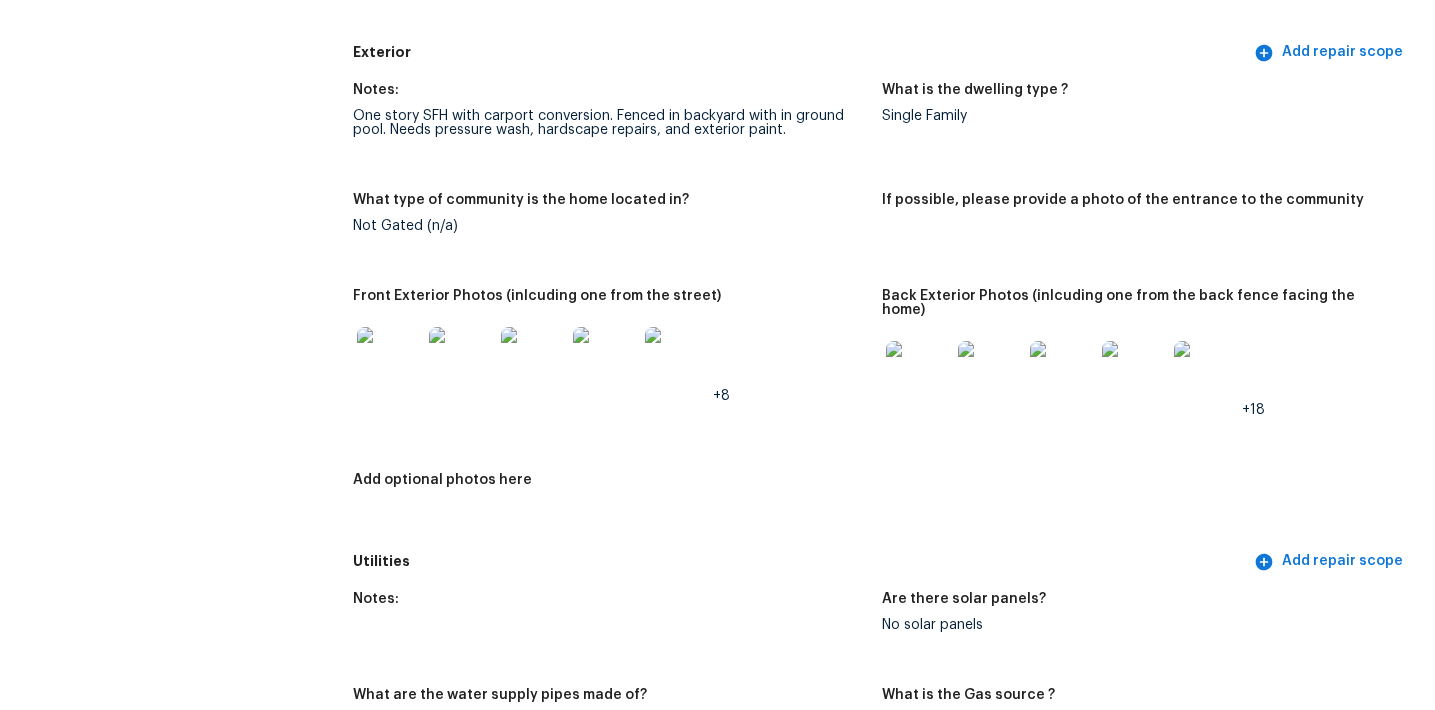 click on "Notes: One story SFH with carport conversion. Fenced in backyard with in ground pool. Needs pressure wash, hardscape repairs, and exterior paint.  What is the dwelling type ? Single Family What type of community is the home located in? Not Gated (n/a) If possible, please provide a photo of the entrance to the community Front Exterior Photos (inlcuding one from the street)  +8 Back Exterior Photos (inlcuding one from the back fence facing the home)  +18 Add optional photos here" at bounding box center (882, 307) 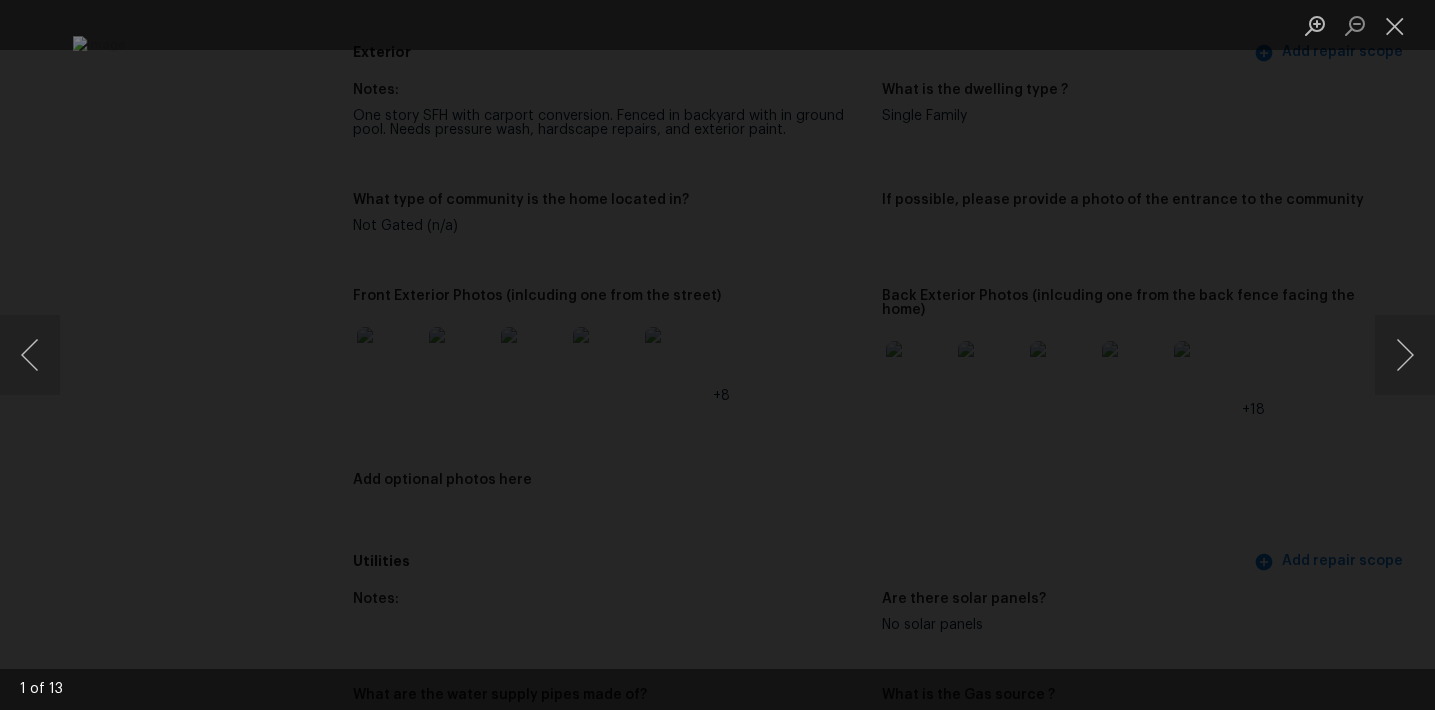click at bounding box center [717, 355] 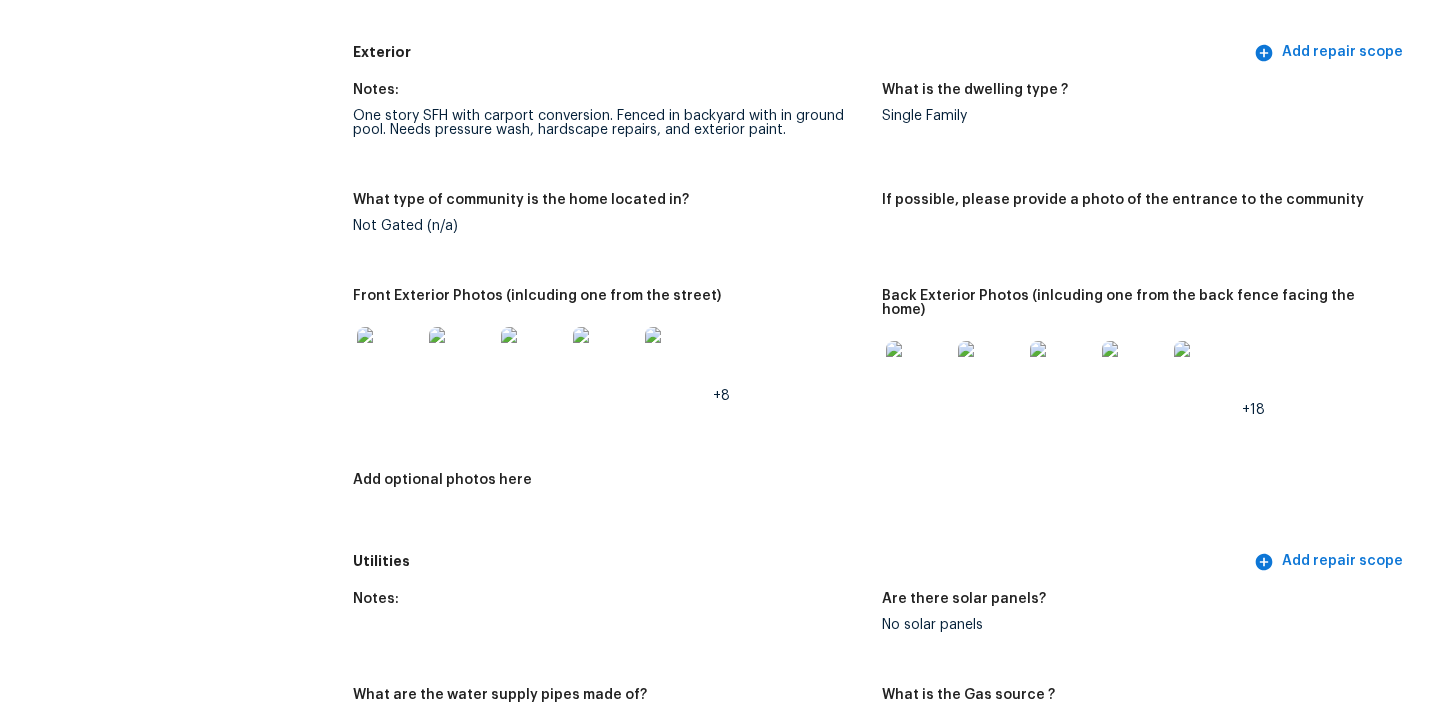 click at bounding box center (918, 373) 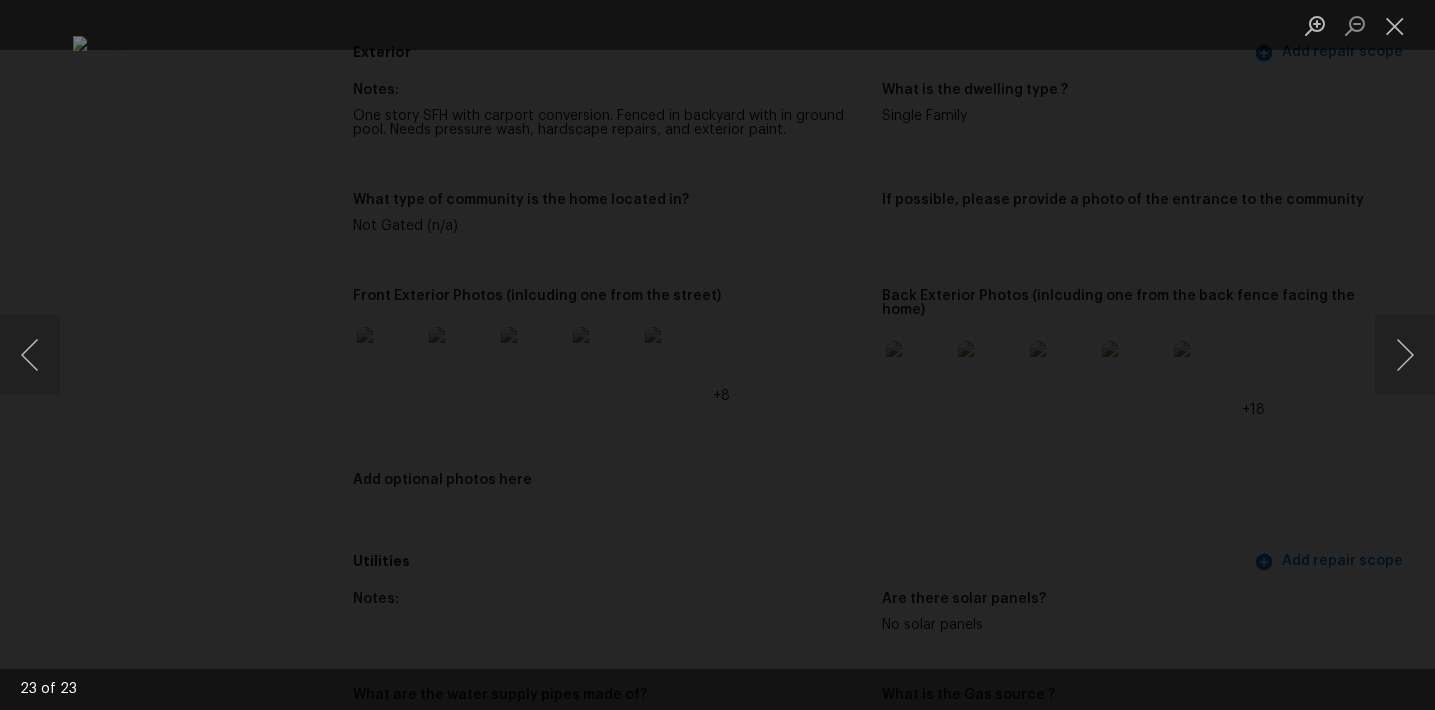 click at bounding box center (717, 355) 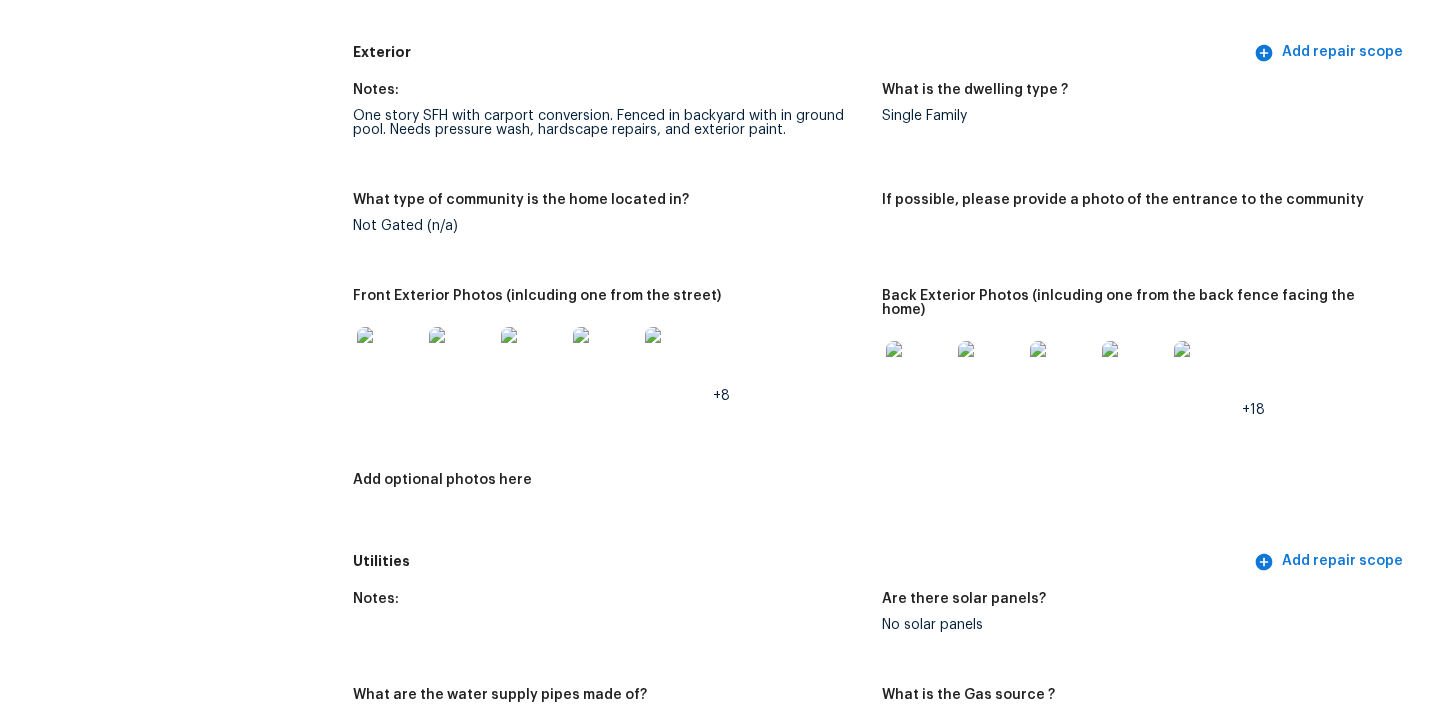 scroll, scrollTop: 818, scrollLeft: 0, axis: vertical 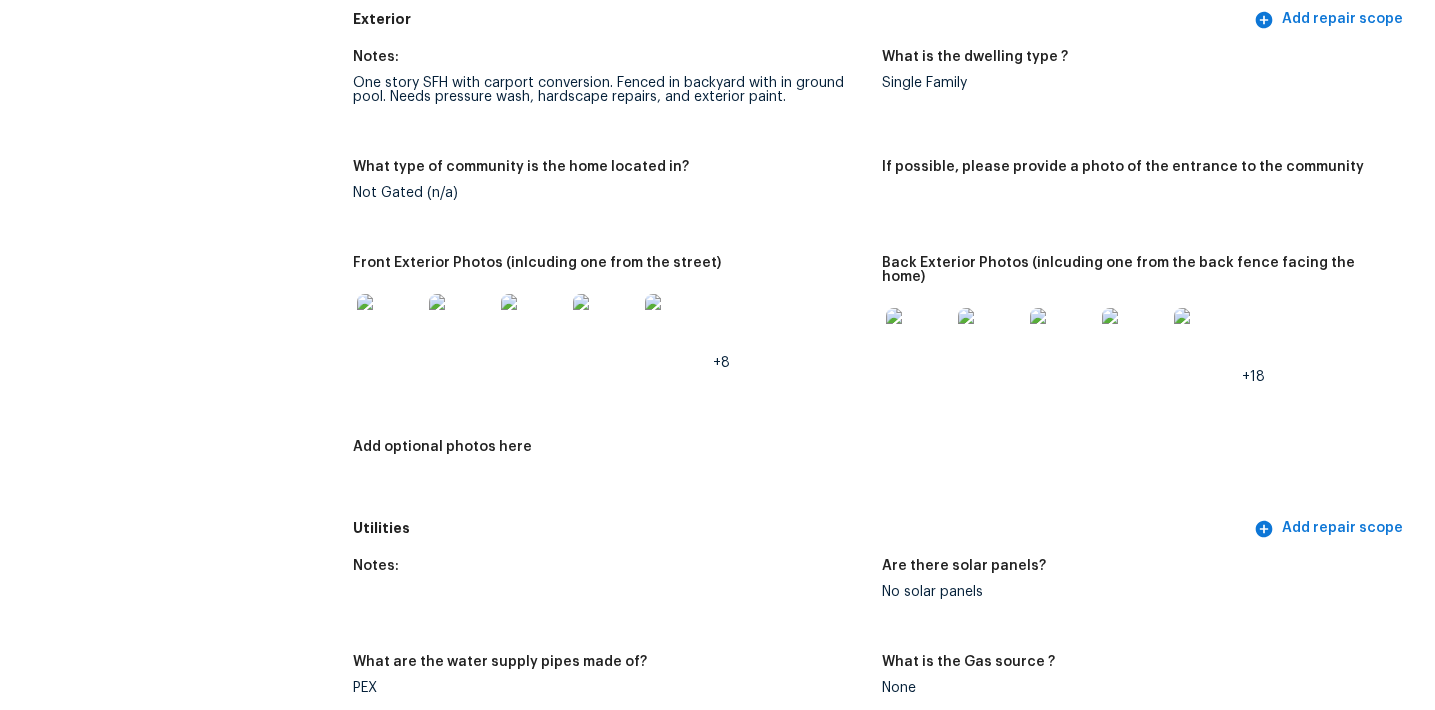 click on "+8" at bounding box center [609, 326] 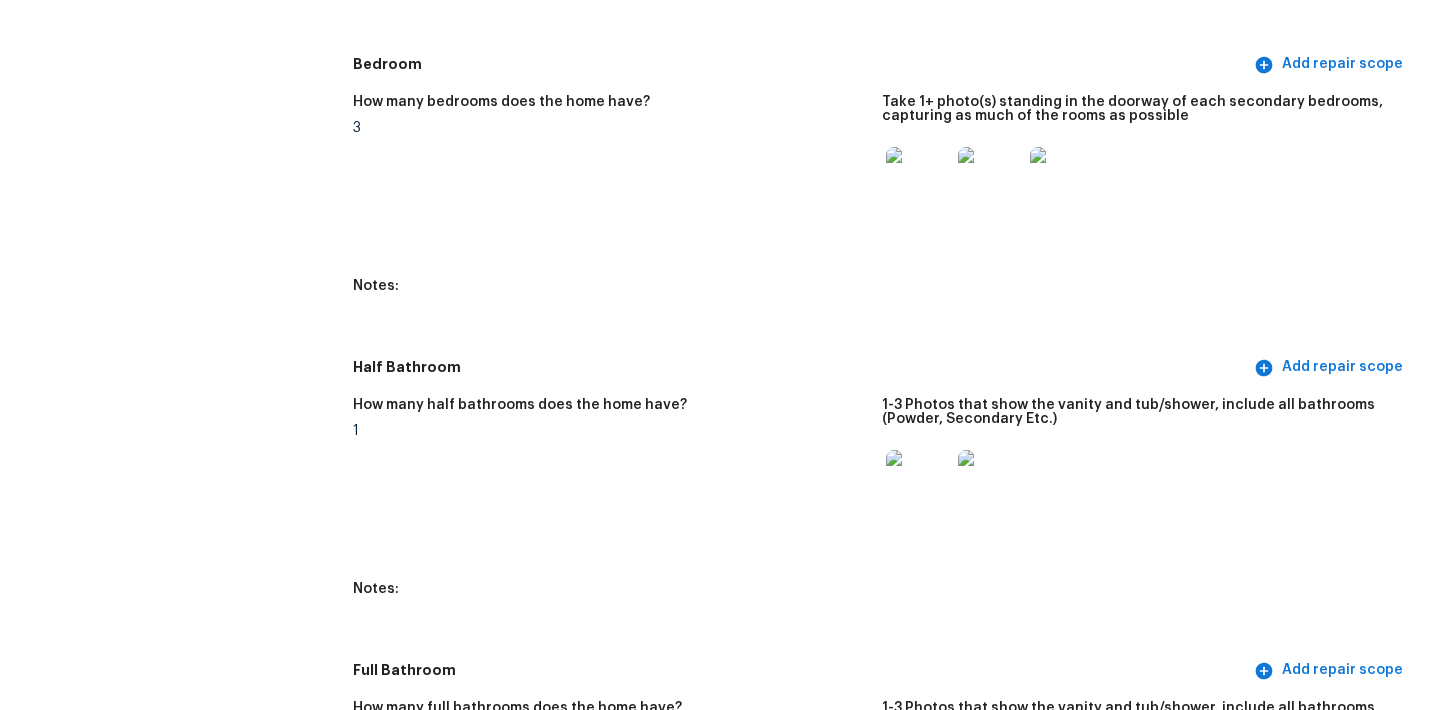 scroll, scrollTop: 2069, scrollLeft: 0, axis: vertical 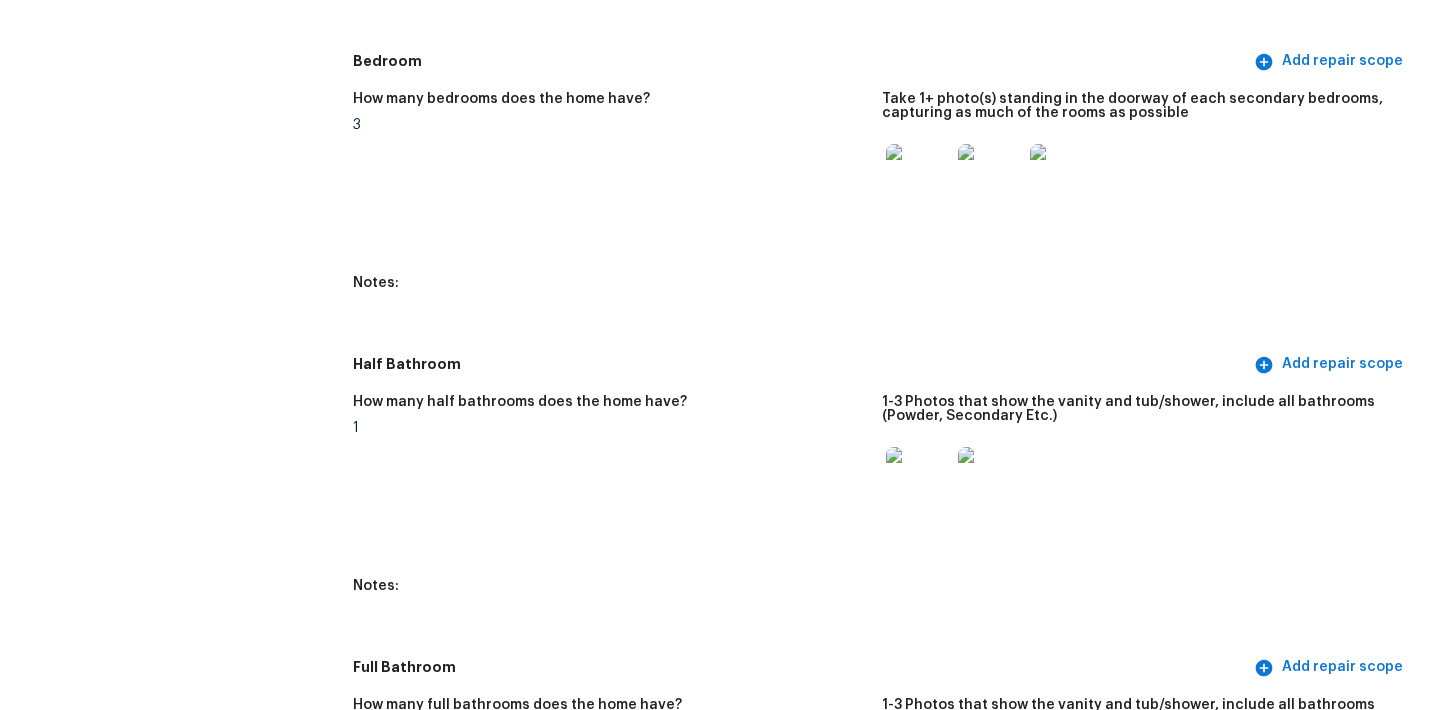 click at bounding box center [918, 176] 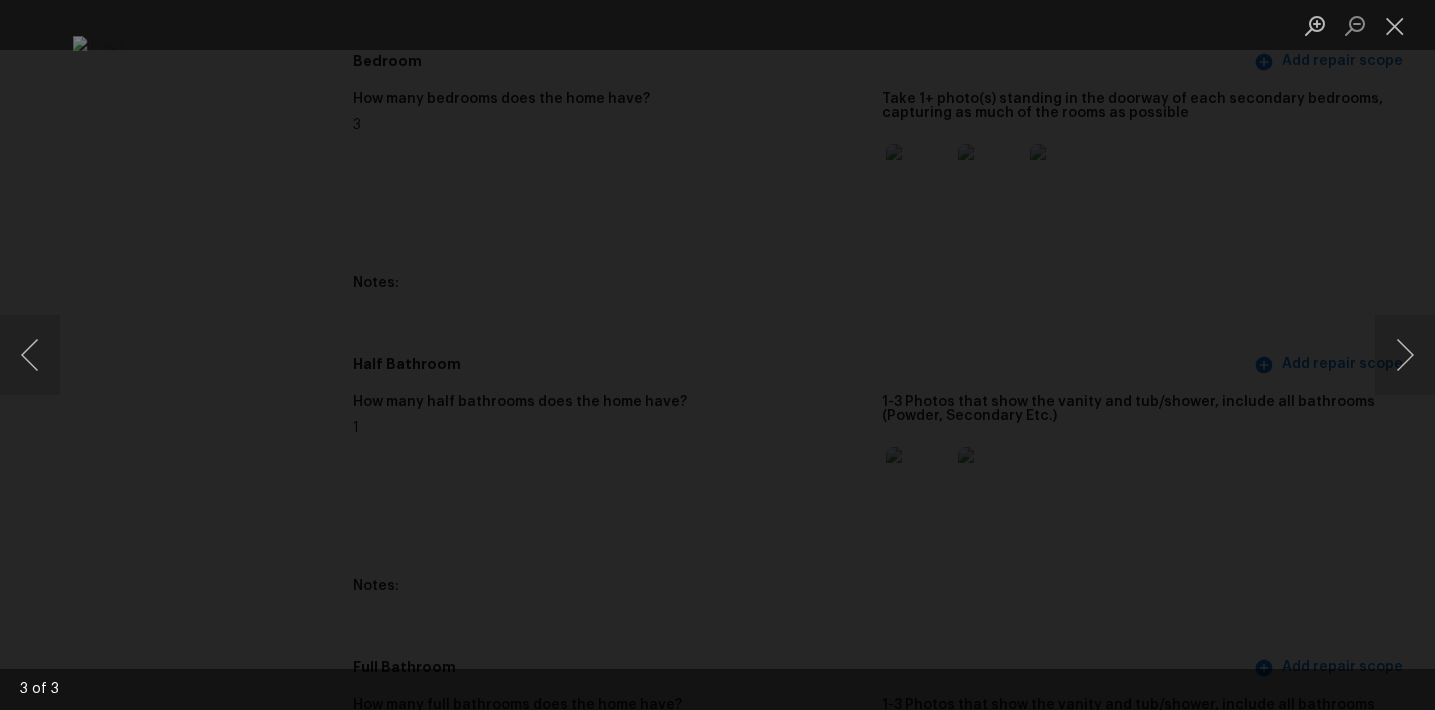 click at bounding box center [717, 355] 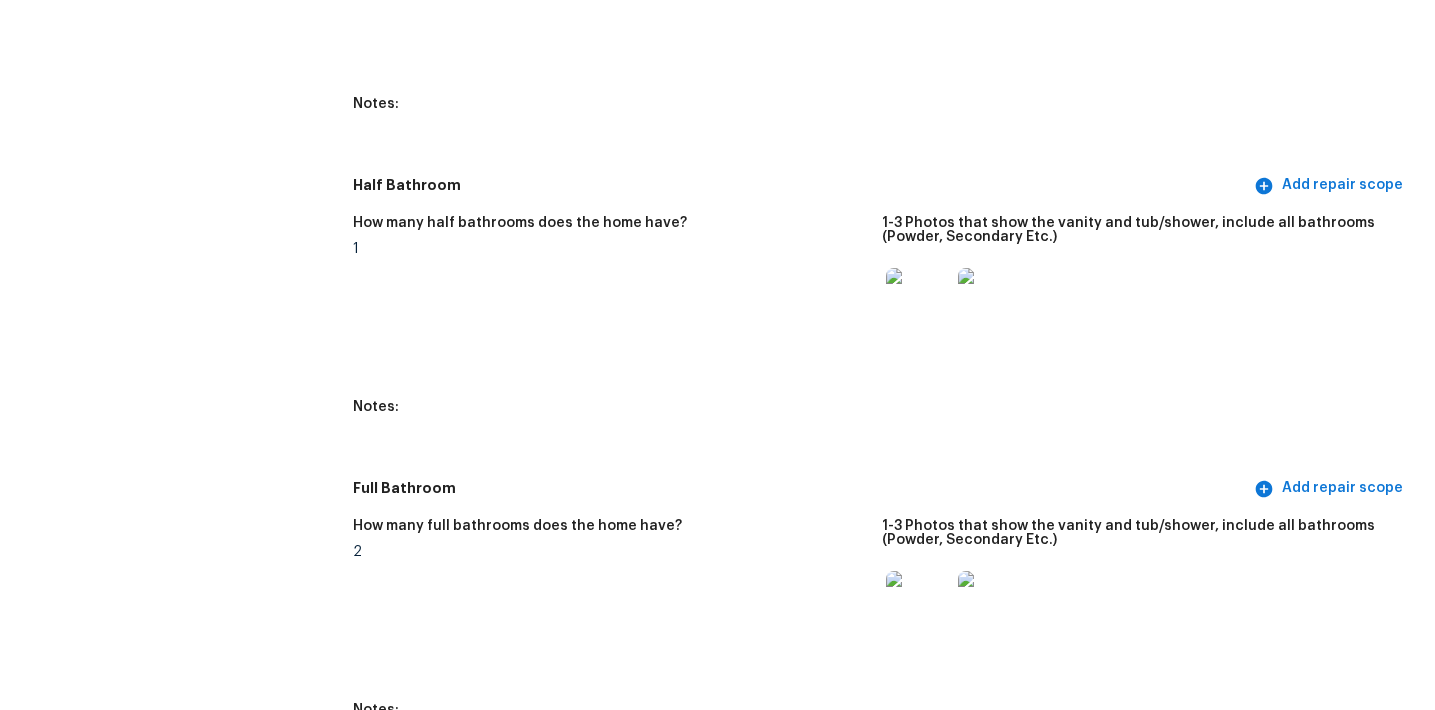 scroll, scrollTop: 2278, scrollLeft: 0, axis: vertical 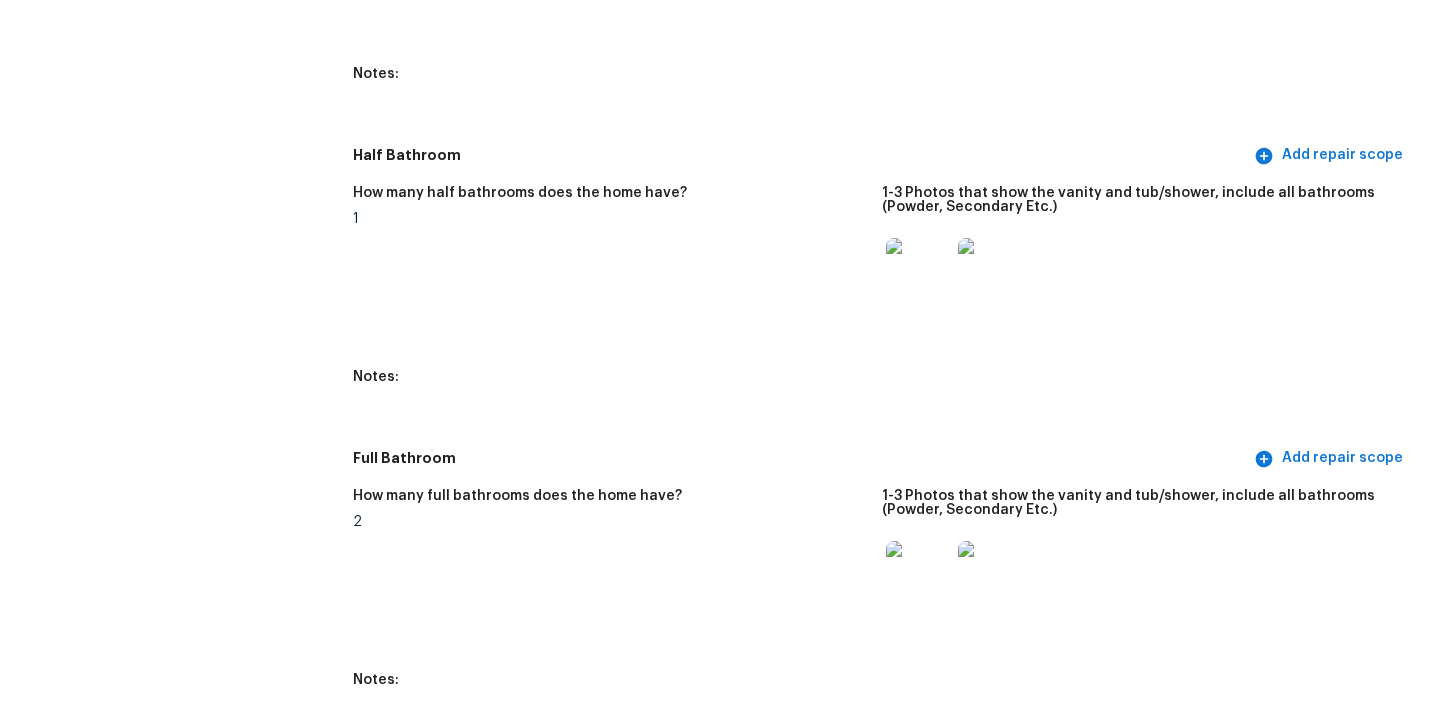 click at bounding box center [918, 270] 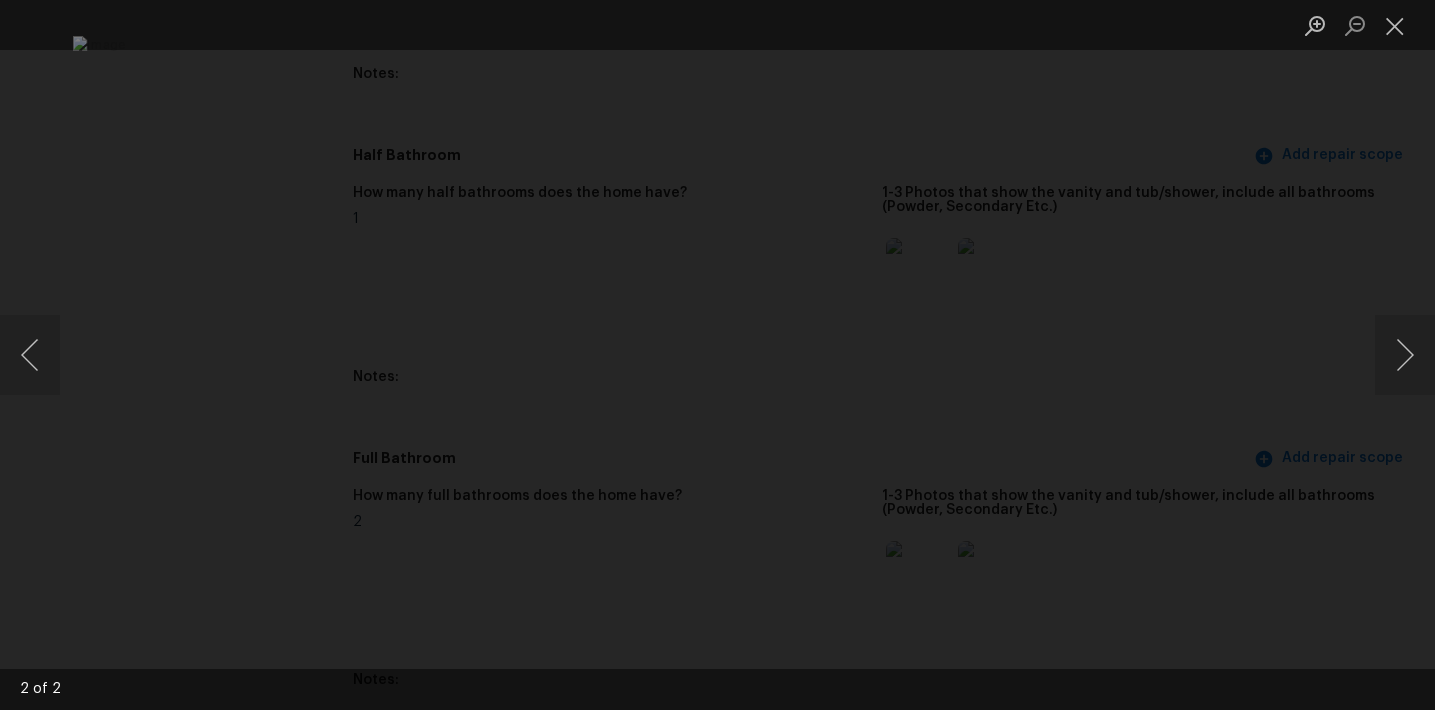 click at bounding box center [717, 355] 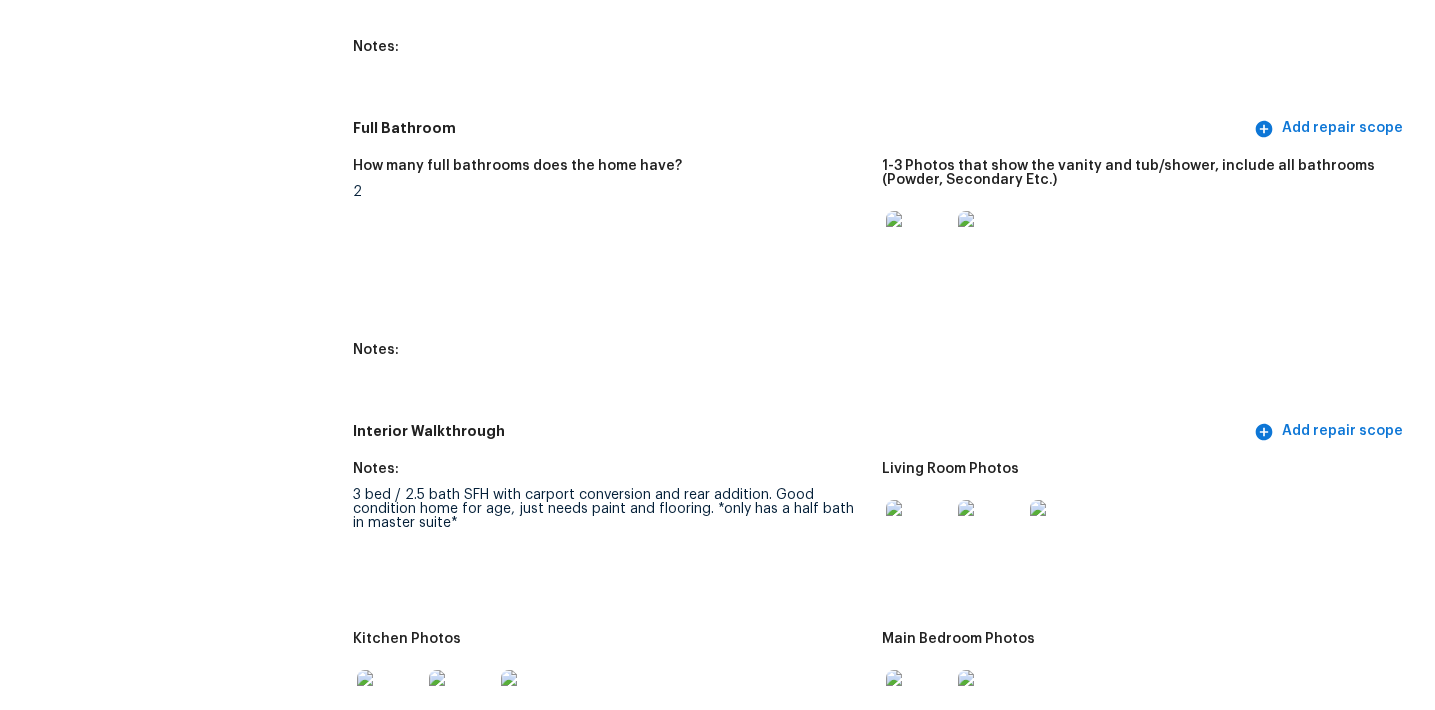 scroll, scrollTop: 2640, scrollLeft: 0, axis: vertical 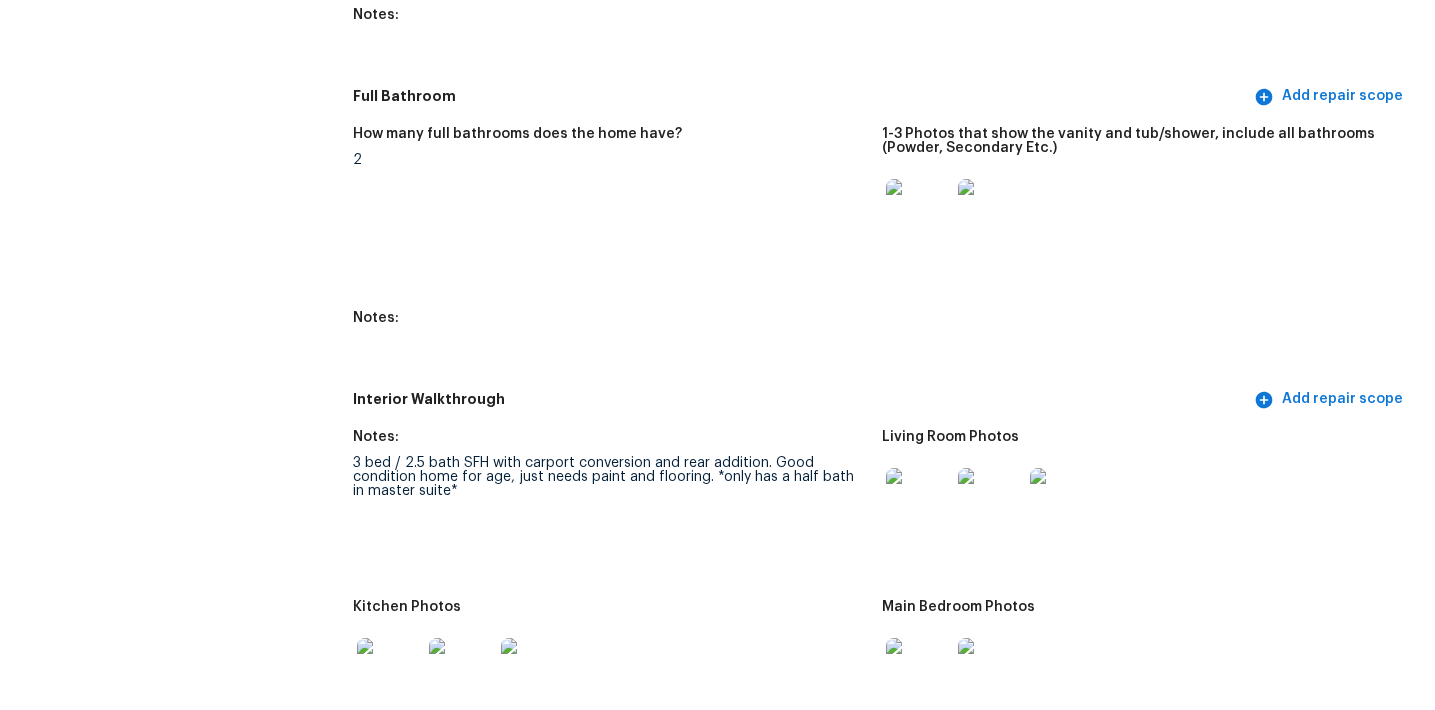 click at bounding box center [918, 211] 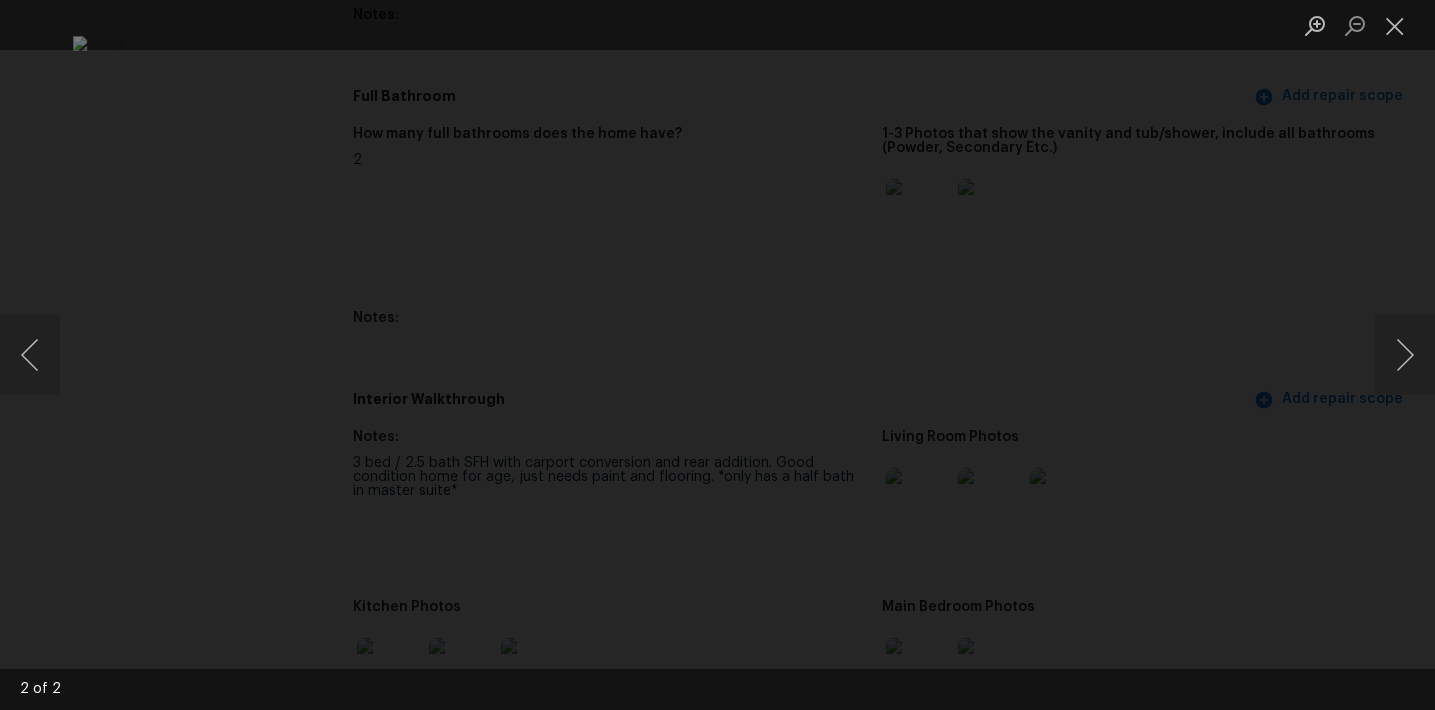 click at bounding box center [717, 355] 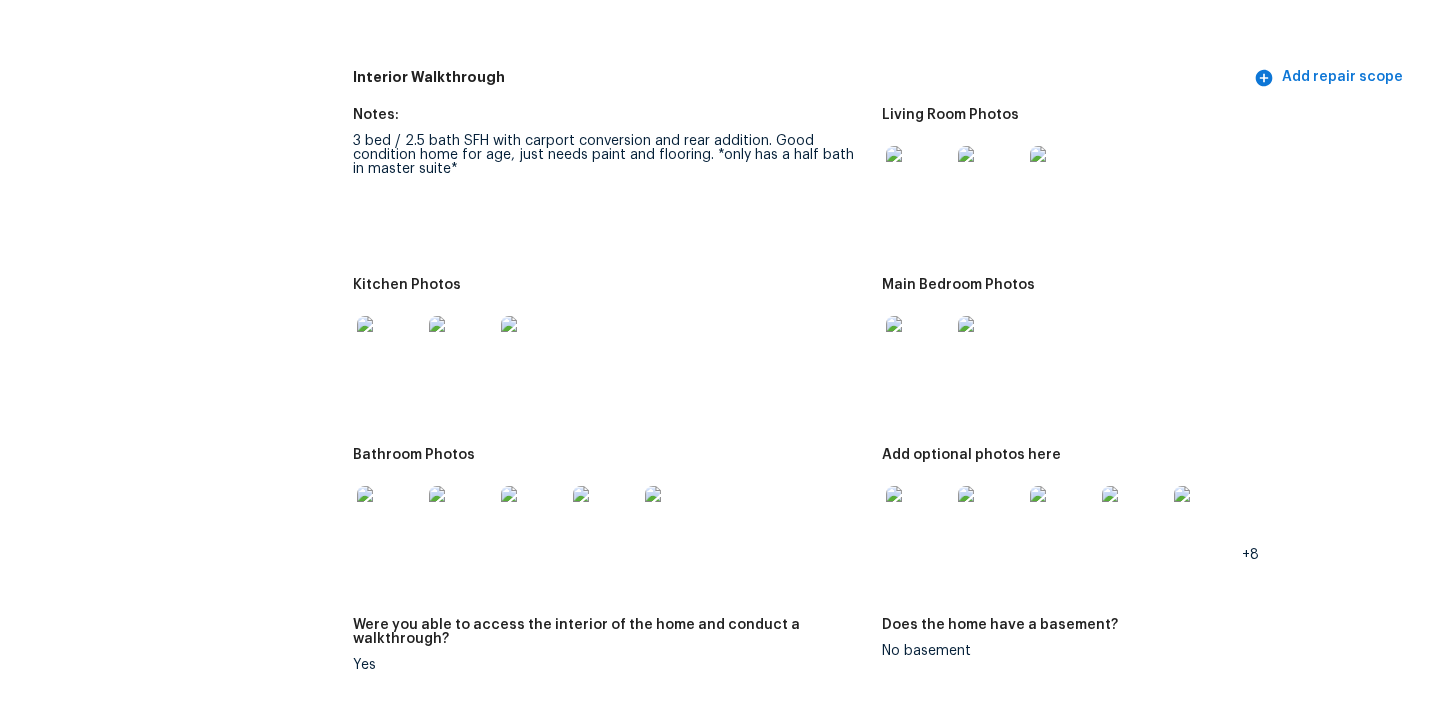scroll, scrollTop: 2969, scrollLeft: 0, axis: vertical 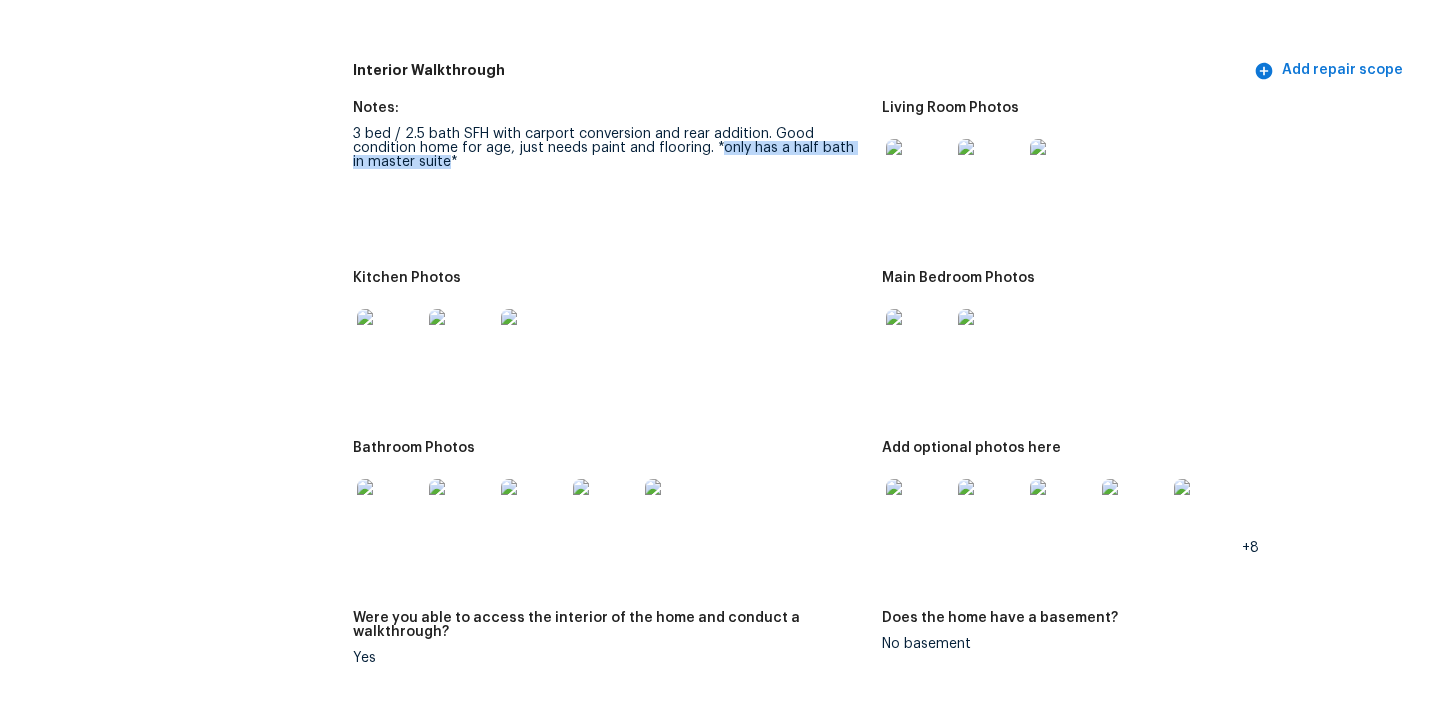 drag, startPoint x: 715, startPoint y: 133, endPoint x: 435, endPoint y: 149, distance: 280.45676 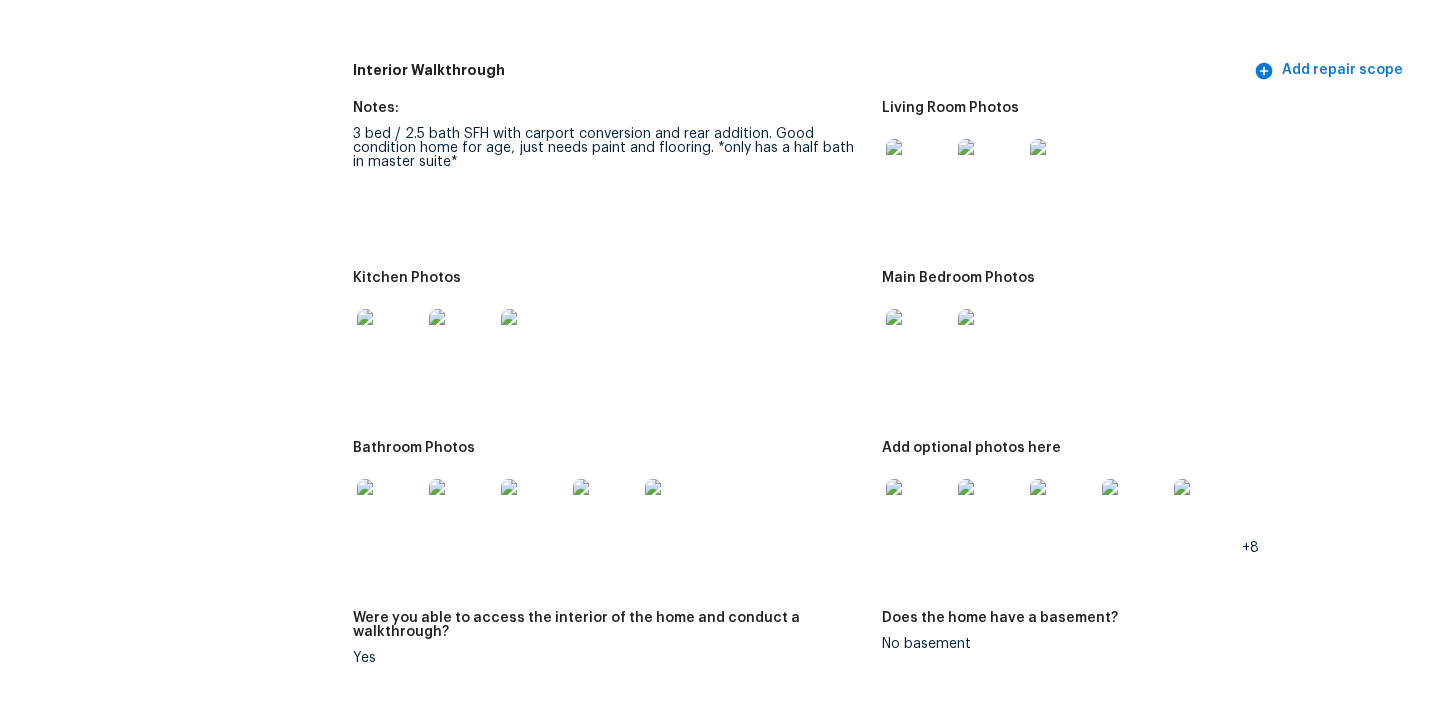 click on "3 bed / 2.5 bath SFH with carport conversion and rear addition. Good condition home for age, just needs paint and flooring. *only has a half bath in master suite*" at bounding box center (609, 148) 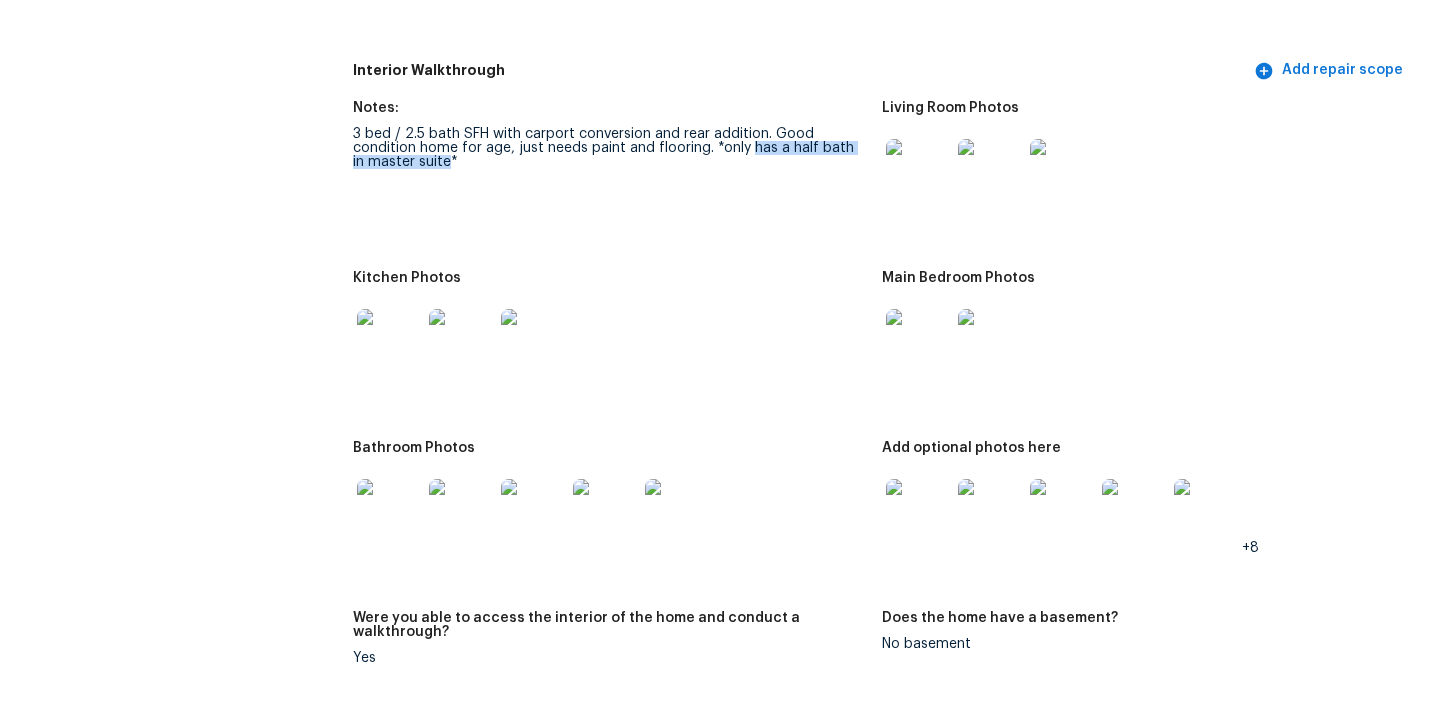 drag, startPoint x: 746, startPoint y: 133, endPoint x: 431, endPoint y: 149, distance: 315.4061 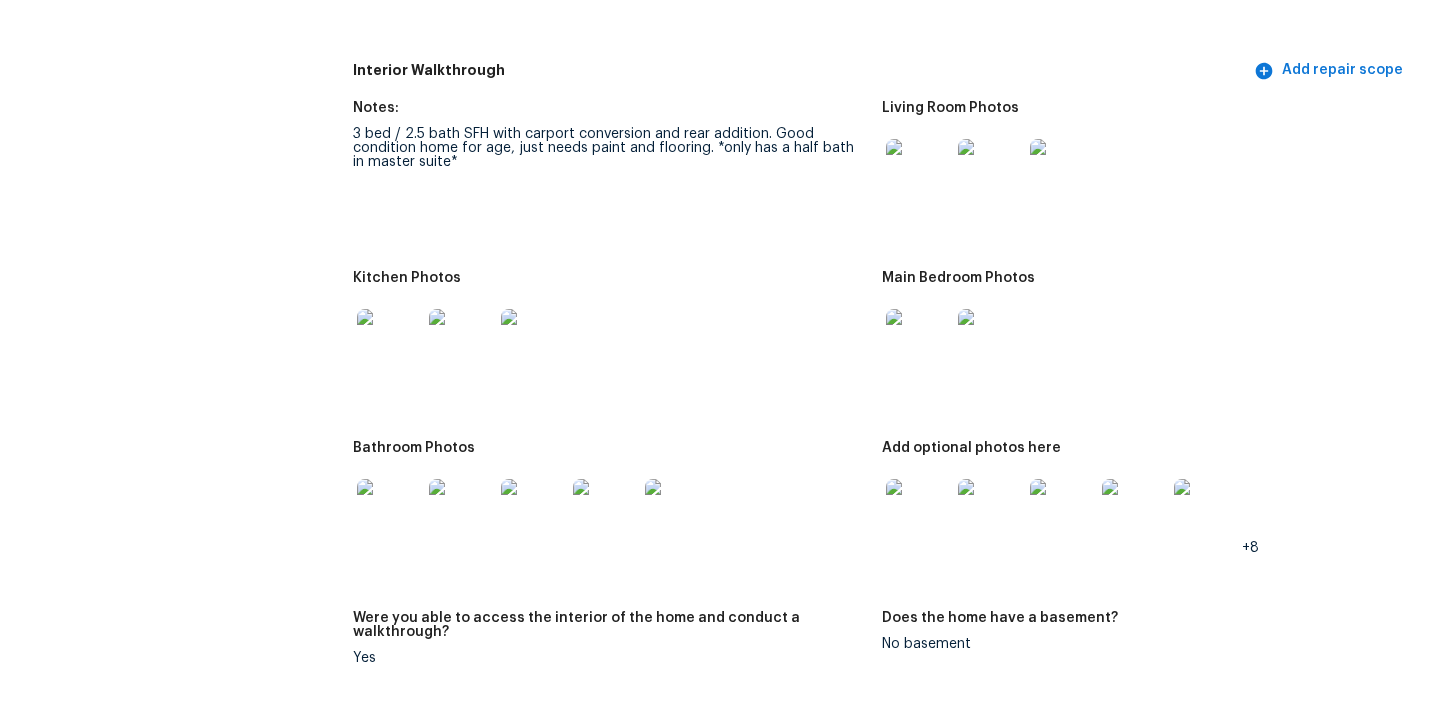 click at bounding box center (609, 341) 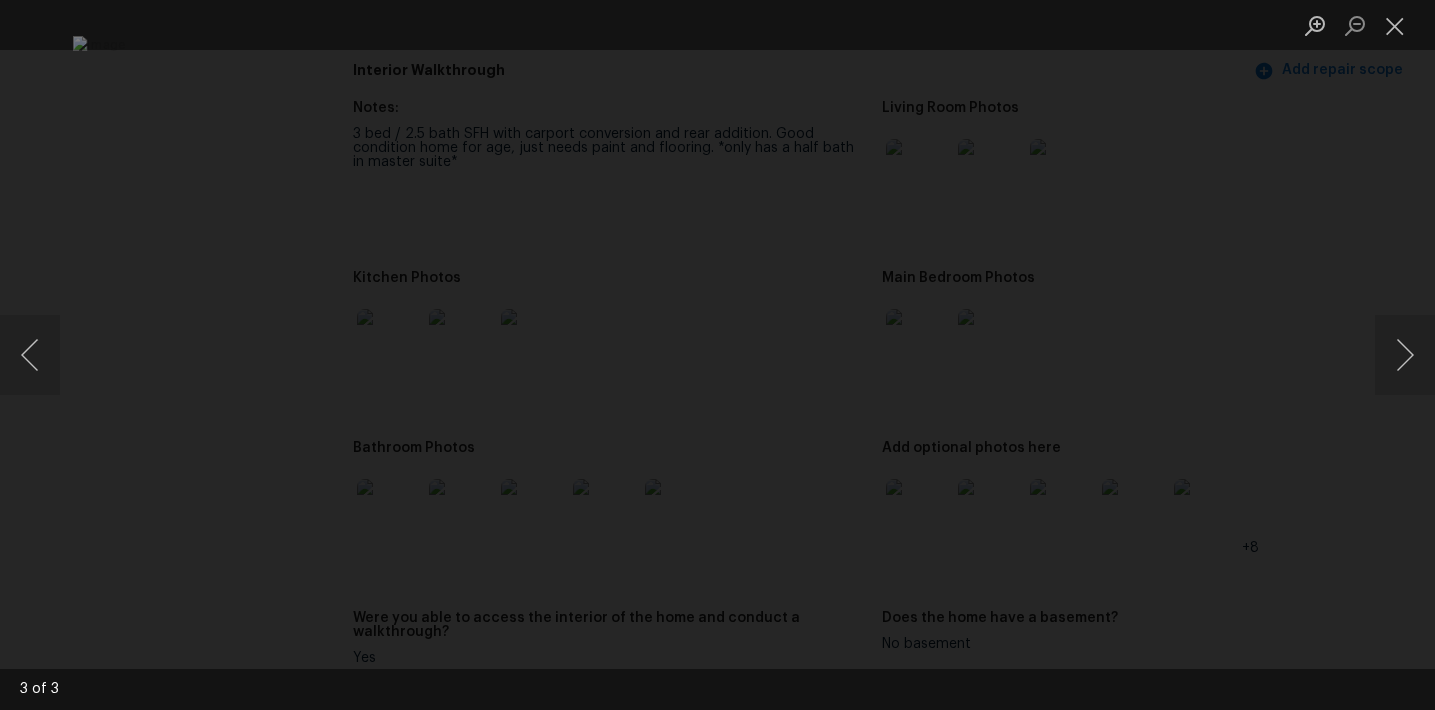 click at bounding box center [717, 355] 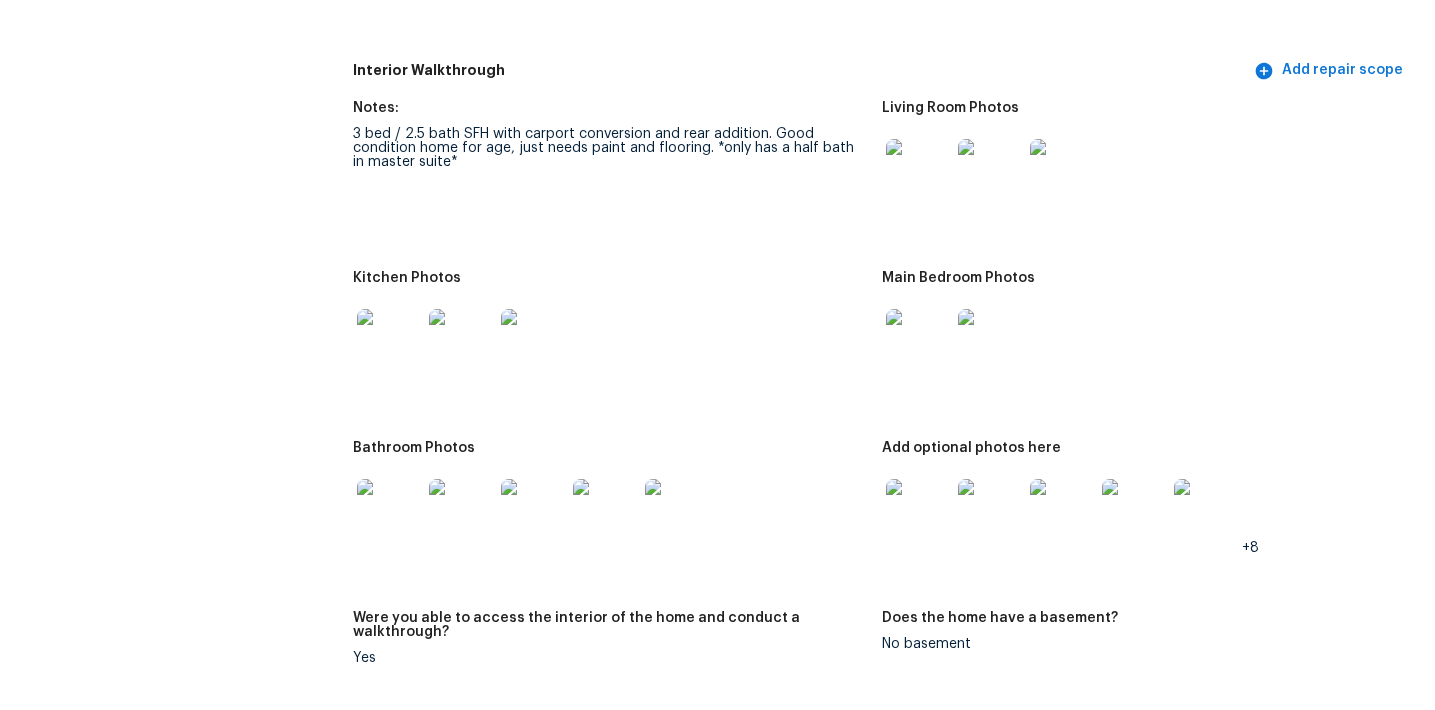 click at bounding box center (389, 341) 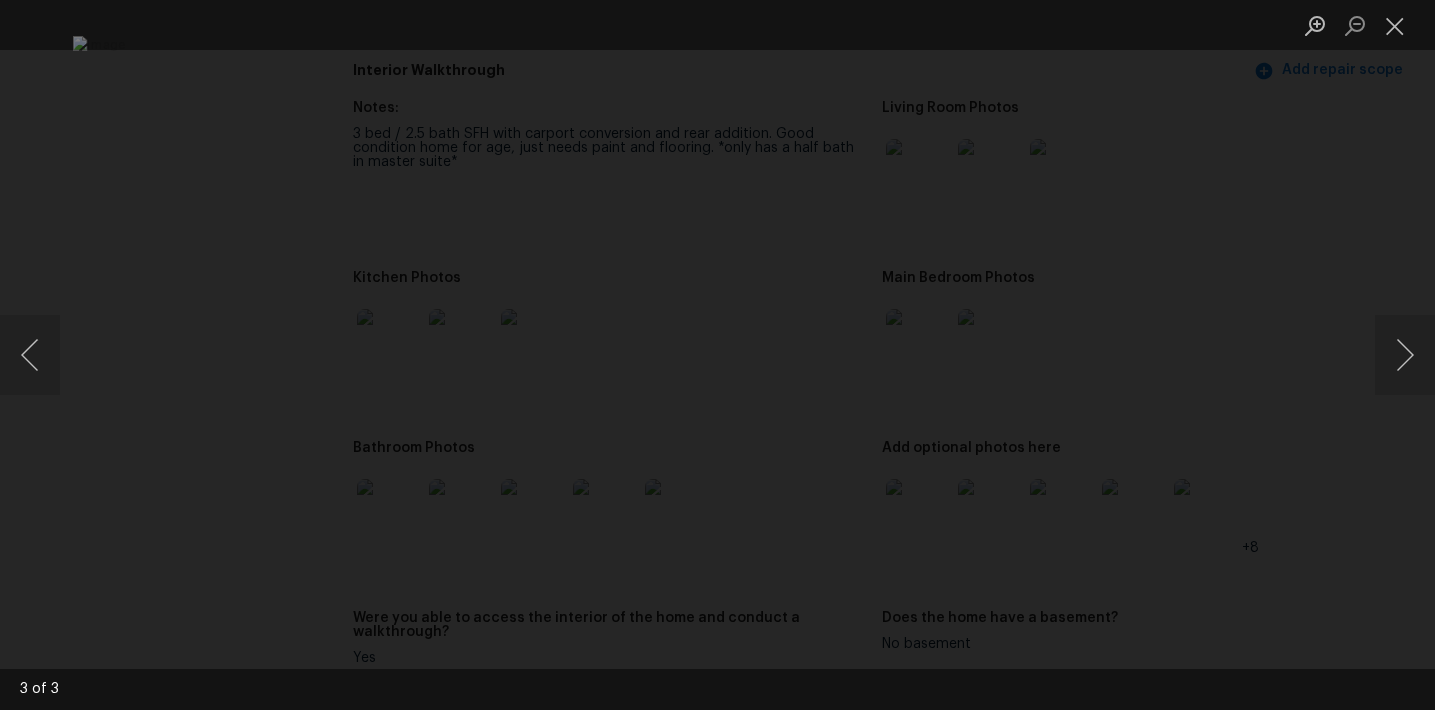 click at bounding box center (717, 355) 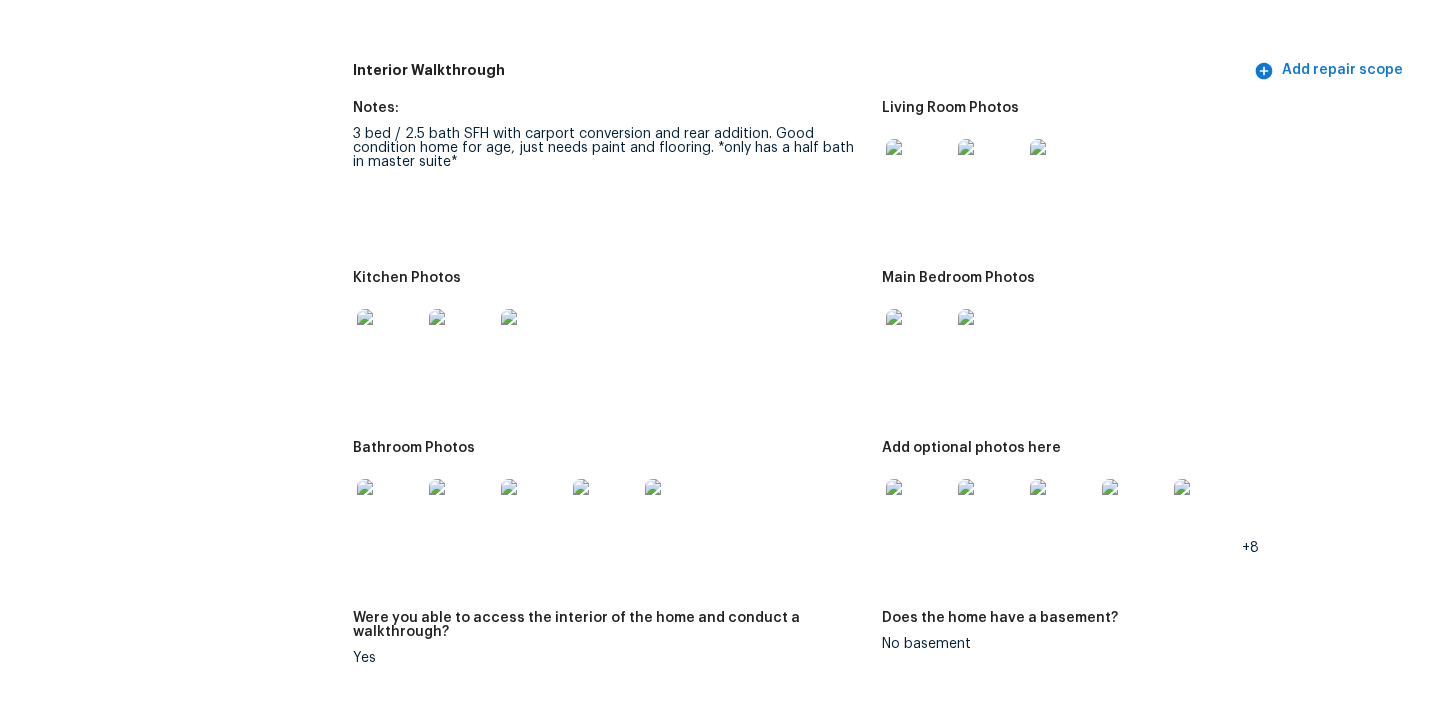 click at bounding box center (918, 341) 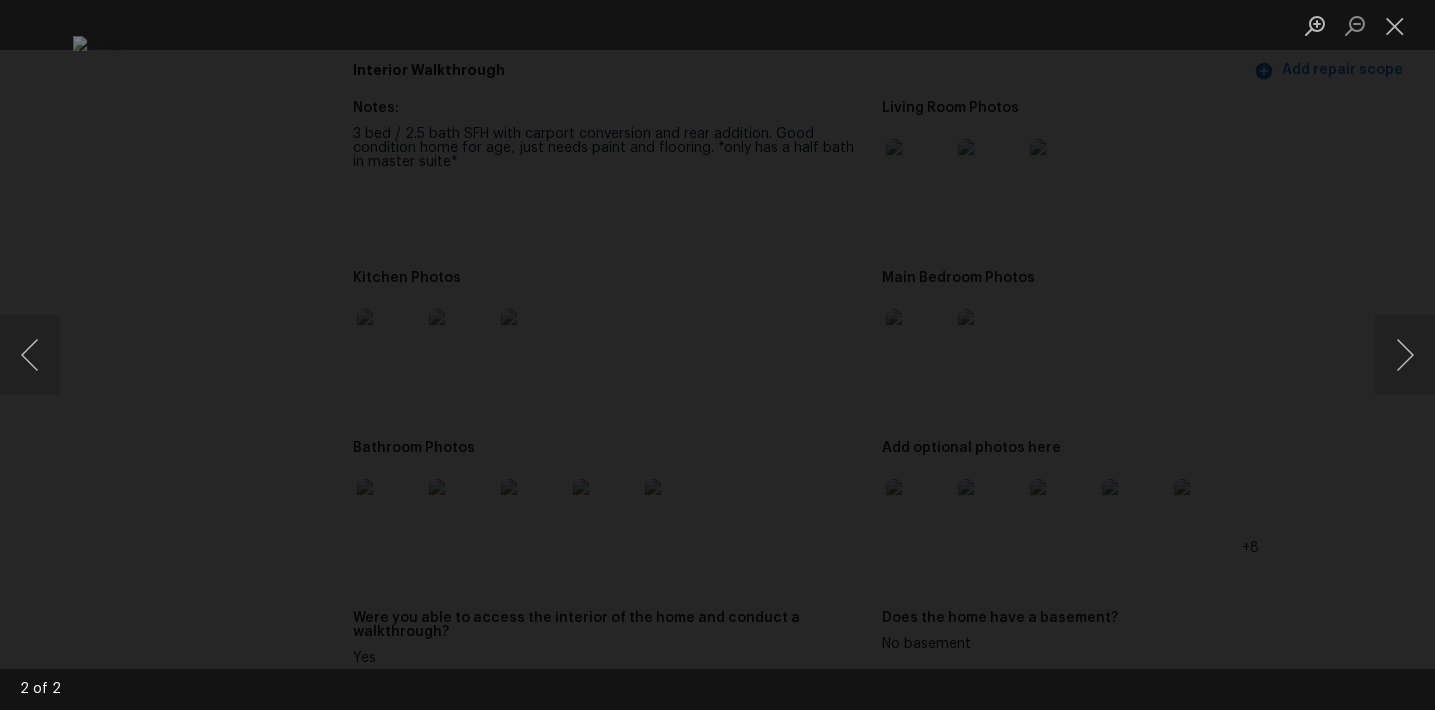 click at bounding box center (717, 355) 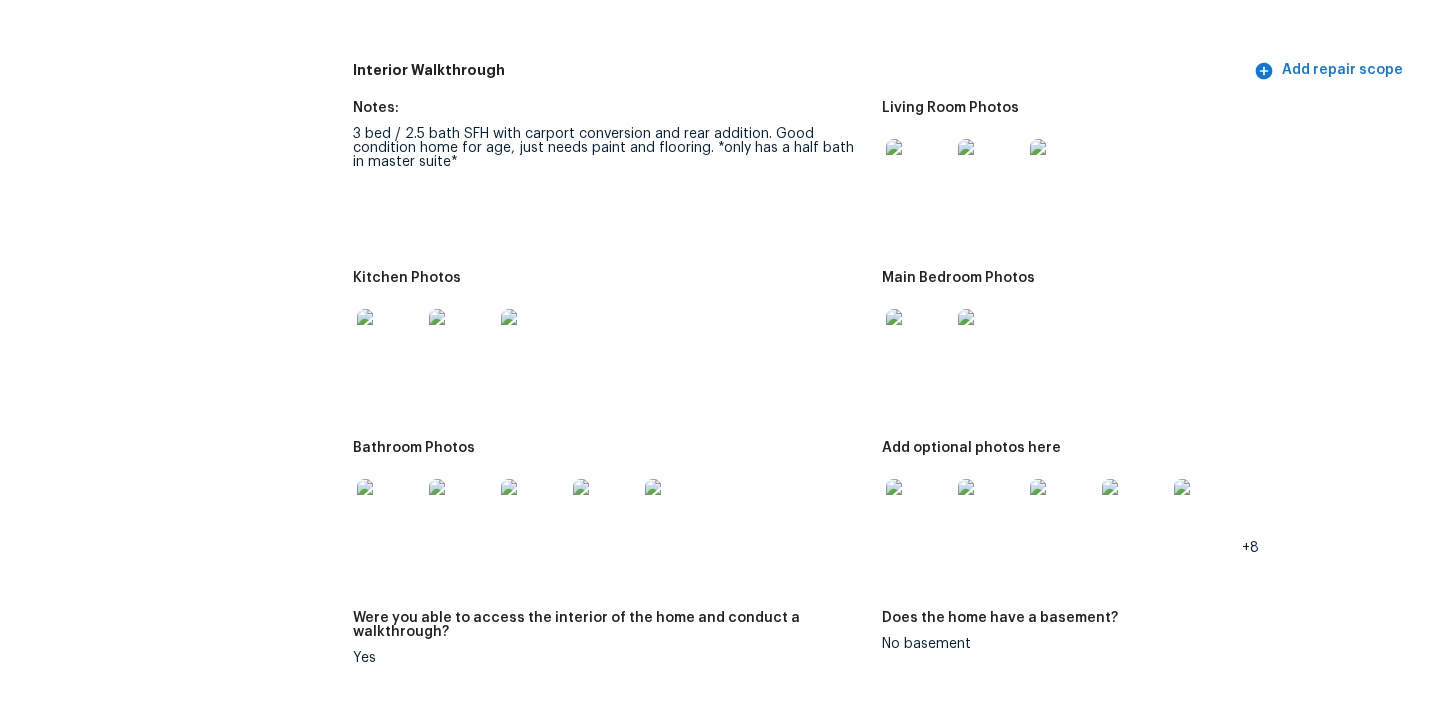 click at bounding box center (389, 511) 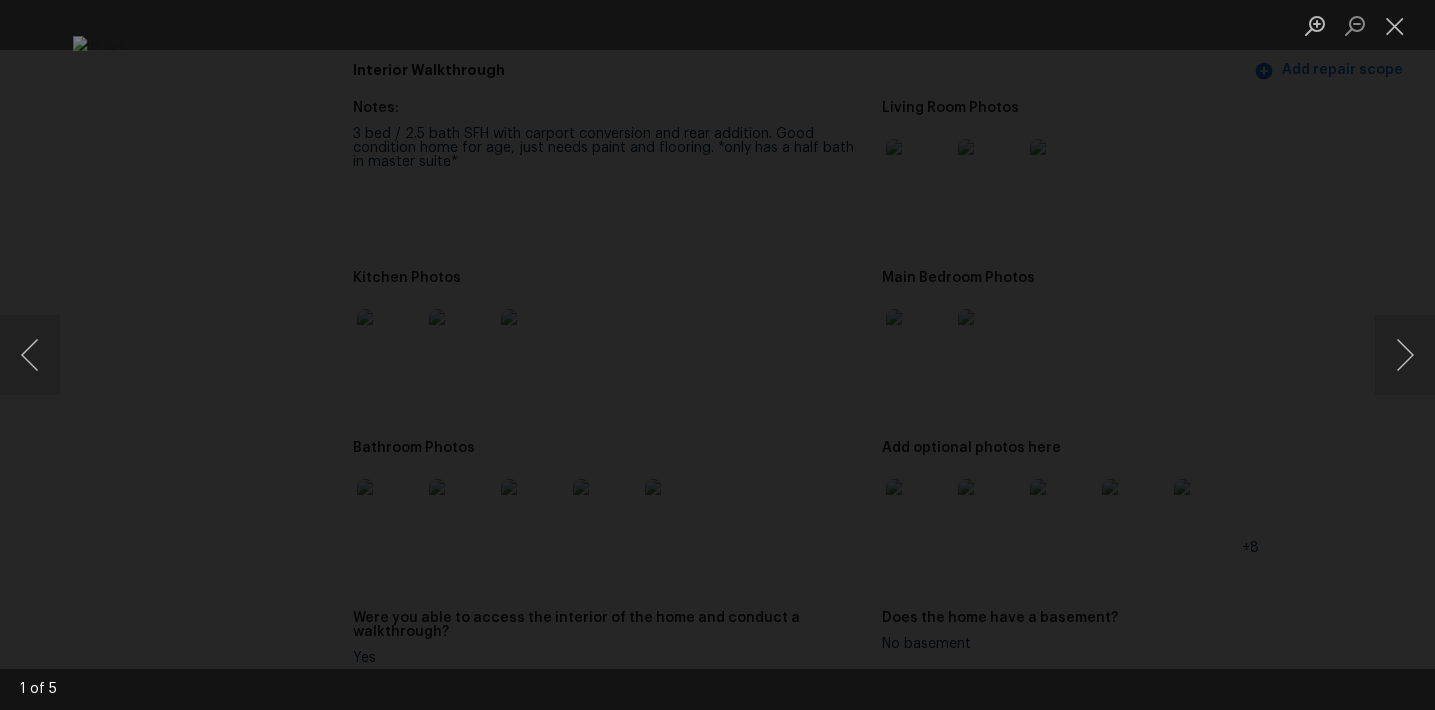 click at bounding box center [717, 355] 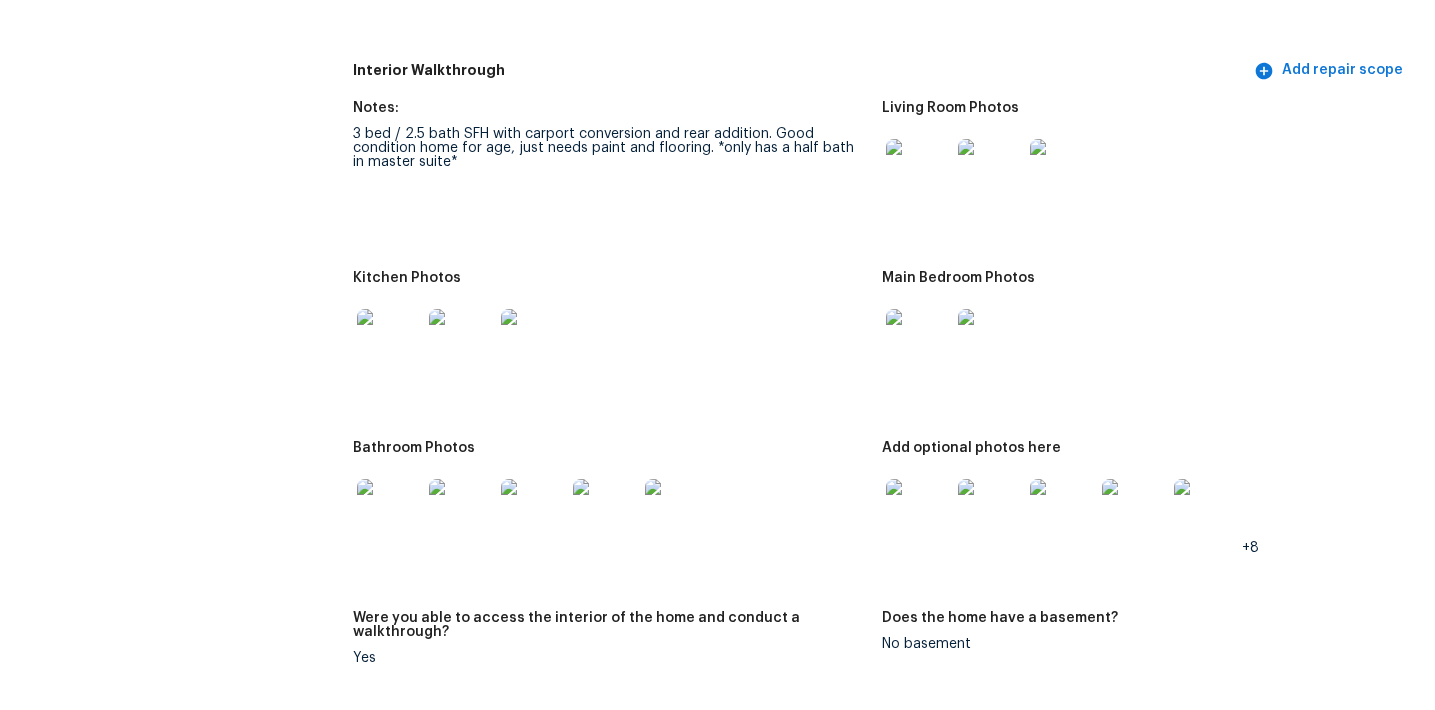 click at bounding box center (918, 511) 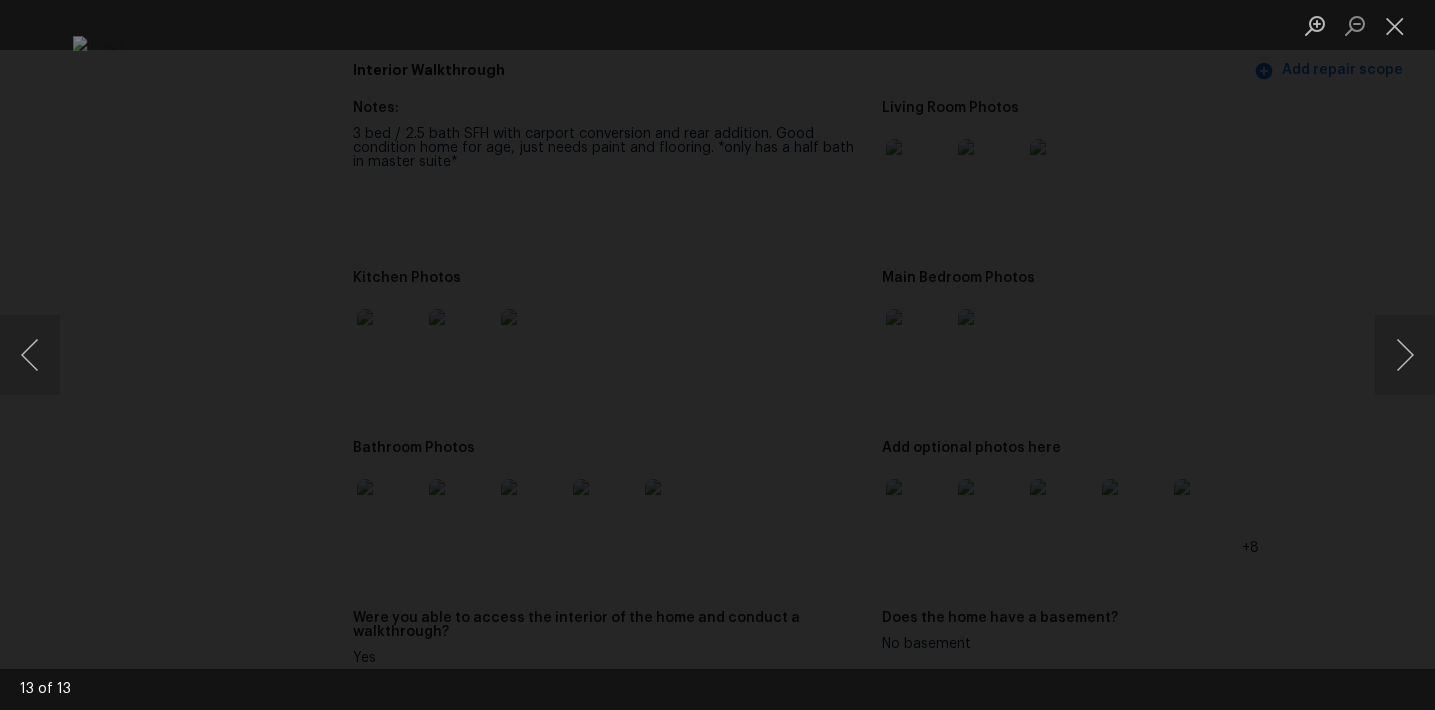 click at bounding box center [717, 355] 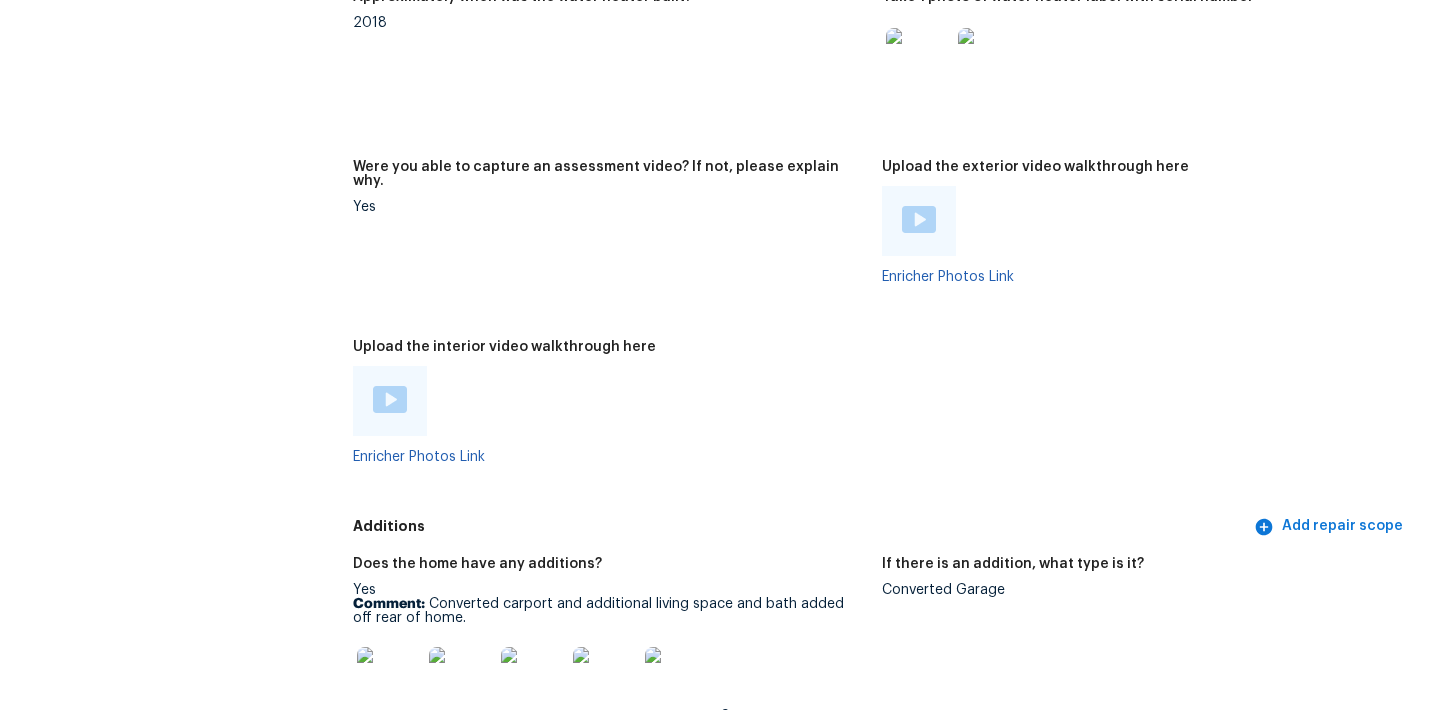 scroll, scrollTop: 4506, scrollLeft: 0, axis: vertical 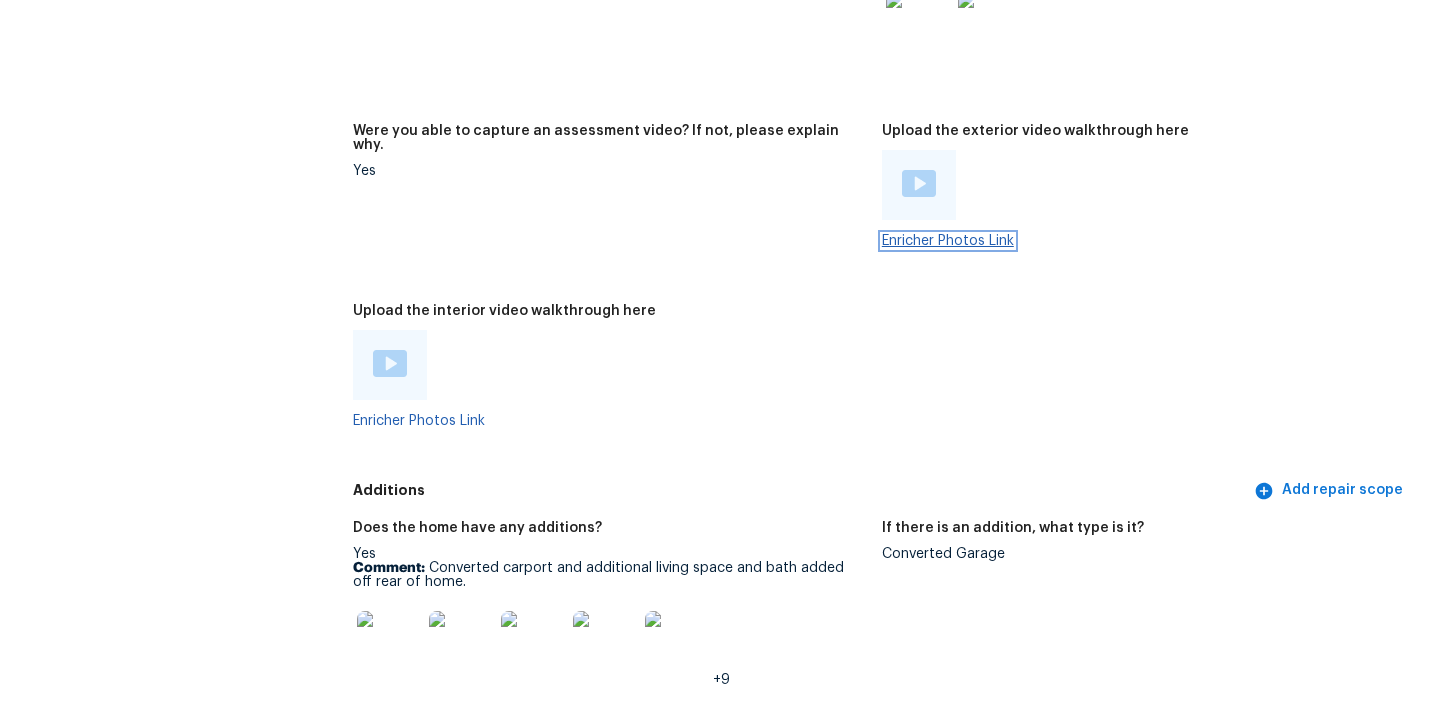 click on "Enricher Photos Link" at bounding box center (948, 241) 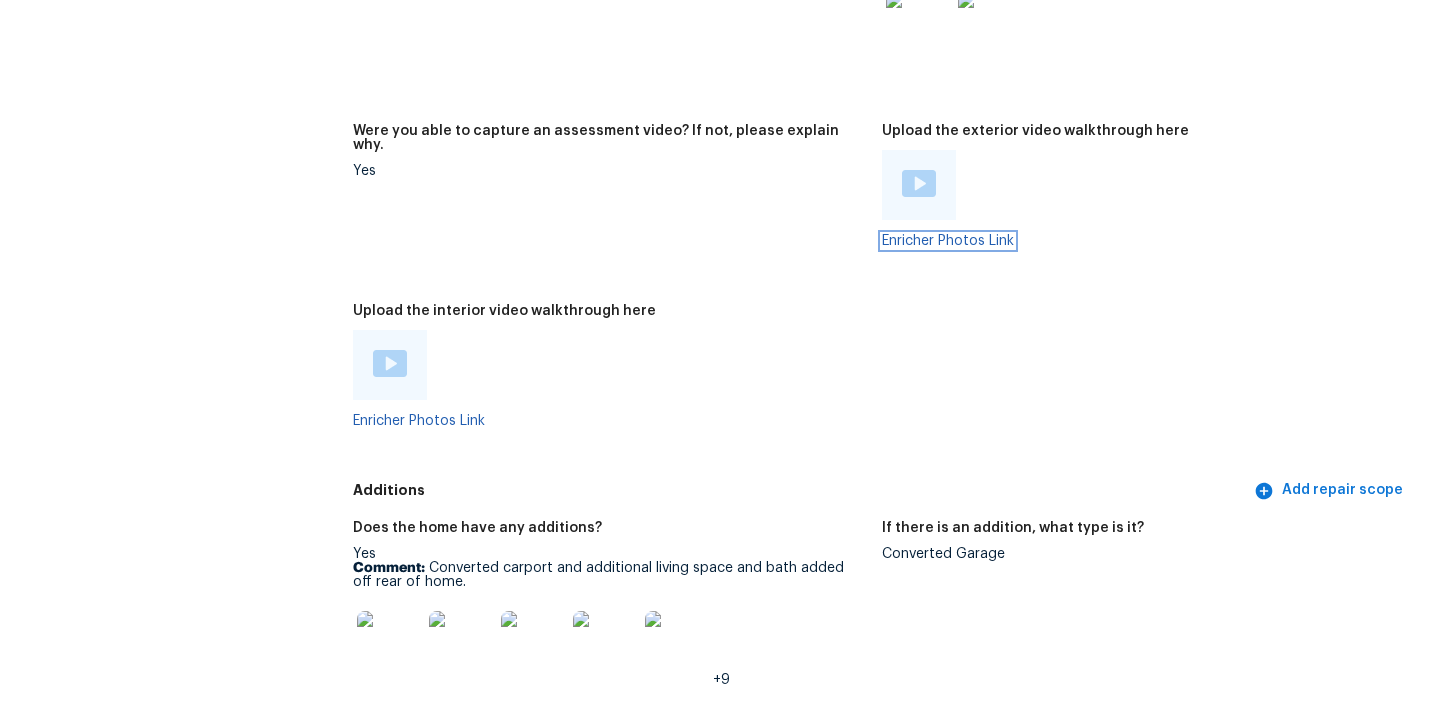 scroll, scrollTop: 4641, scrollLeft: 0, axis: vertical 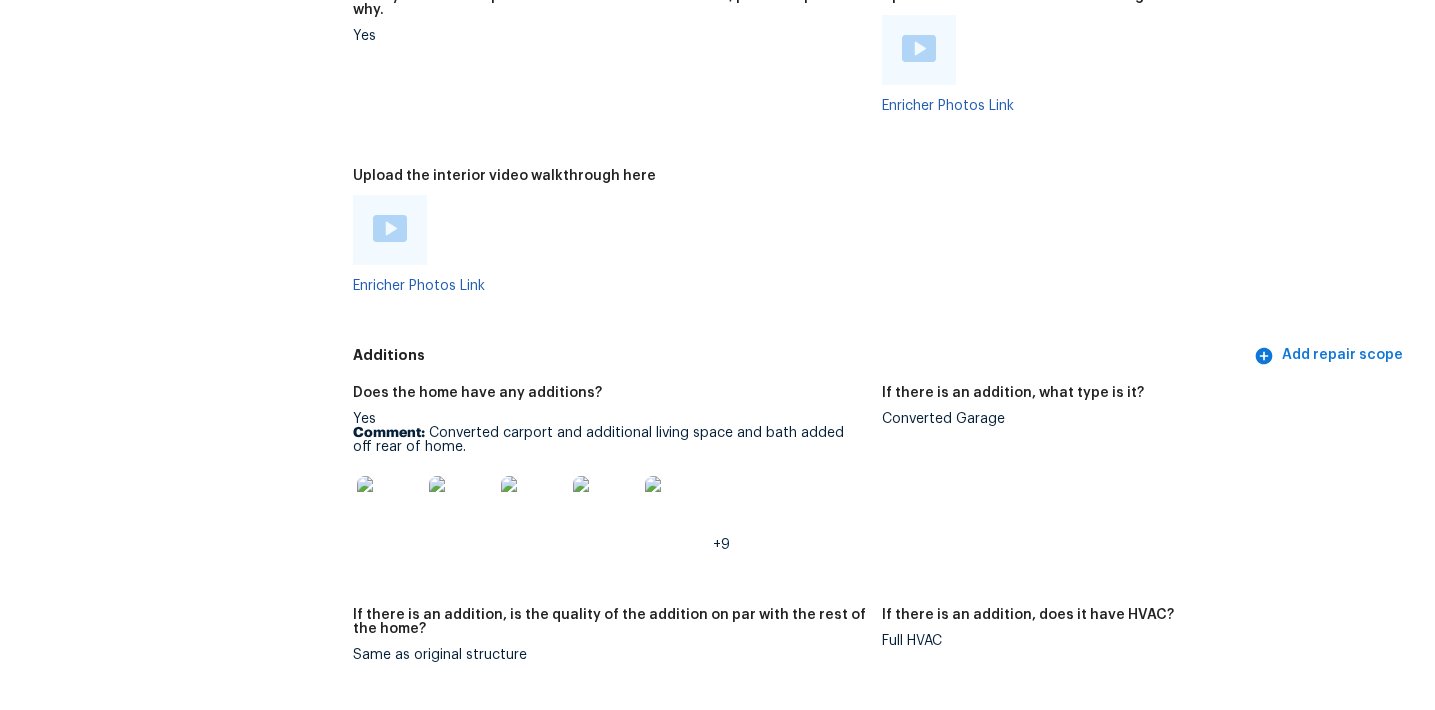 click on "If there is an addition, what type is it? Converted Garage" at bounding box center (1146, 485) 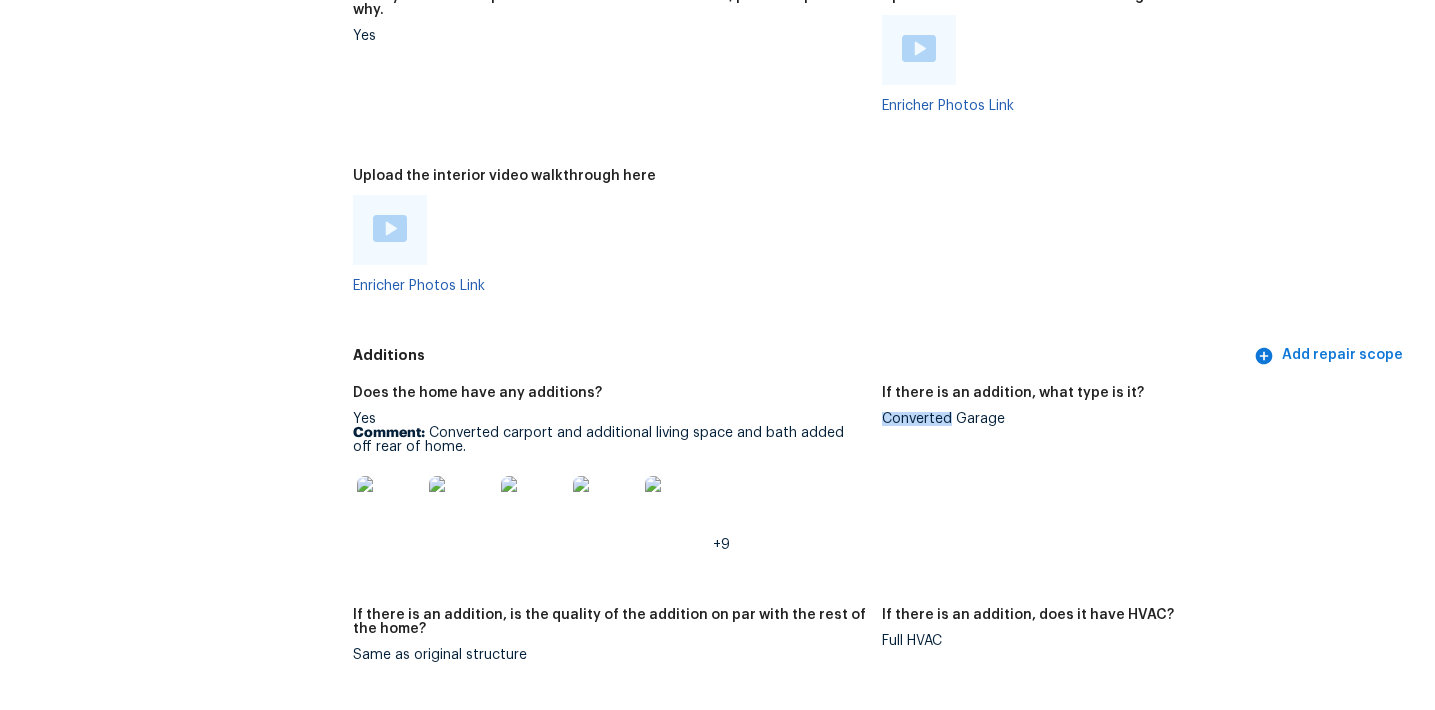 click on "Converted Garage" at bounding box center (1138, 419) 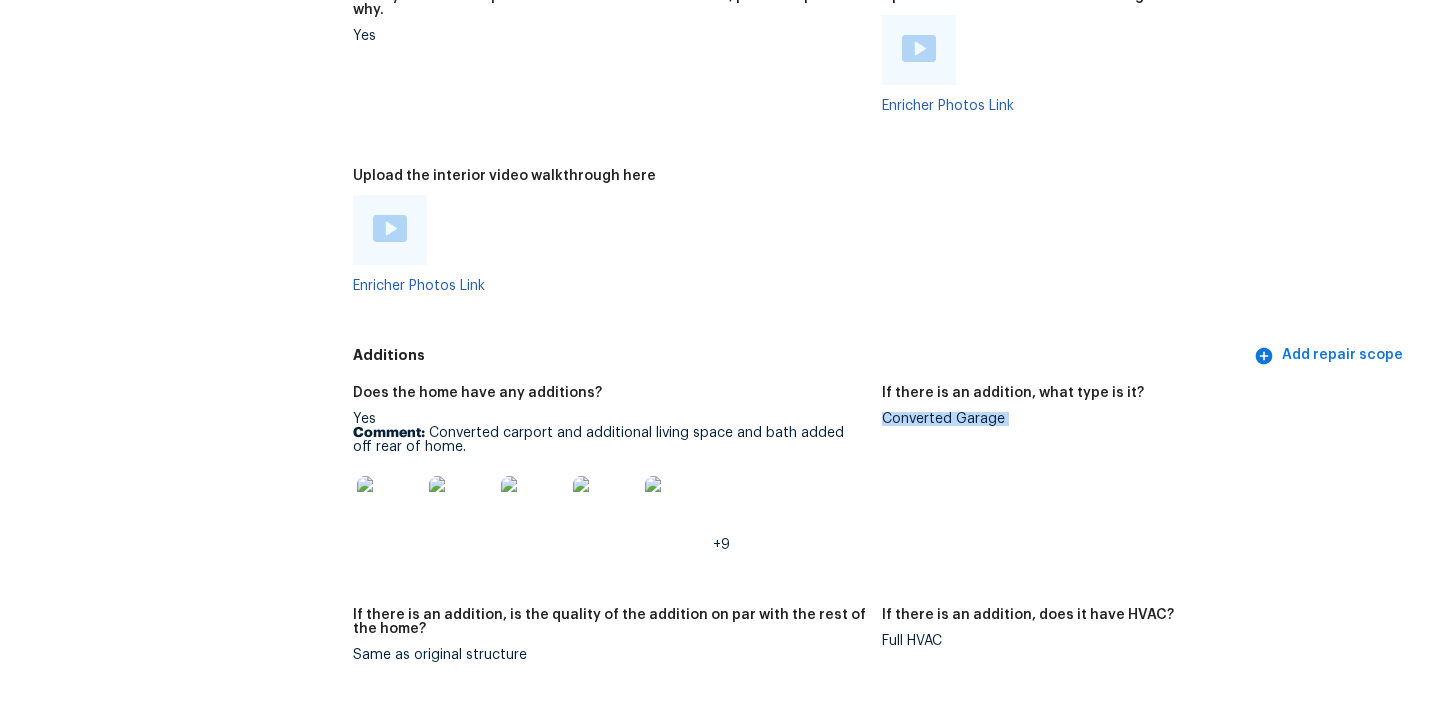 click on "Converted Garage" at bounding box center (1138, 419) 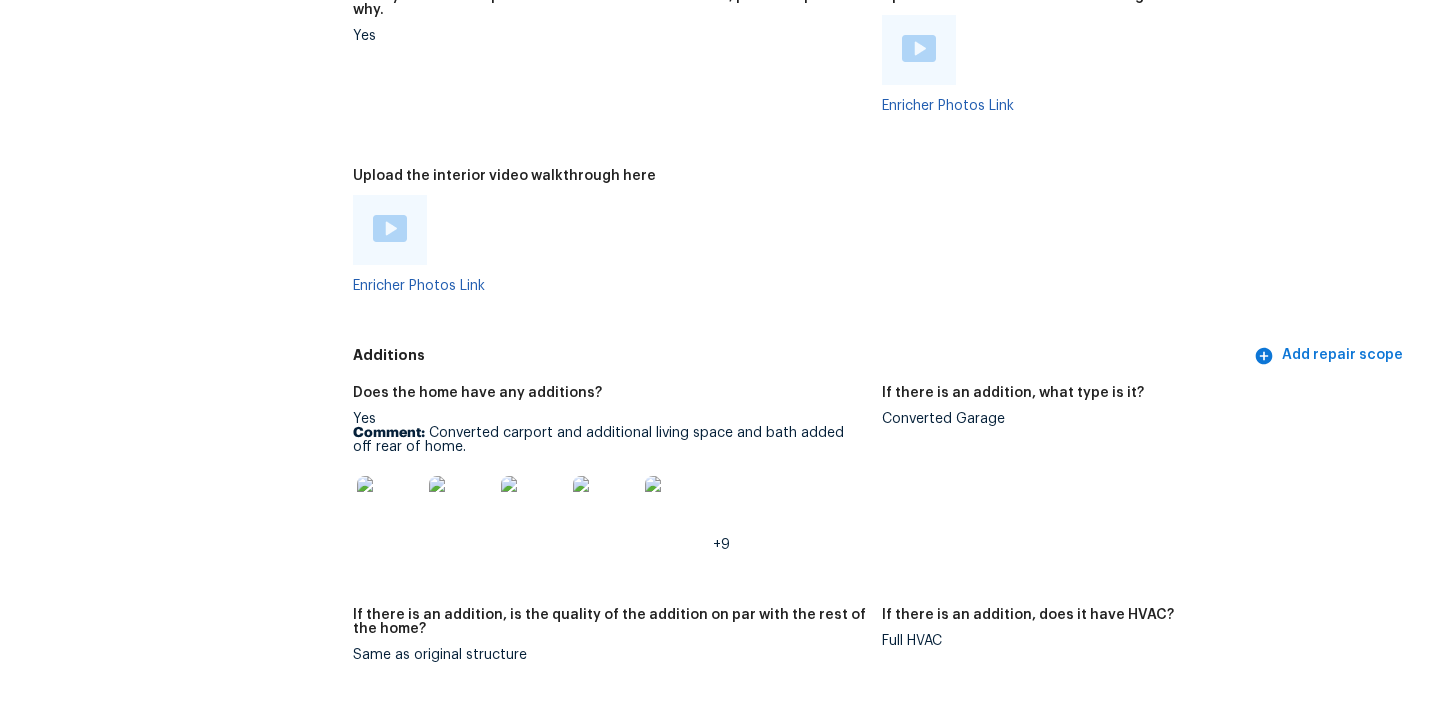 click on "Additions" at bounding box center [801, 355] 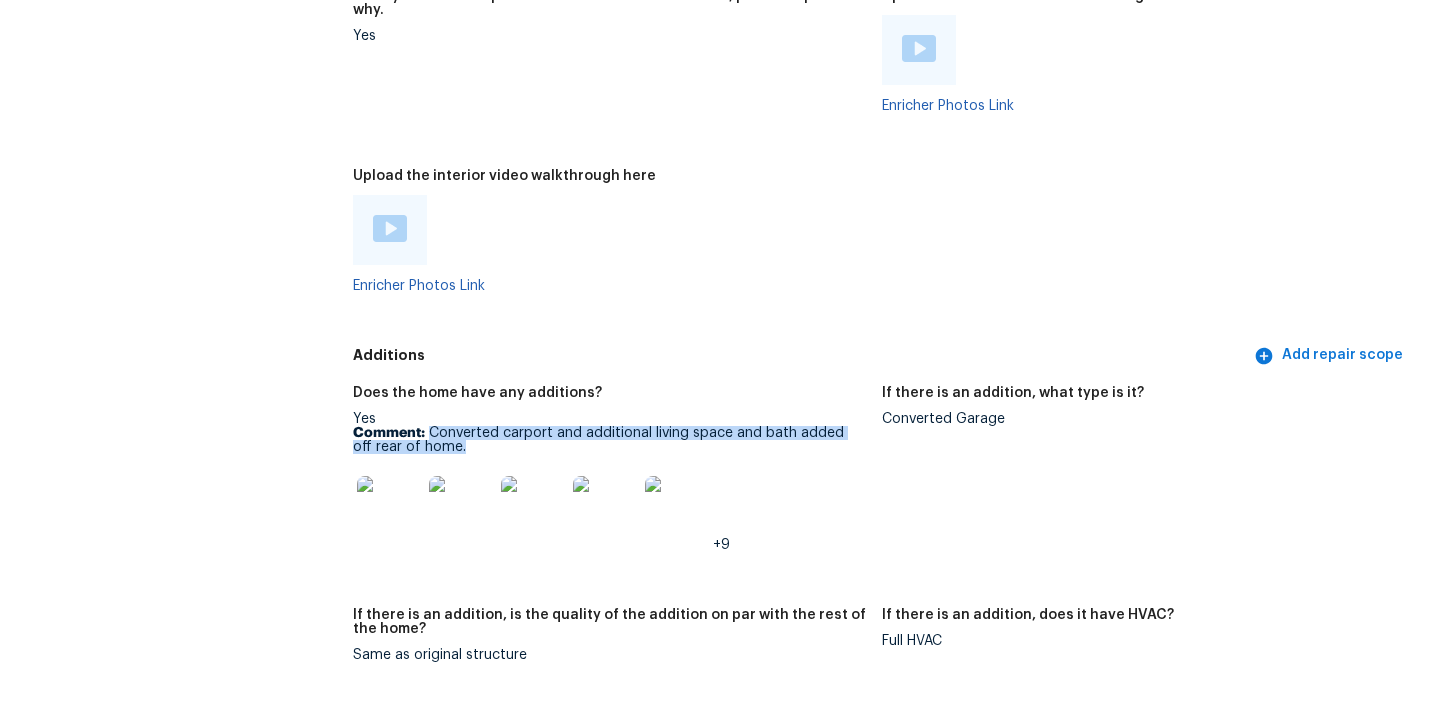 drag, startPoint x: 430, startPoint y: 418, endPoint x: 475, endPoint y: 434, distance: 47.759815 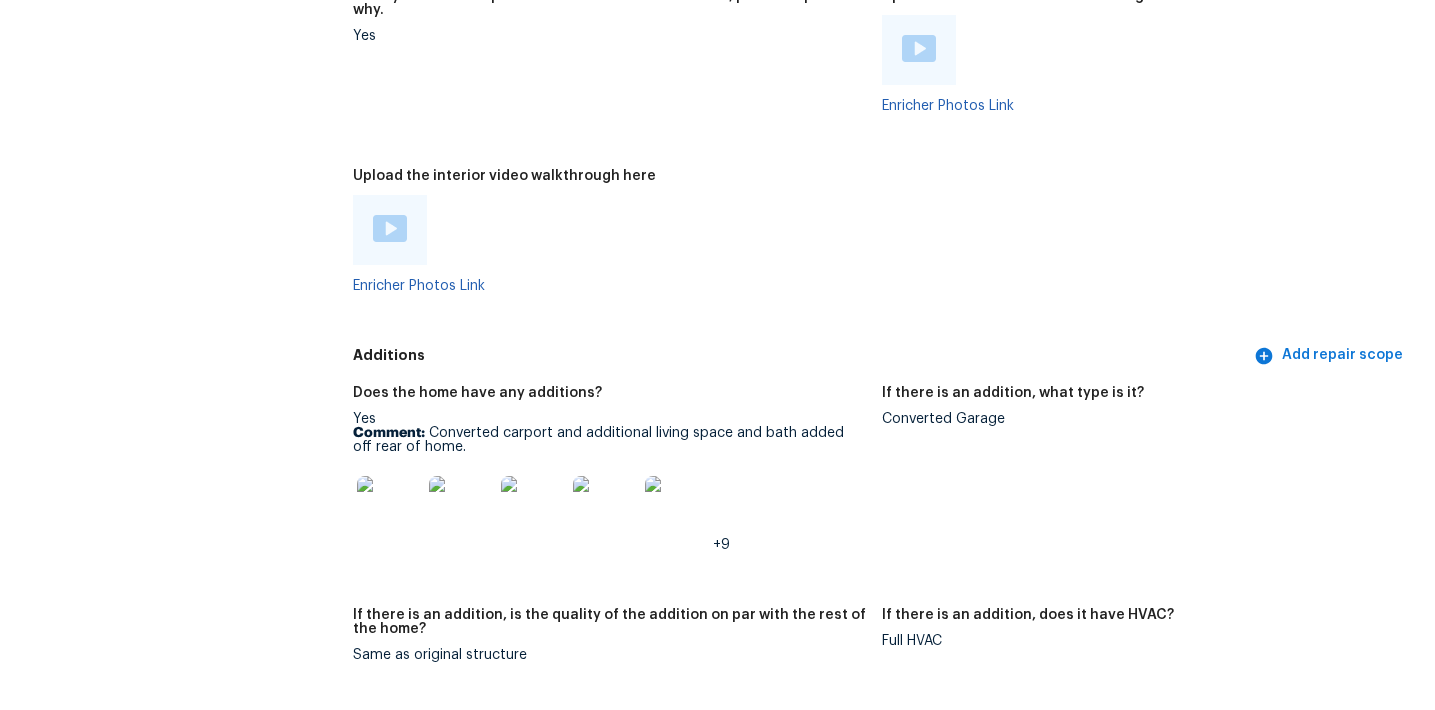 click on "Comment:   Converted carport and additional living space and bath added off rear of home." at bounding box center [609, 440] 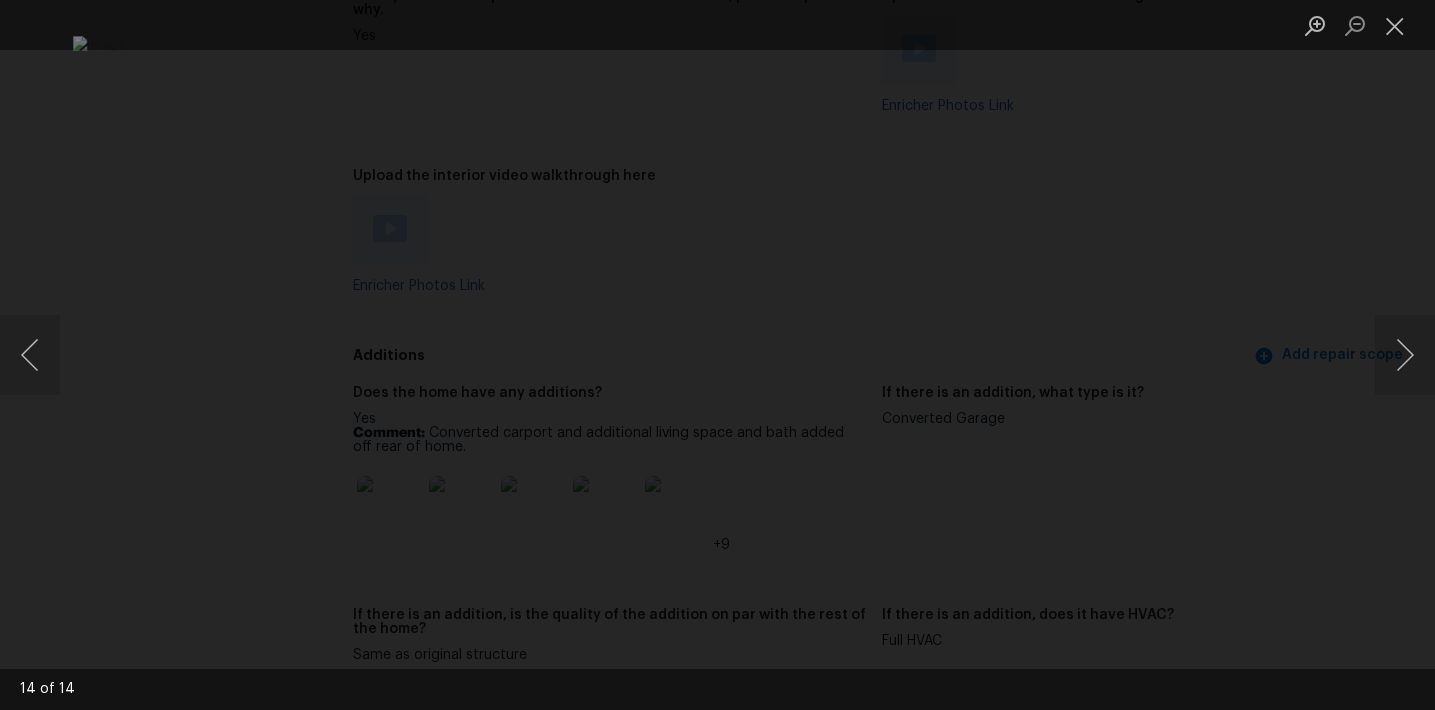 click at bounding box center (717, 355) 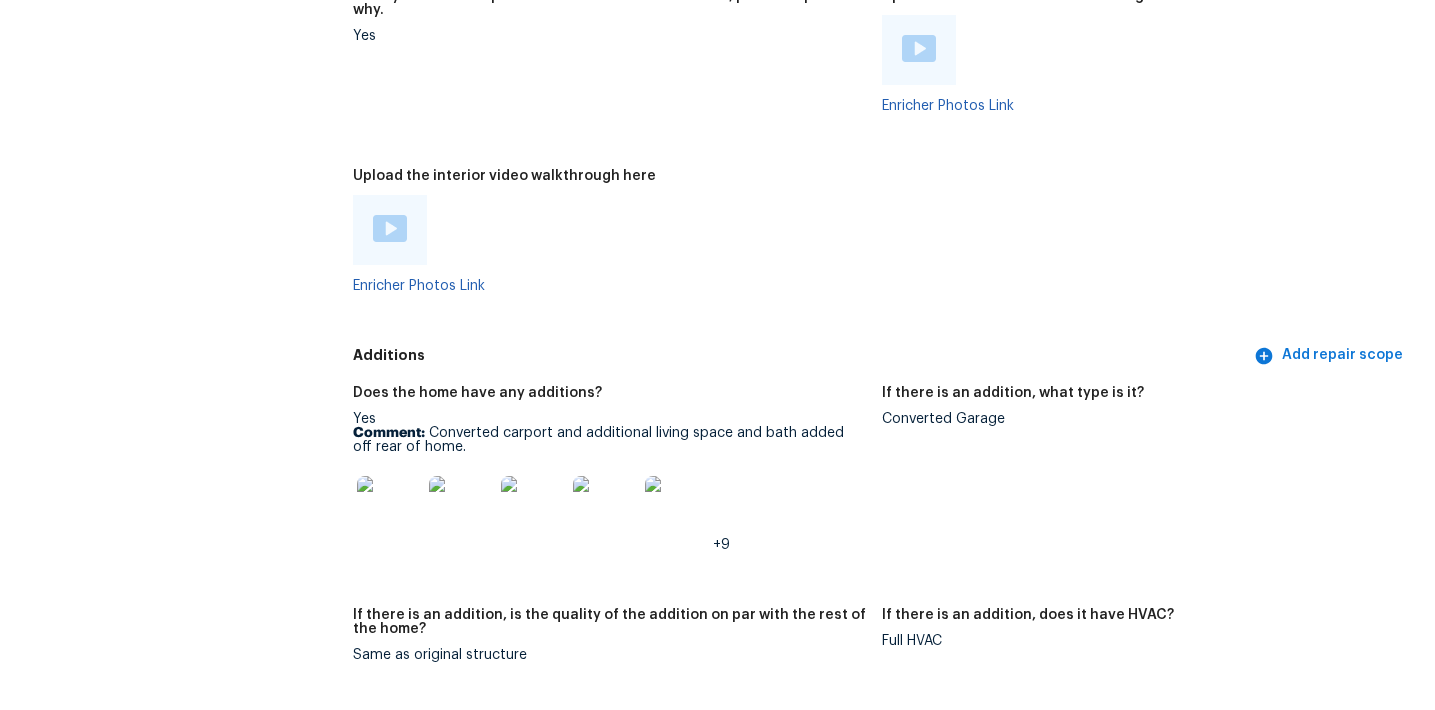 click on "Enricher Photos Link" at bounding box center [609, 244] 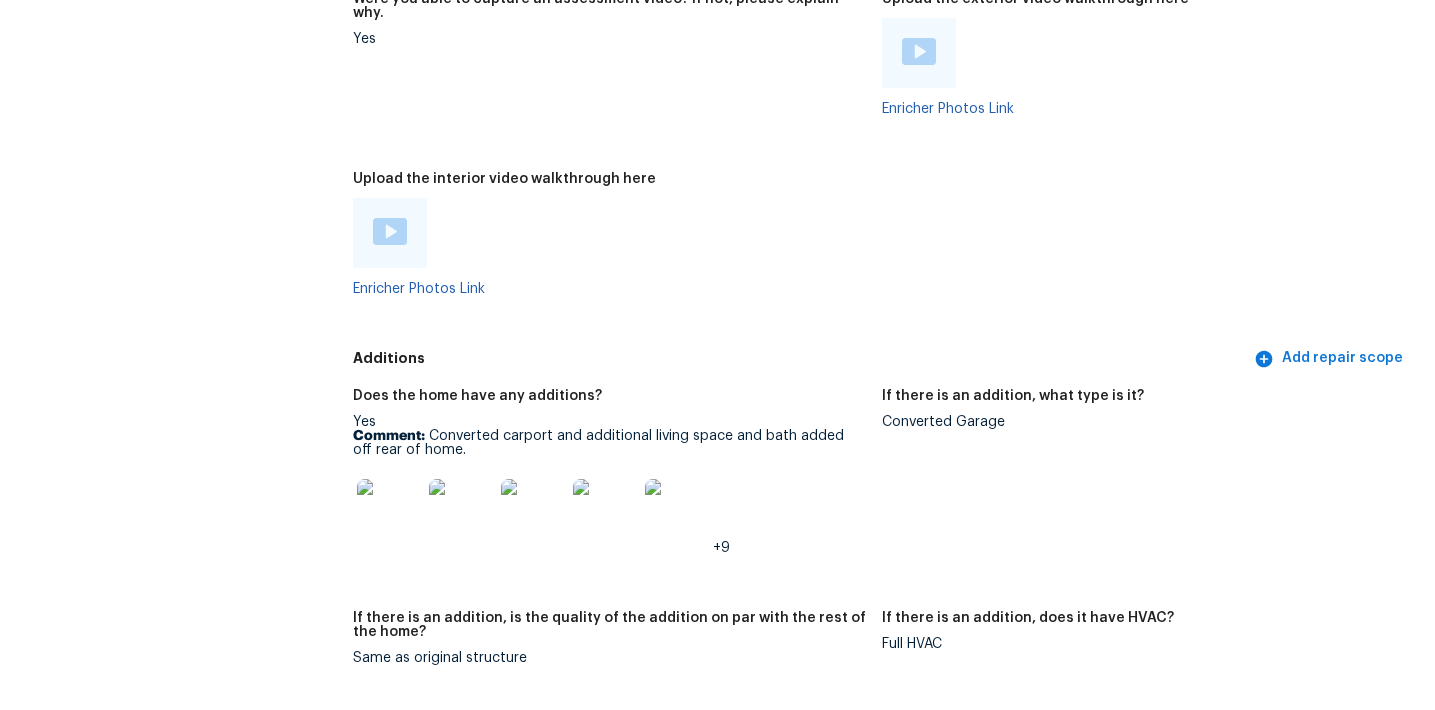 scroll, scrollTop: 4621, scrollLeft: 0, axis: vertical 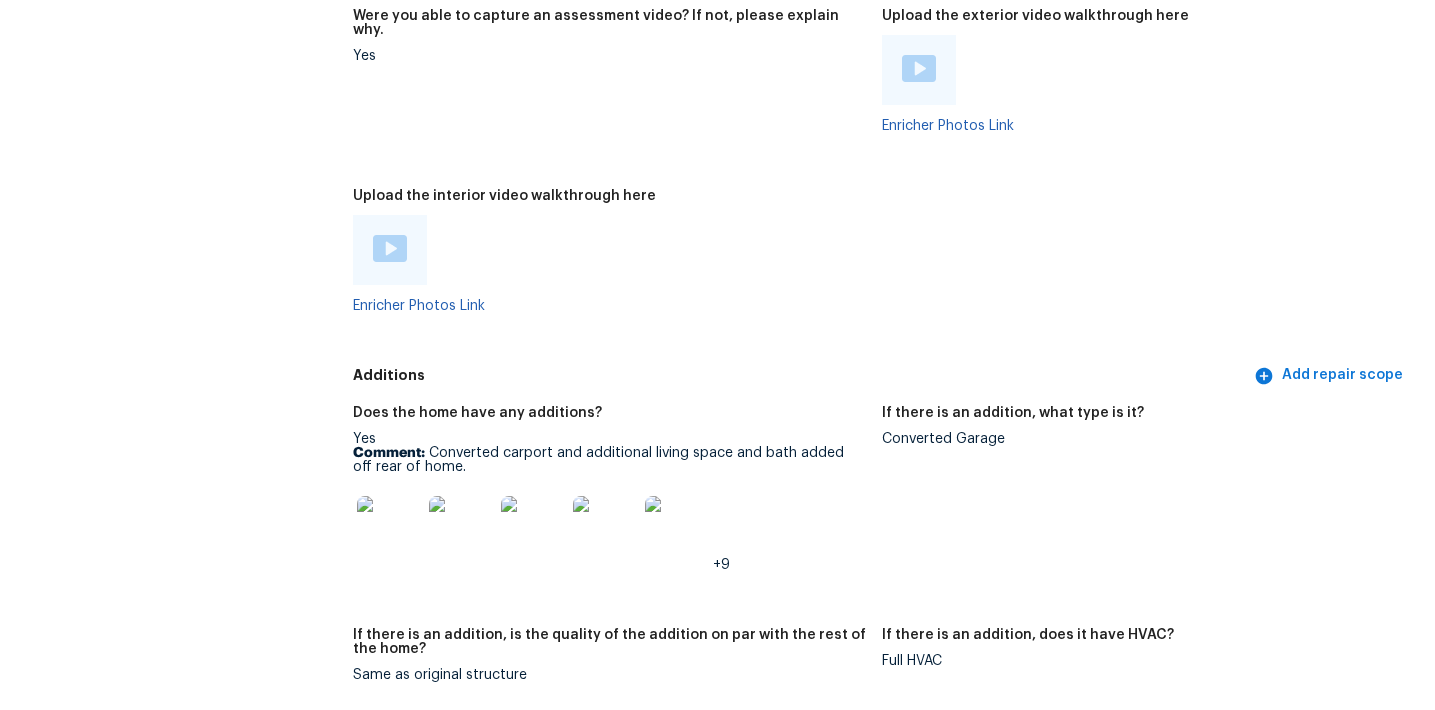 click on "Upload the interior video walkthrough here" at bounding box center [609, 202] 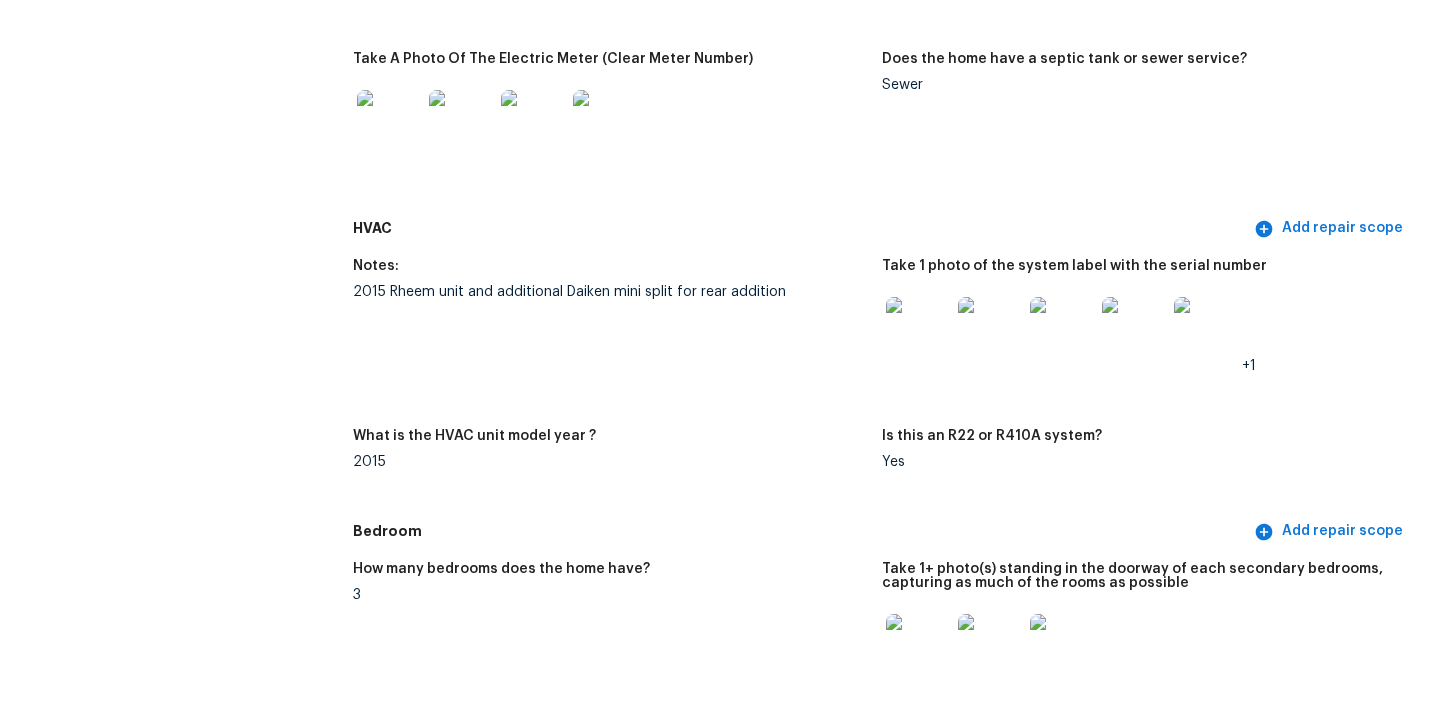 scroll, scrollTop: 0, scrollLeft: 0, axis: both 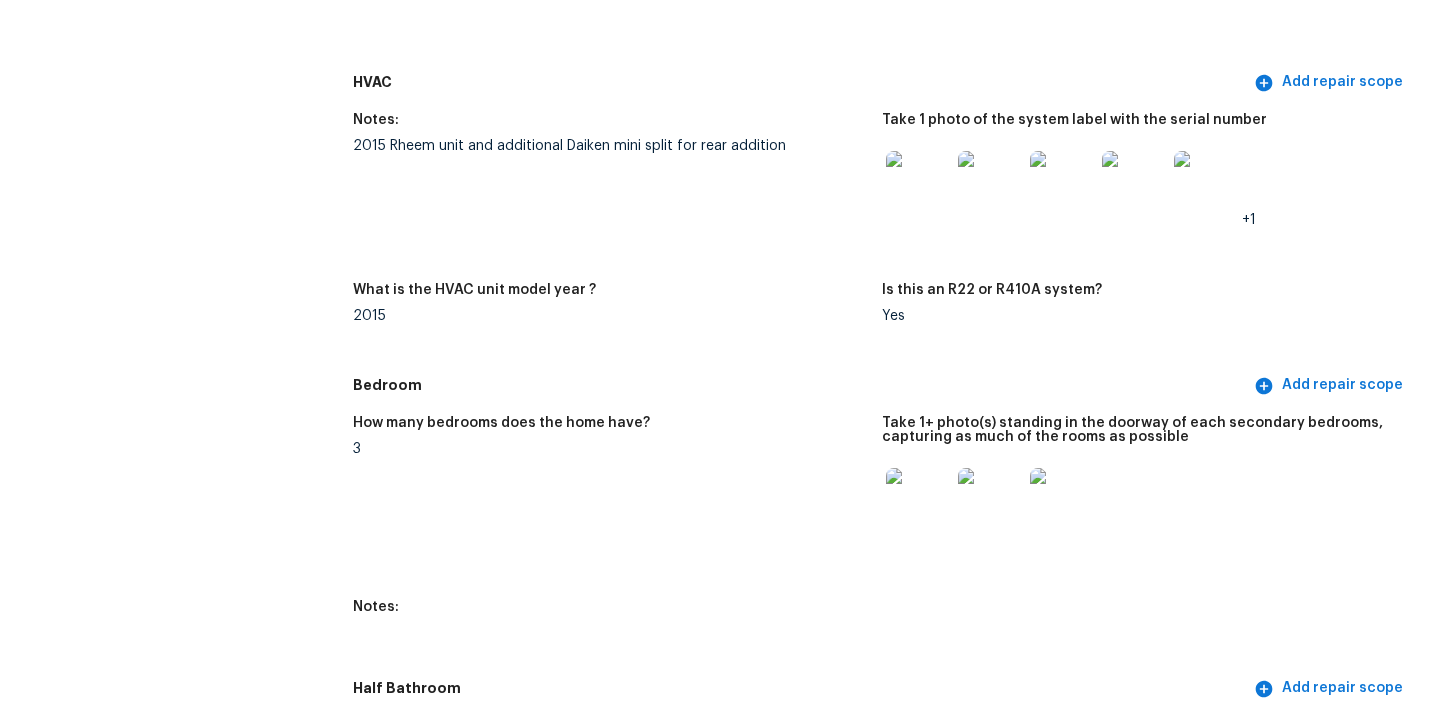 click on "Notes: 2015 Rheem unit and additional Daiken mini split for rear addition  Take 1 photo of the system label with the serial number  +1 What is the HVAC unit model year ? 2015 Is this an R22 or R410A system? Yes" at bounding box center [882, 234] 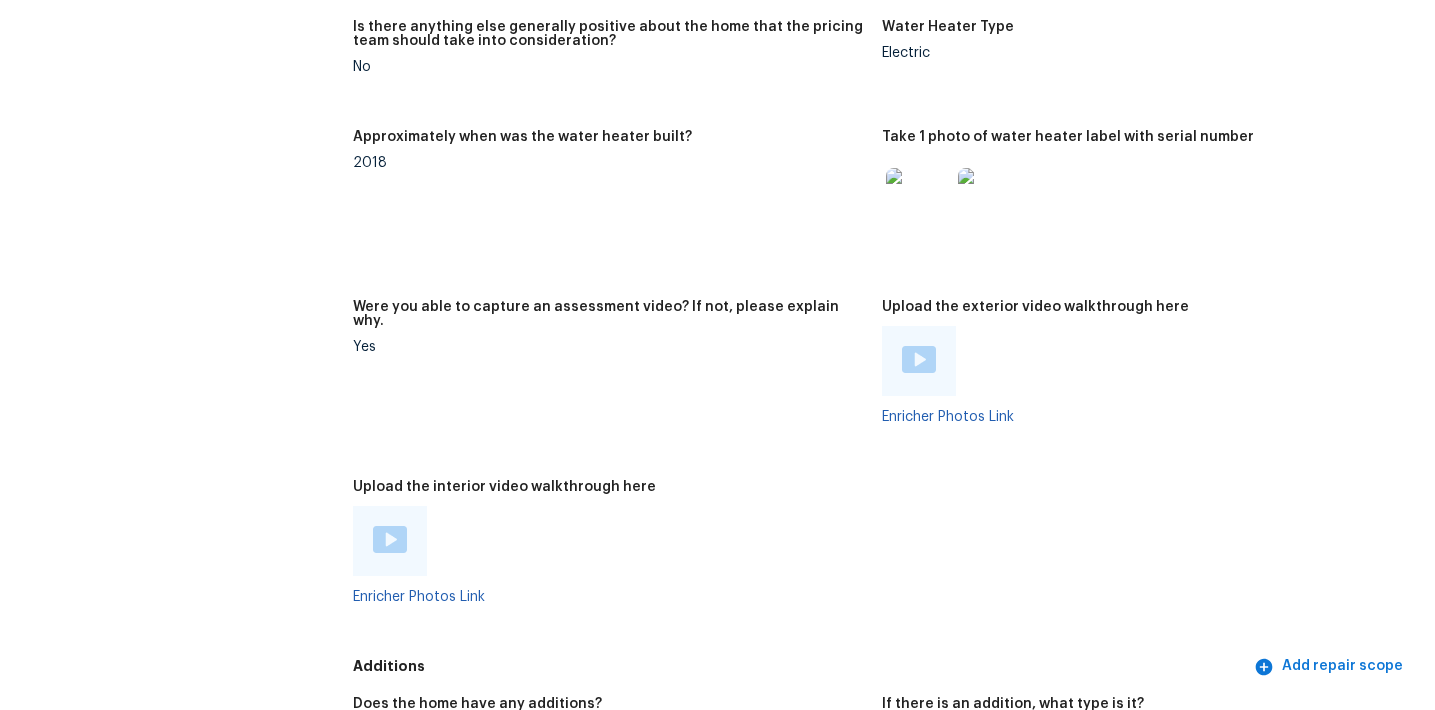 scroll, scrollTop: 4376, scrollLeft: 0, axis: vertical 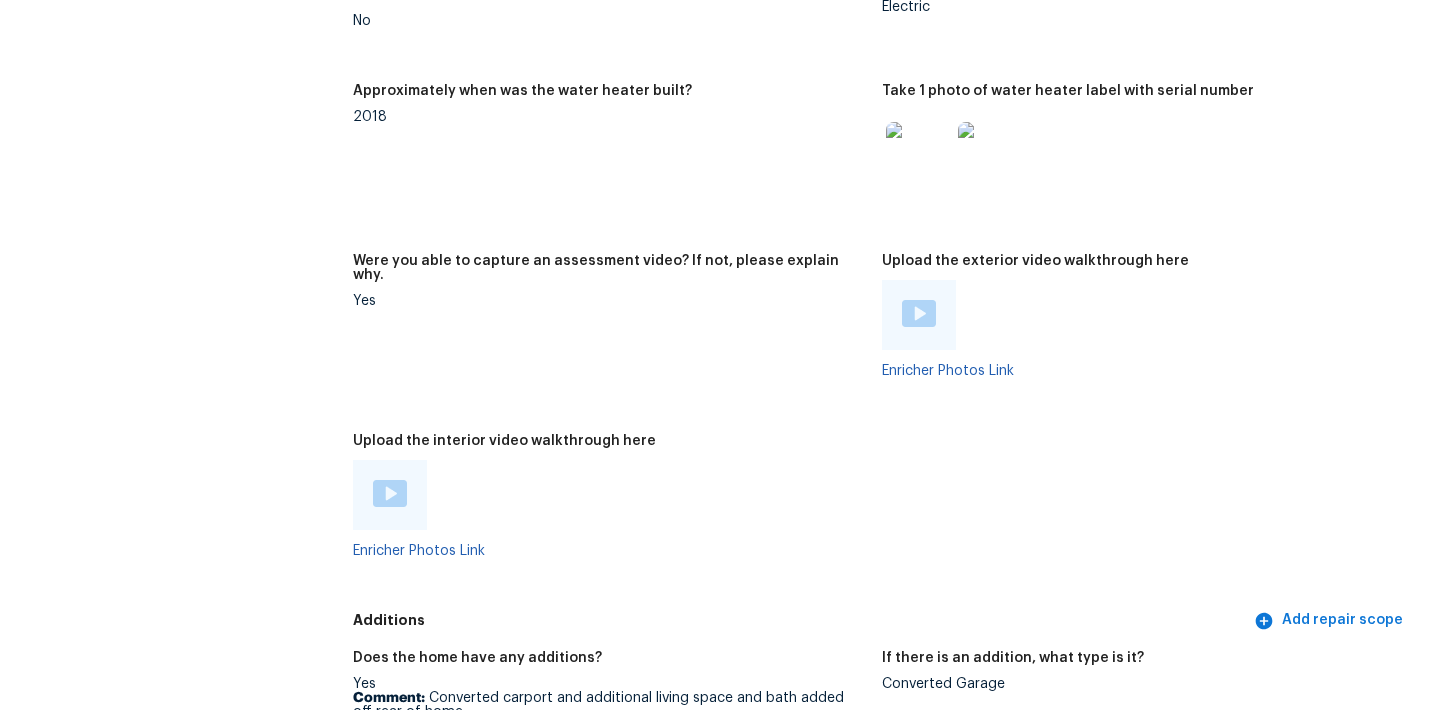 click at bounding box center (919, 313) 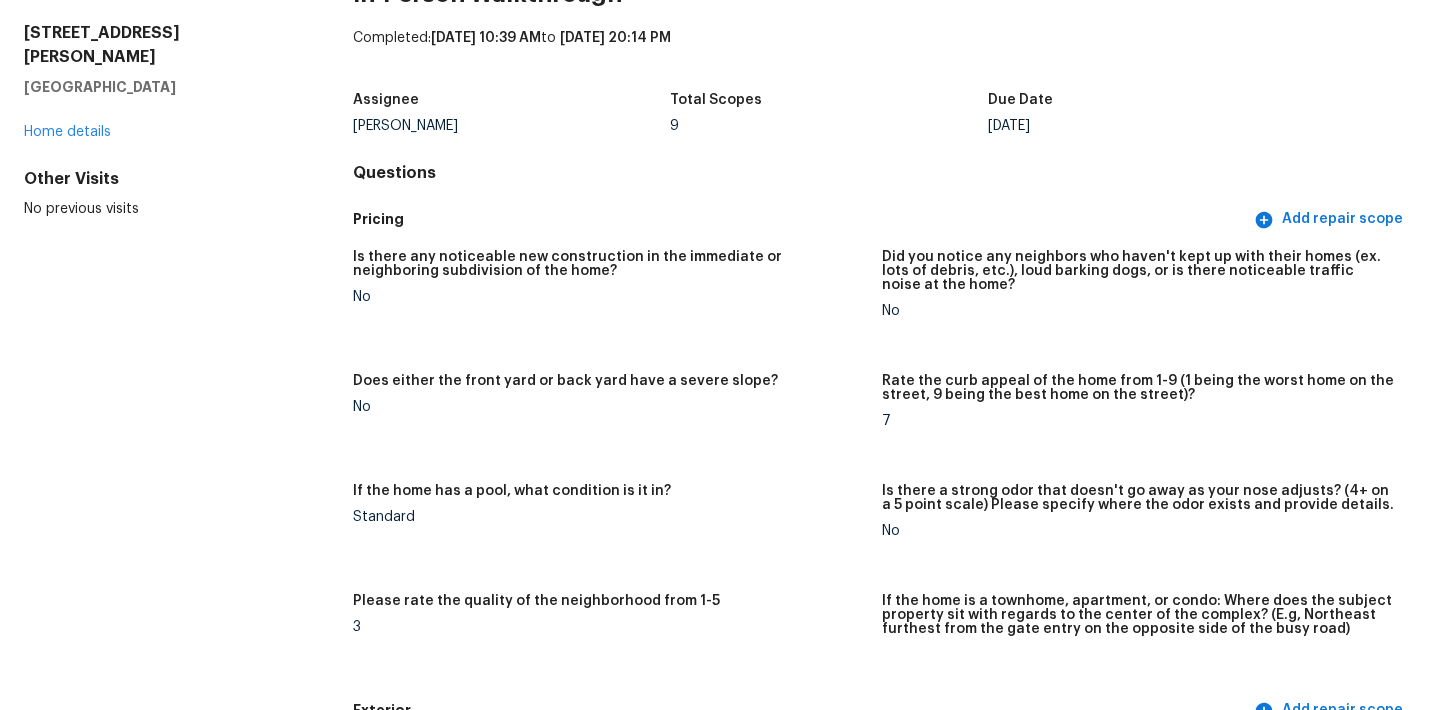 scroll, scrollTop: 0, scrollLeft: 0, axis: both 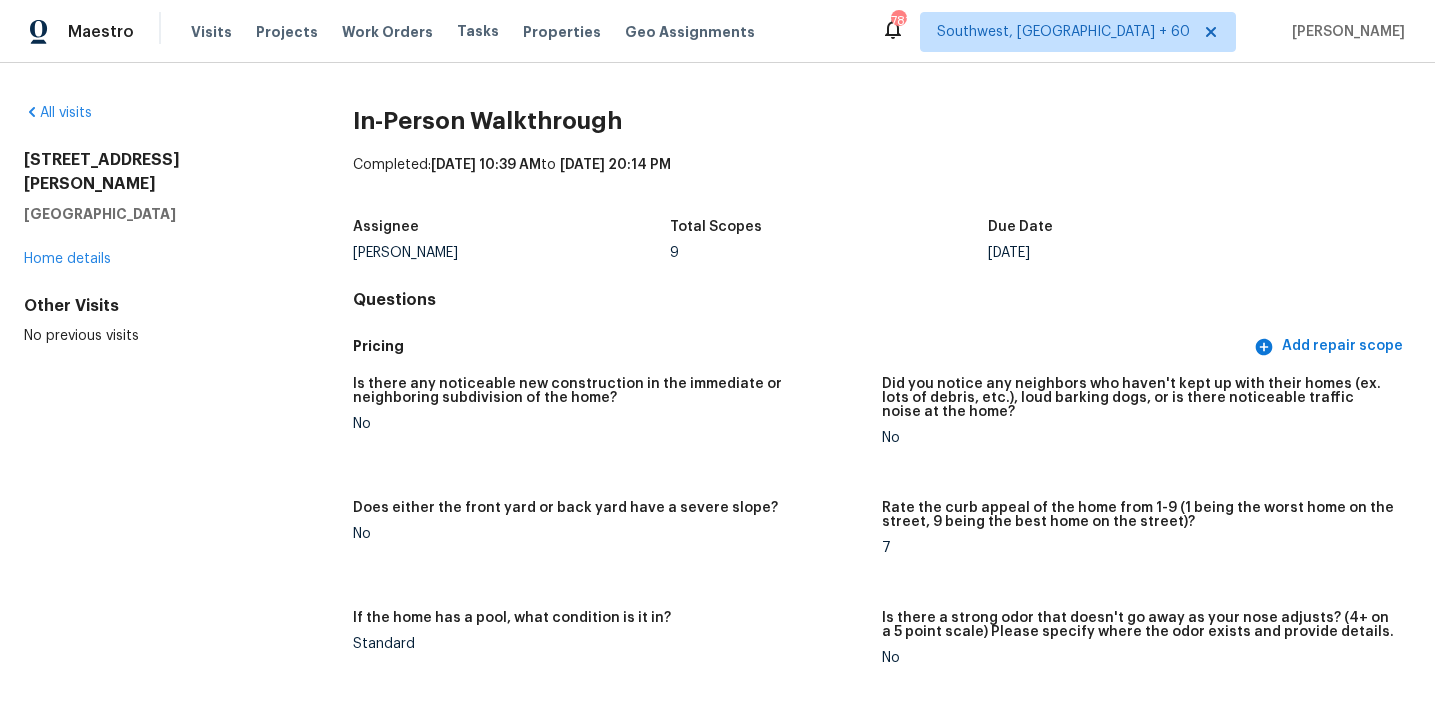 click on "All visits" at bounding box center [156, 113] 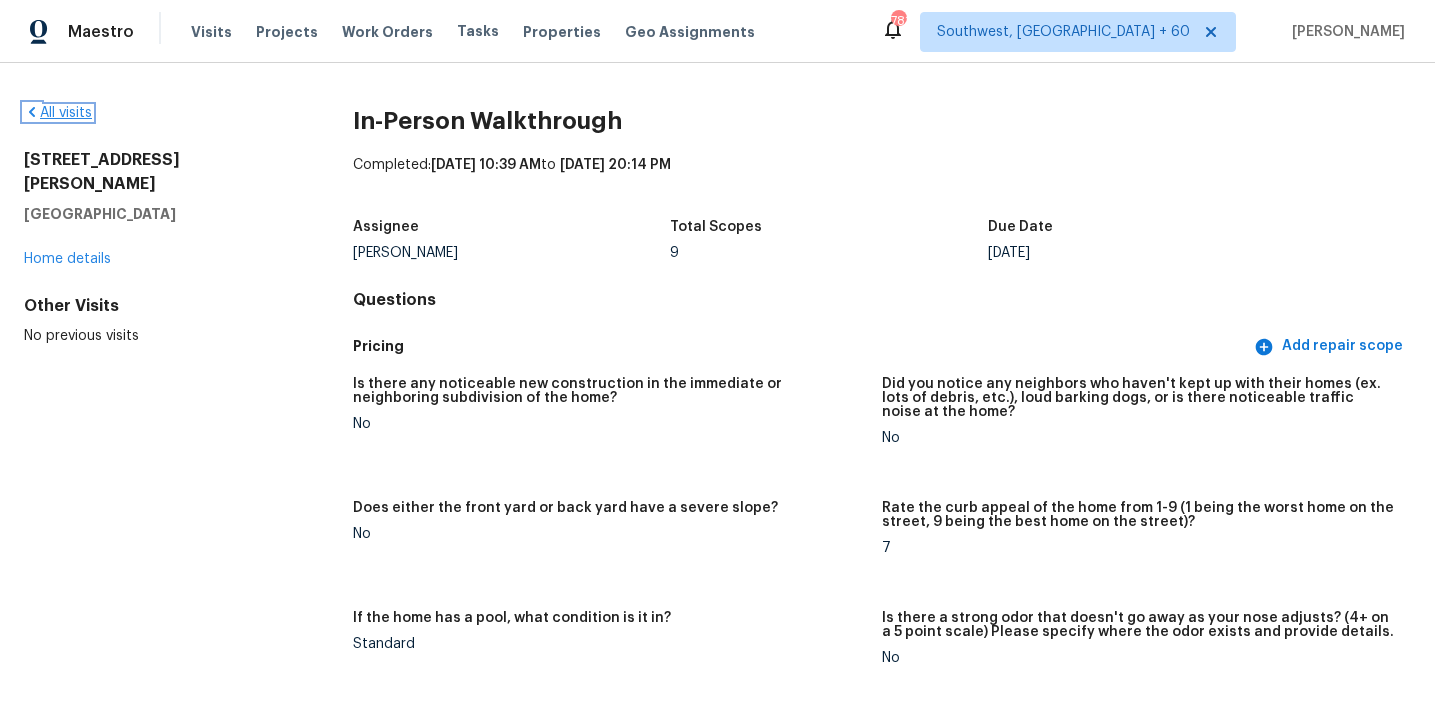 click on "All visits" at bounding box center [58, 113] 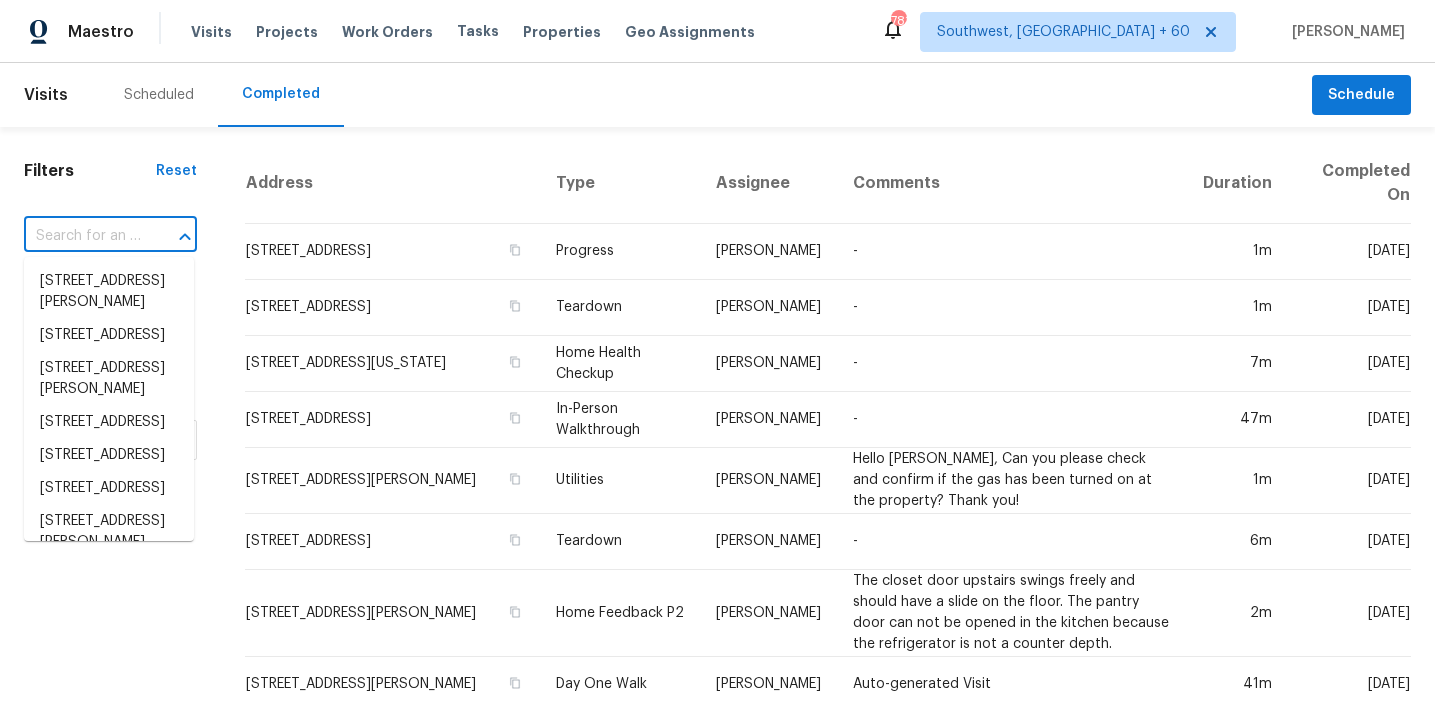 click at bounding box center [82, 236] 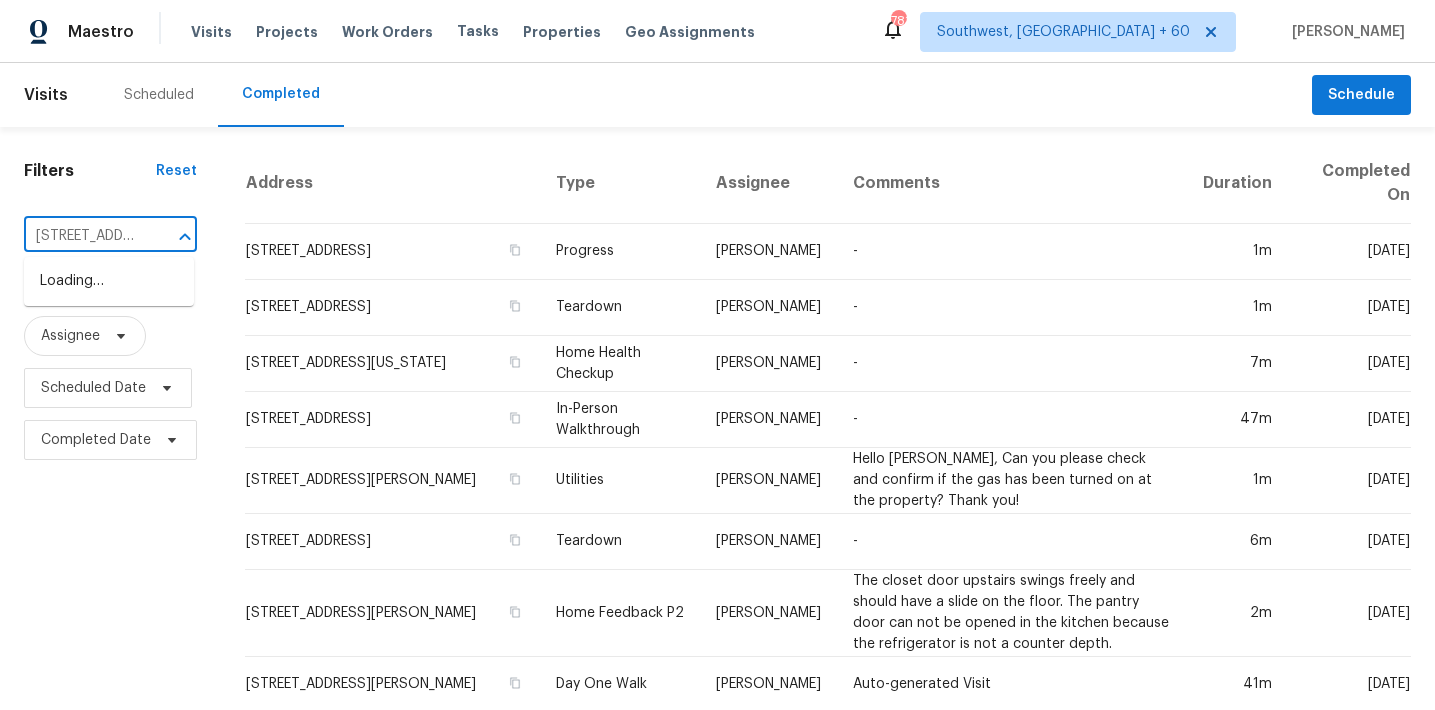 scroll, scrollTop: 0, scrollLeft: 130, axis: horizontal 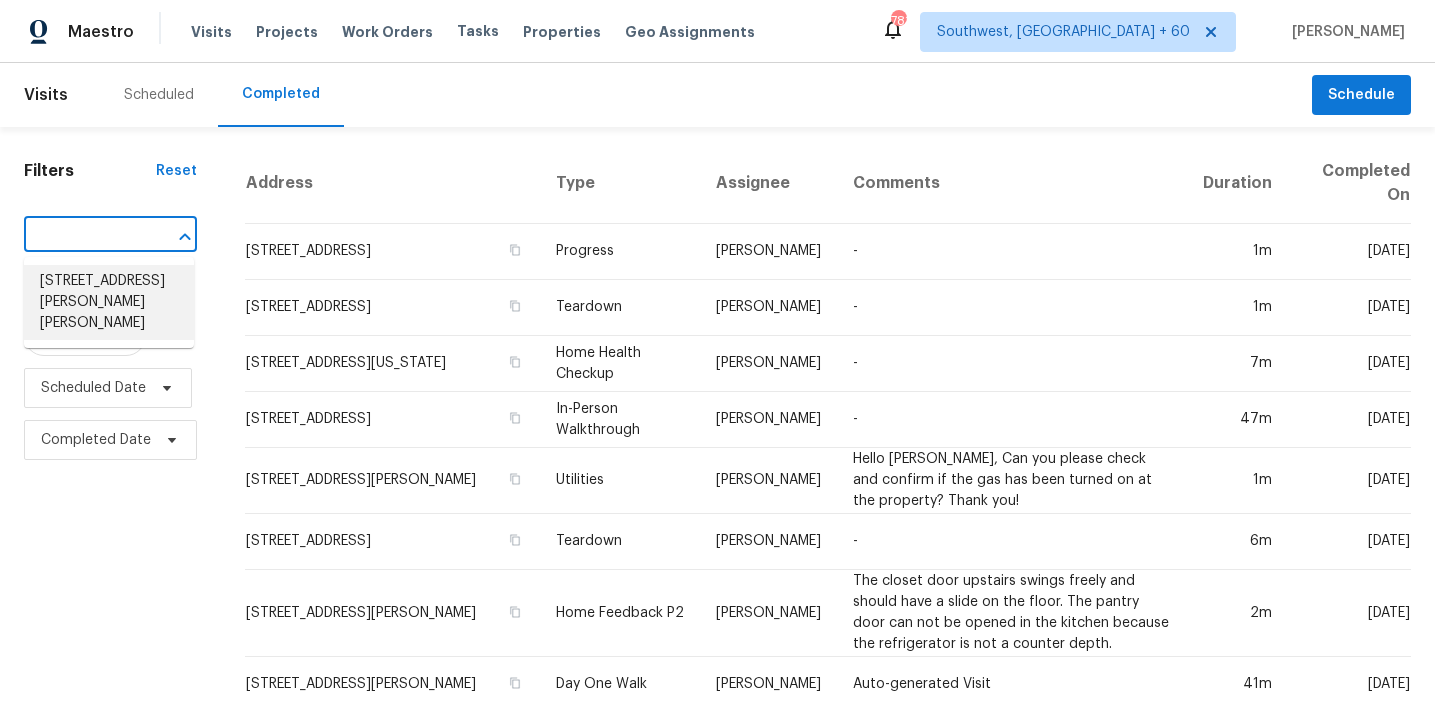 click on "[STREET_ADDRESS][PERSON_NAME][PERSON_NAME]" at bounding box center (109, 302) 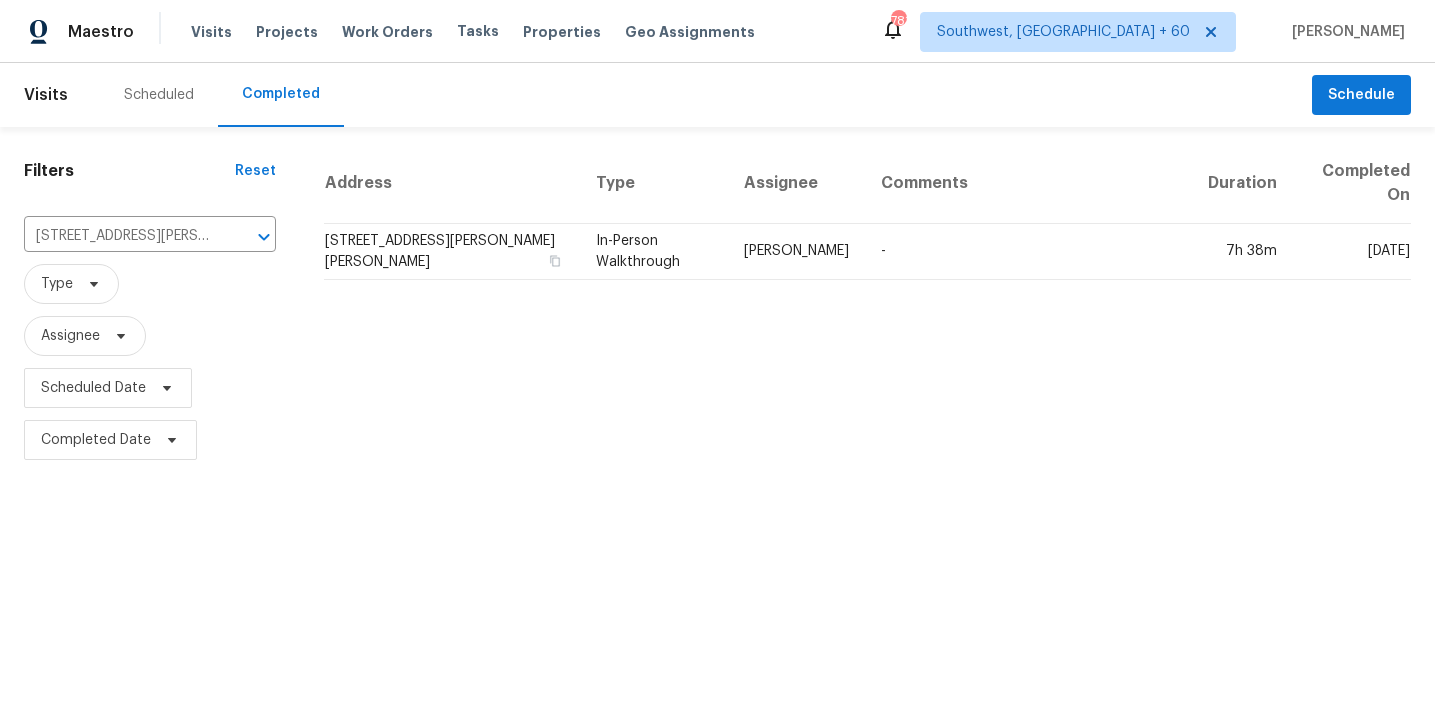 click on "[STREET_ADDRESS][PERSON_NAME][PERSON_NAME]" at bounding box center [452, 252] 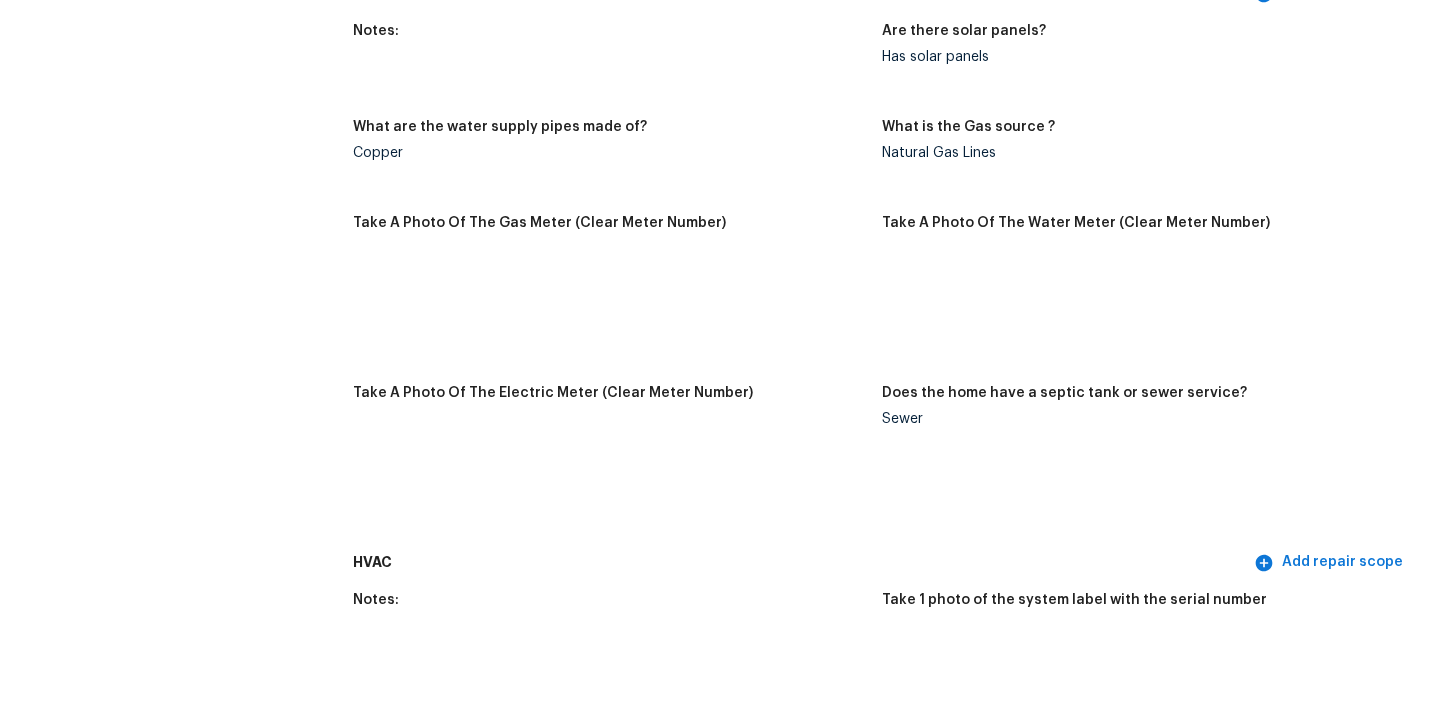 scroll, scrollTop: 0, scrollLeft: 0, axis: both 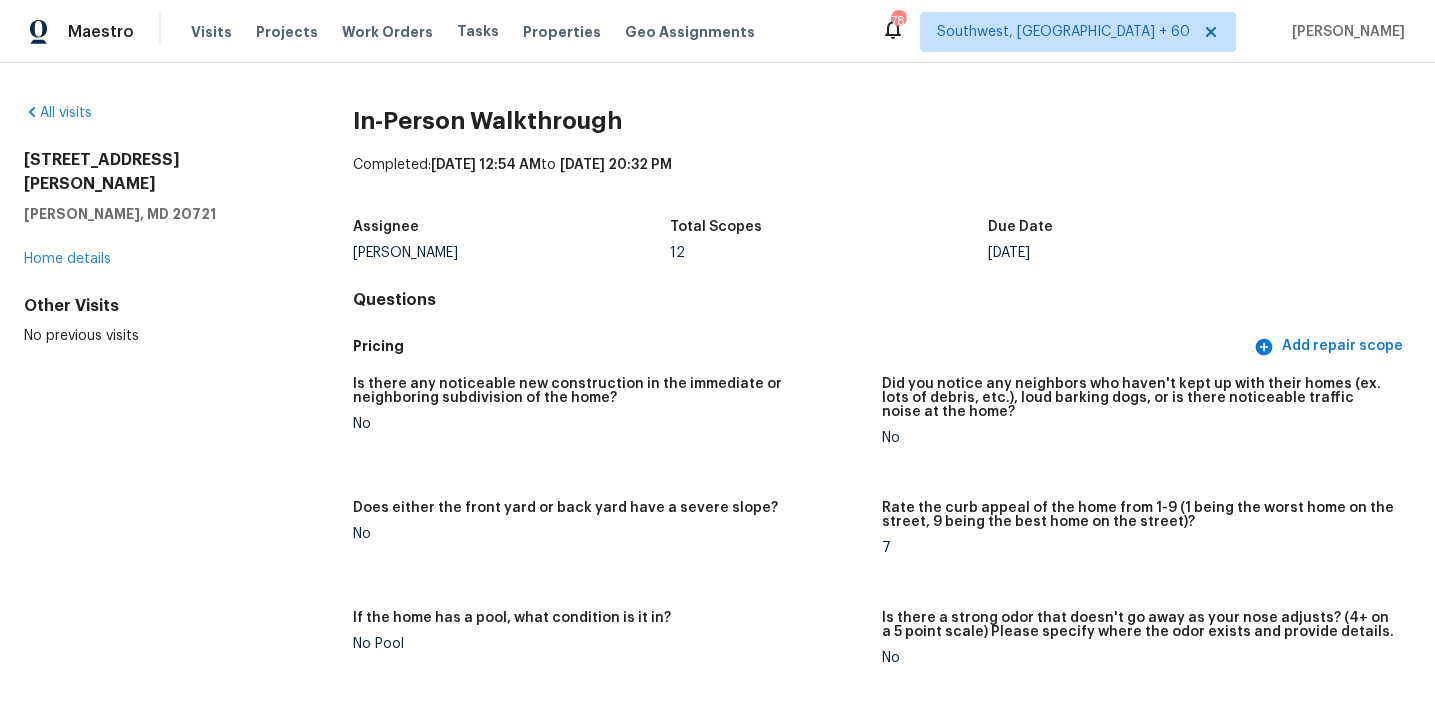 click on "Pricing Add repair scope Is there any noticeable new construction in the immediate or neighboring subdivision of the home? No Did you notice any neighbors who haven't kept up with their homes (ex. lots of debris, etc.), loud barking dogs, or is there noticeable traffic noise at the home? No Does either the front yard or back yard have a severe slope? No Rate the curb appeal of the home from 1-9 (1 being the worst home on the street, 9 being the best home on the street)? 7 If the home has a pool, what condition is it in? No Pool Is there a strong odor that doesn't go away as your nose adjusts? (4+ on a 5 point scale) Please specify where the odor exists and provide details. No Please rate the quality of the neighborhood from 1-5 4 If the home is a townhome, apartment, or condo: Where does the subject property sit with regards to the center of the complex? (E.g, Northeast furthest from the gate entry on the opposite side of the busy road)" at bounding box center [882, 573] 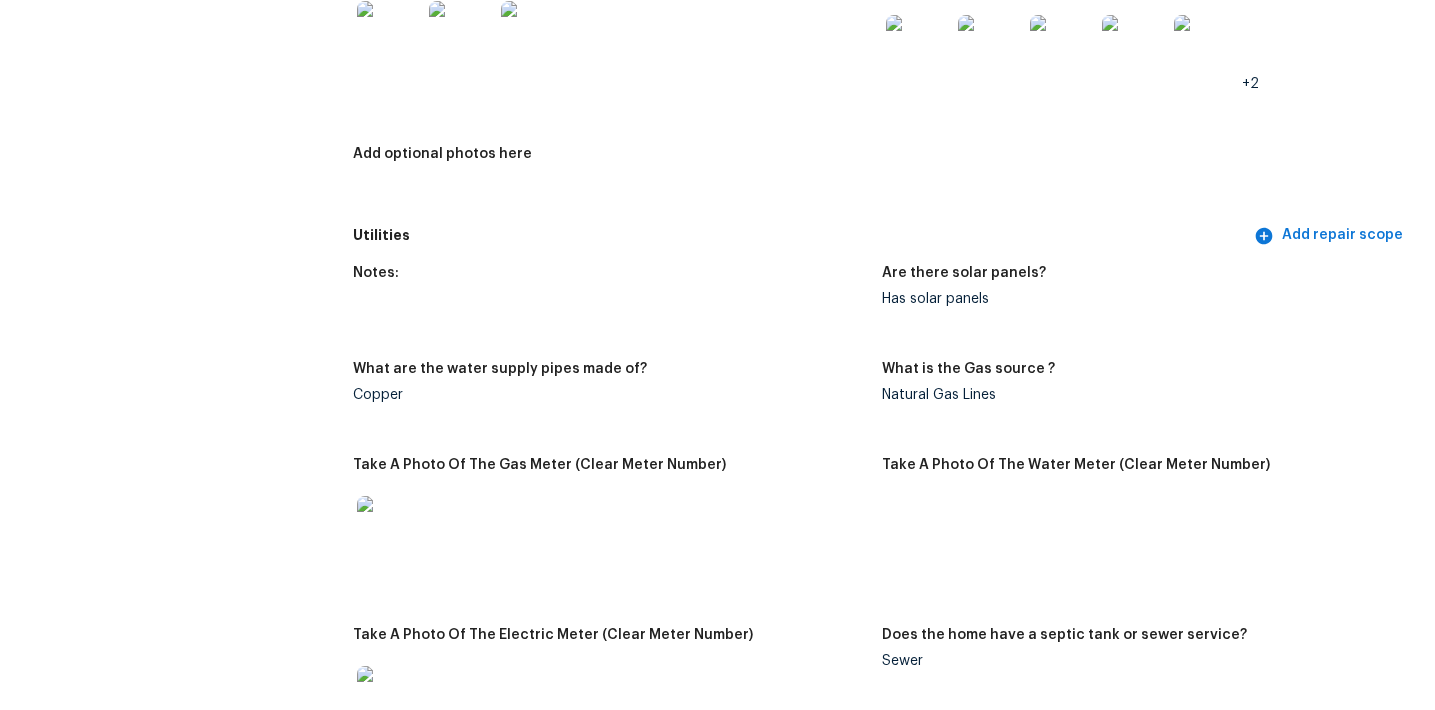 scroll, scrollTop: 3215, scrollLeft: 0, axis: vertical 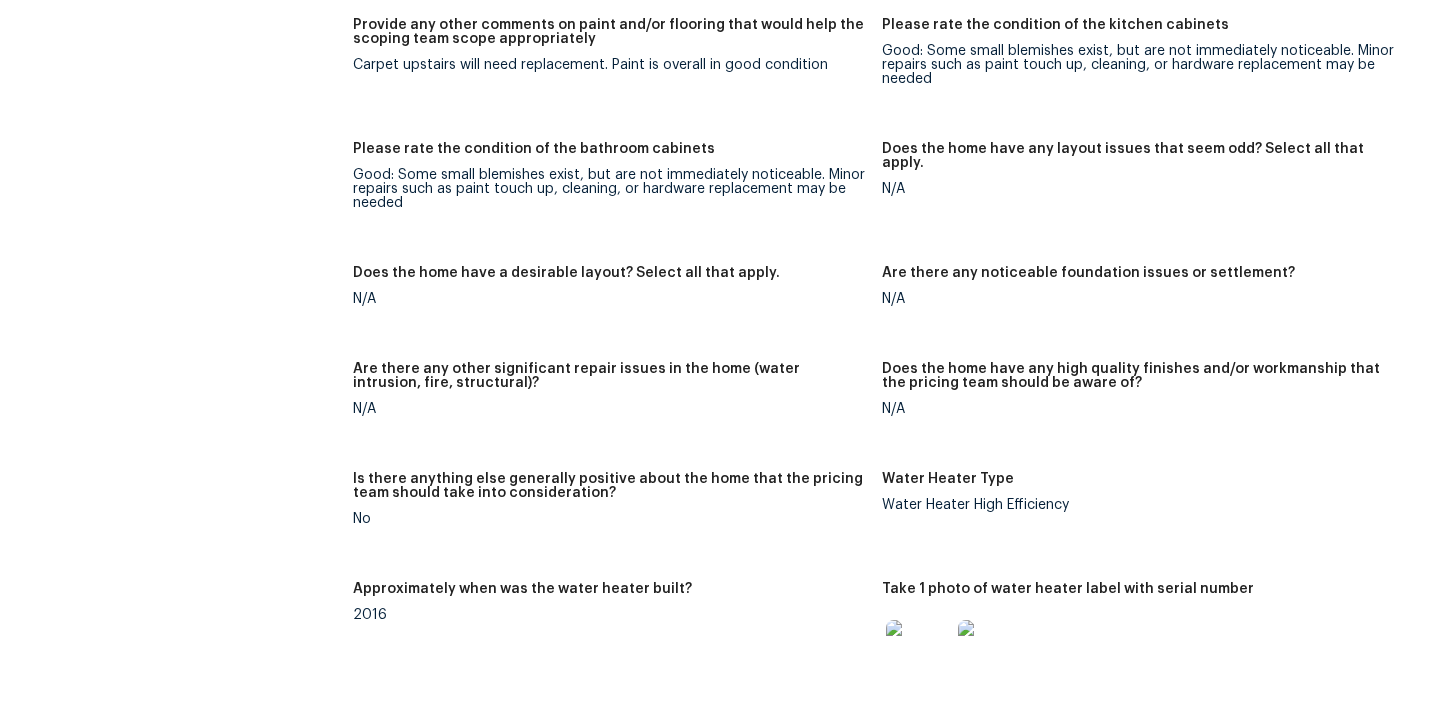click on "Does the home have a desirable layout? Select all that apply." at bounding box center [609, 279] 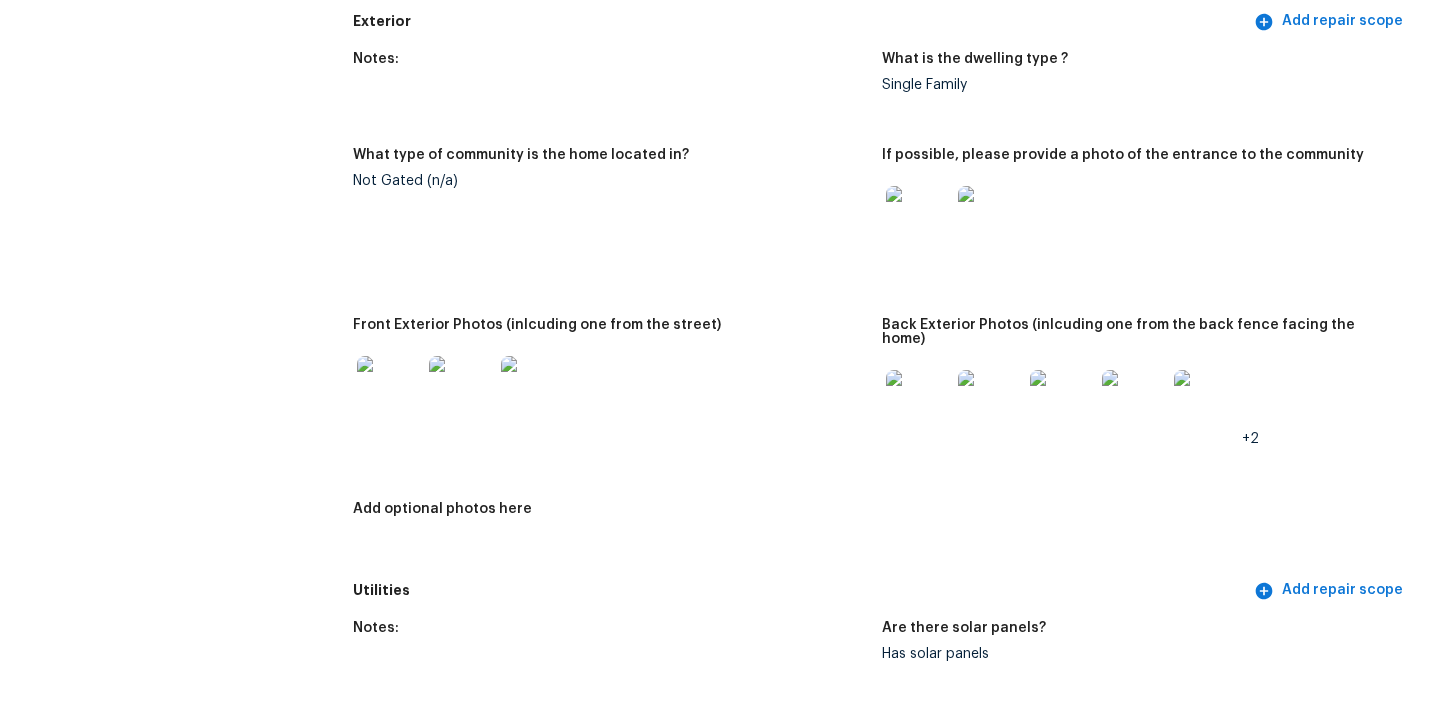 scroll, scrollTop: 837, scrollLeft: 0, axis: vertical 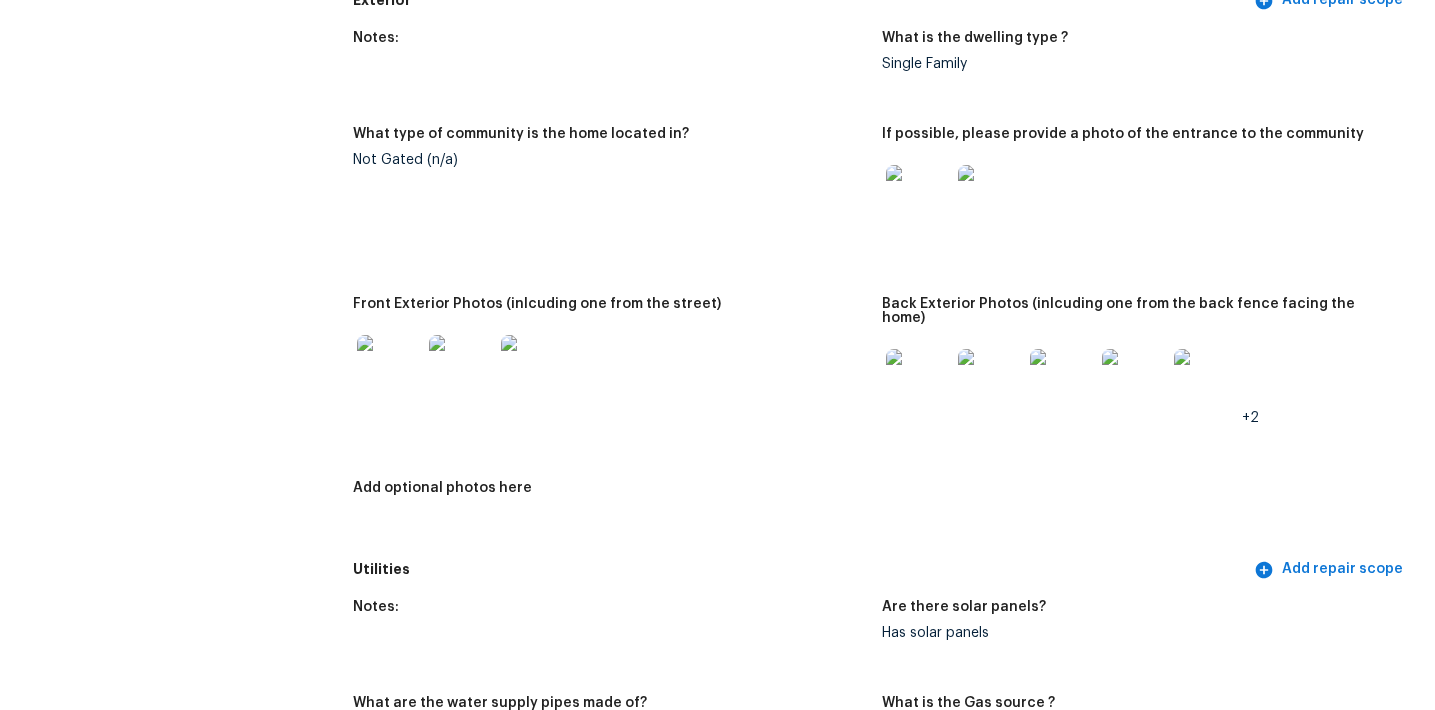 click at bounding box center (918, 197) 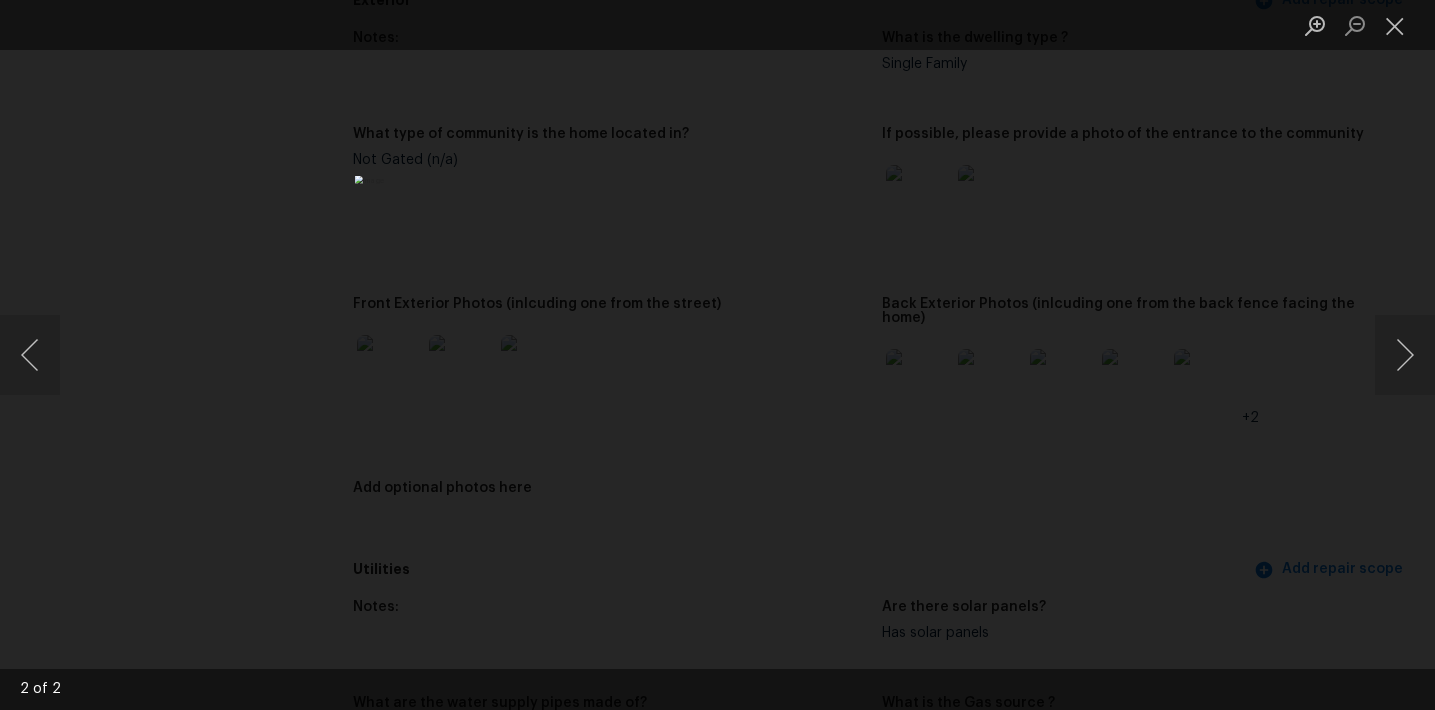 click at bounding box center (717, 355) 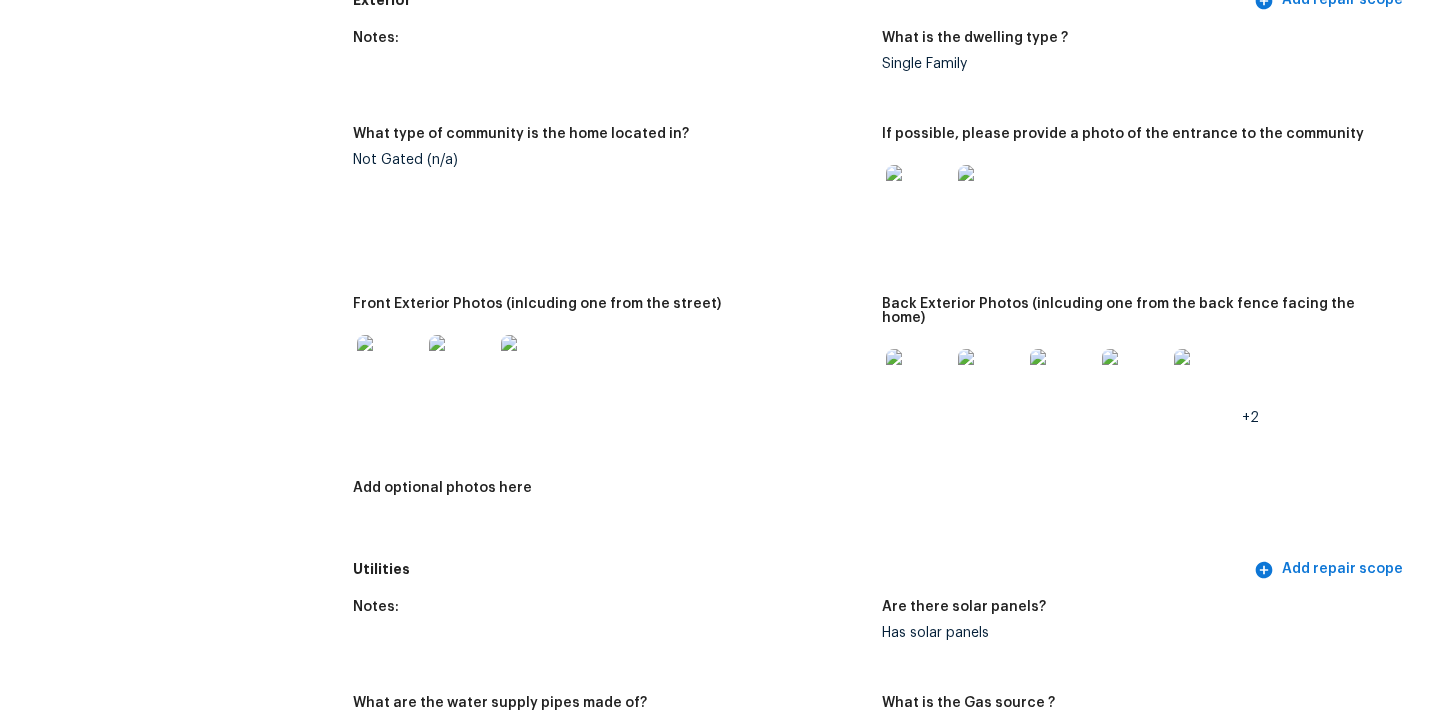 click at bounding box center [389, 367] 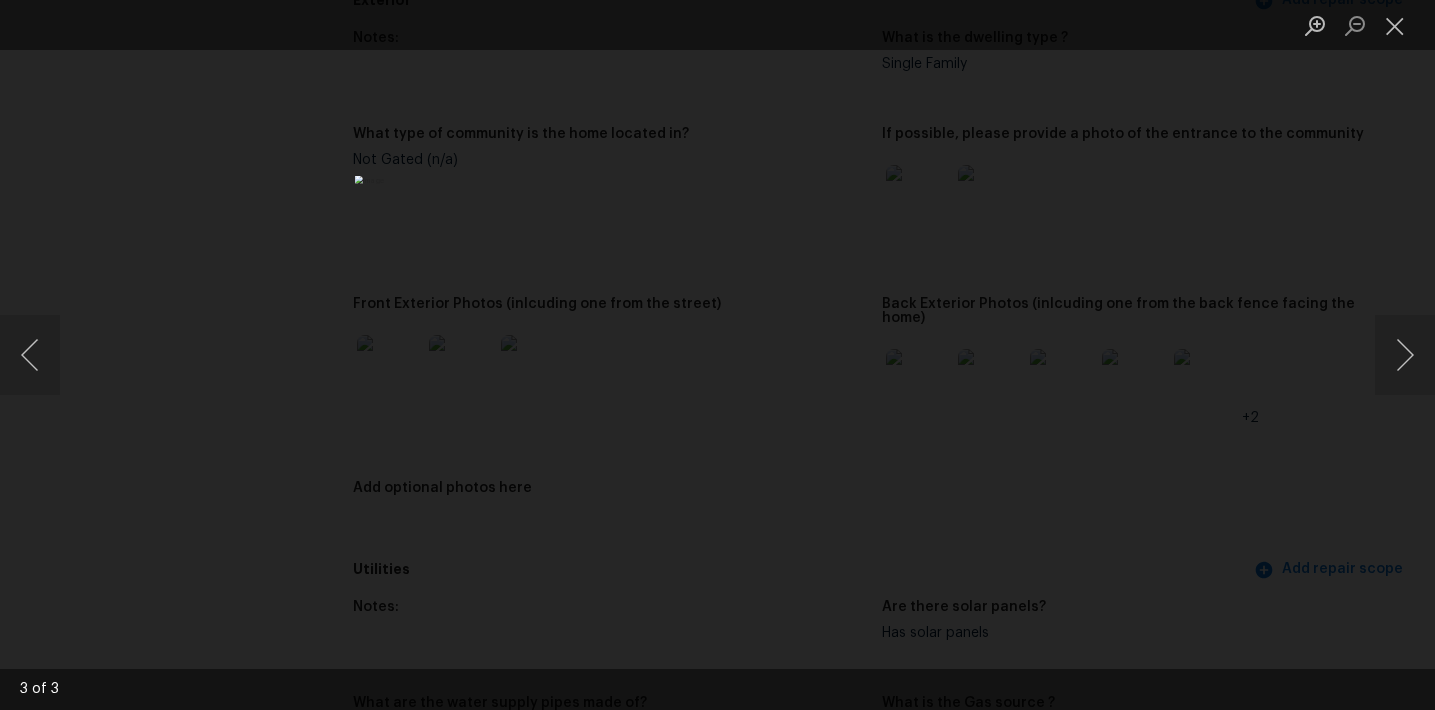 click at bounding box center (717, 355) 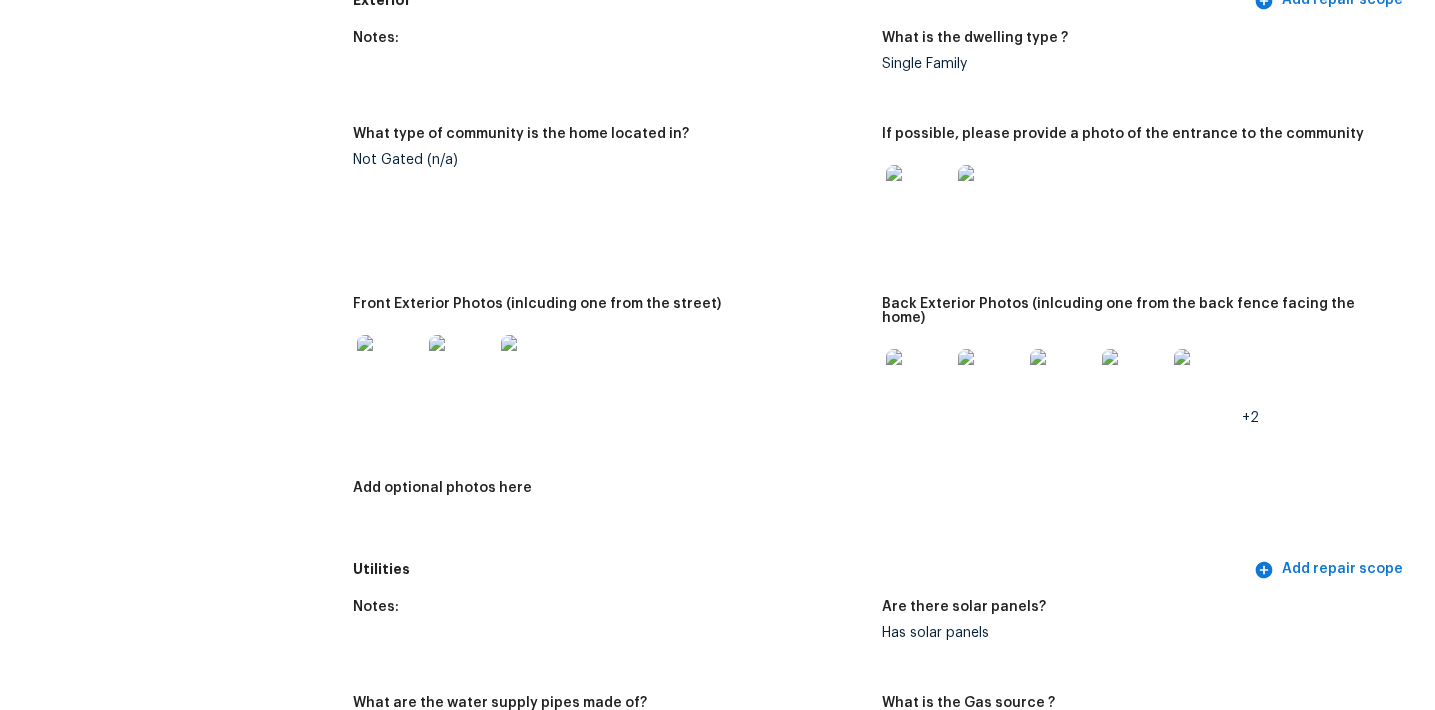 click at bounding box center [918, 381] 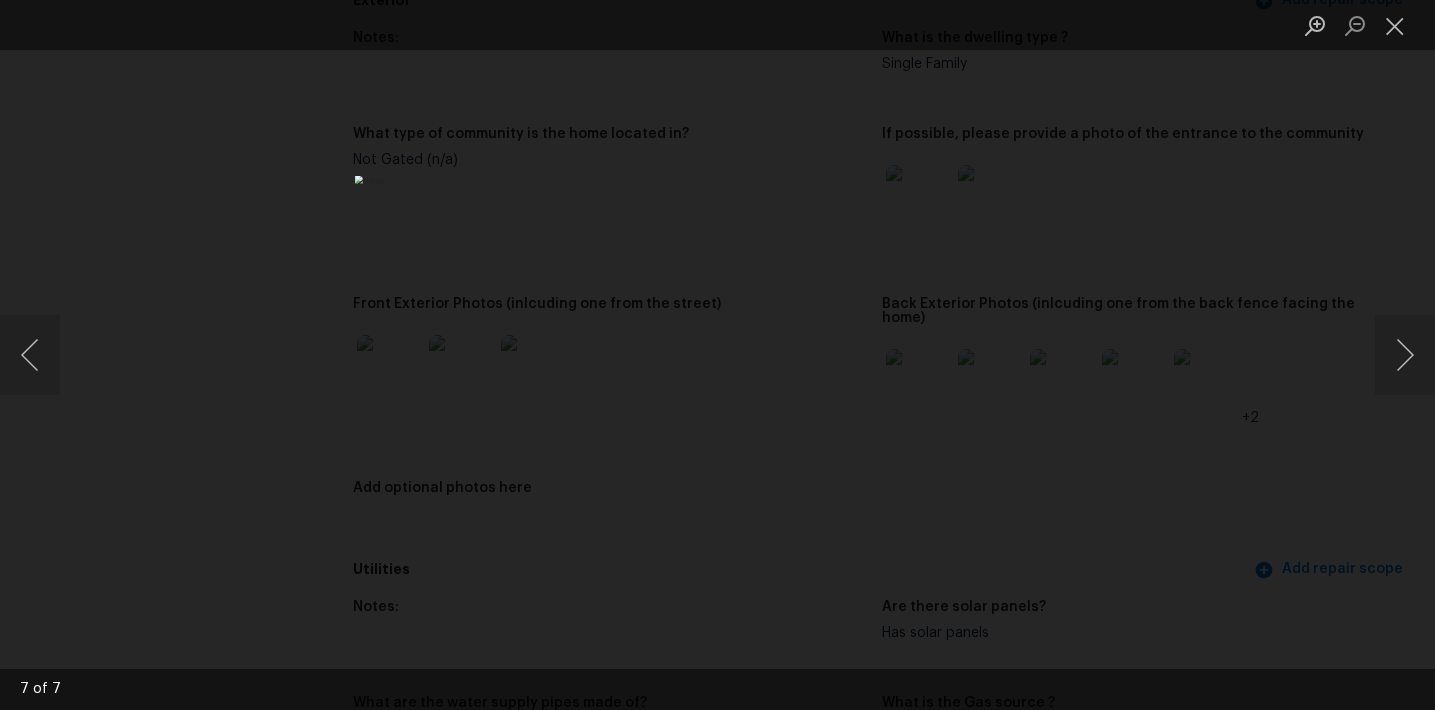 click at bounding box center [717, 355] 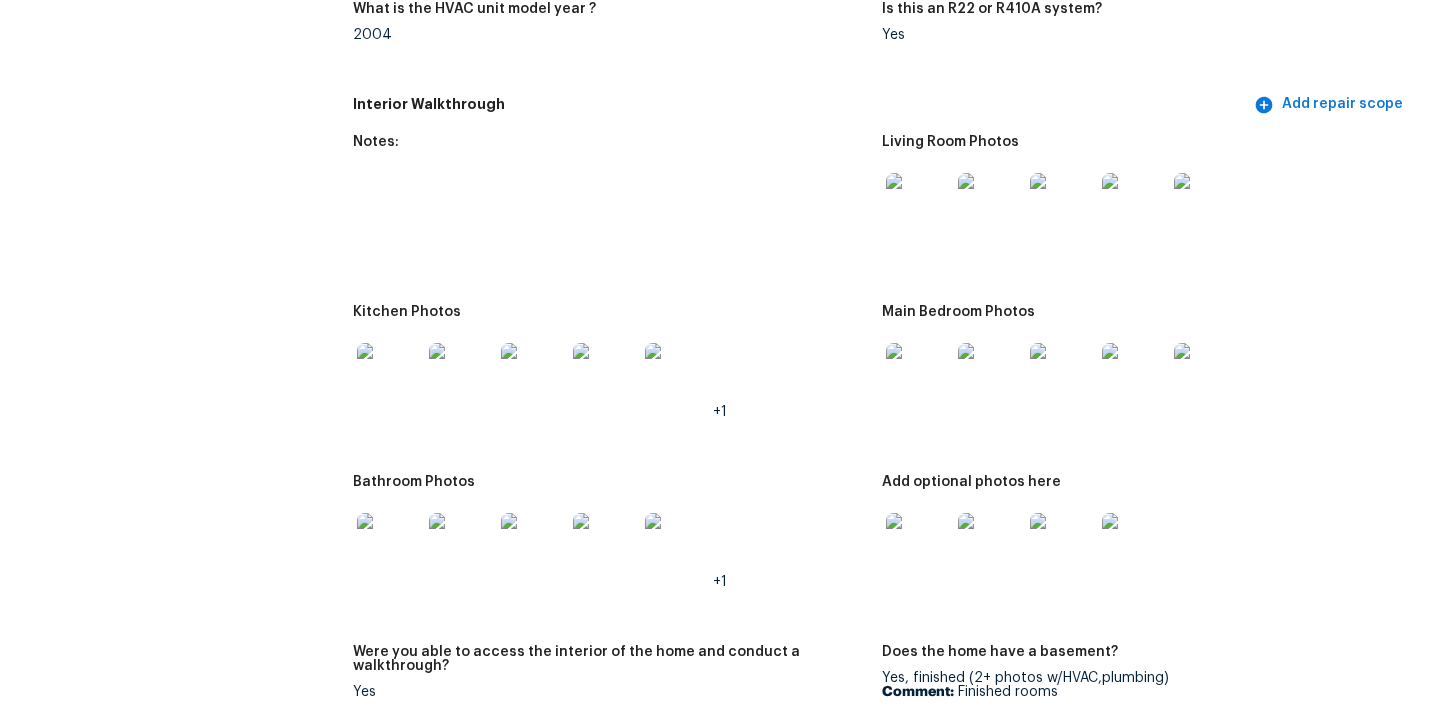 scroll, scrollTop: 2210, scrollLeft: 0, axis: vertical 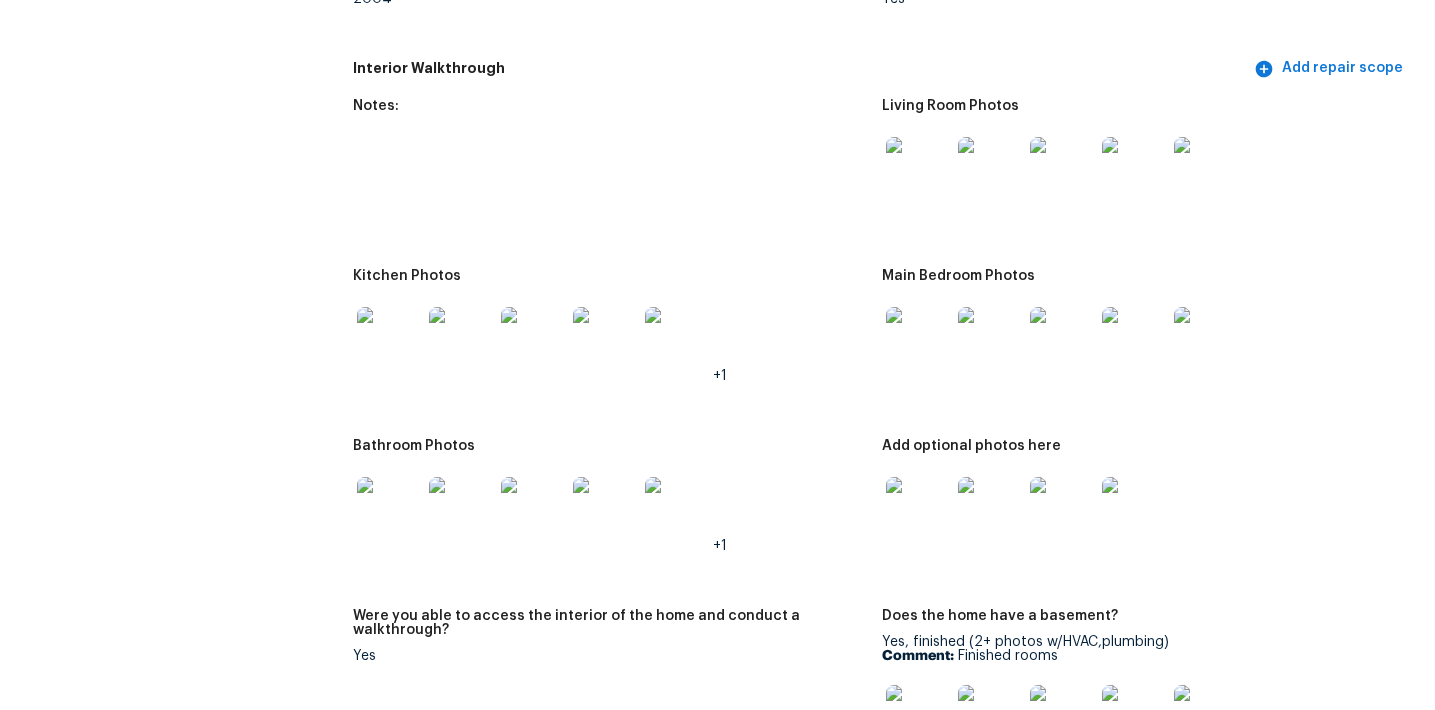 click at bounding box center [918, 169] 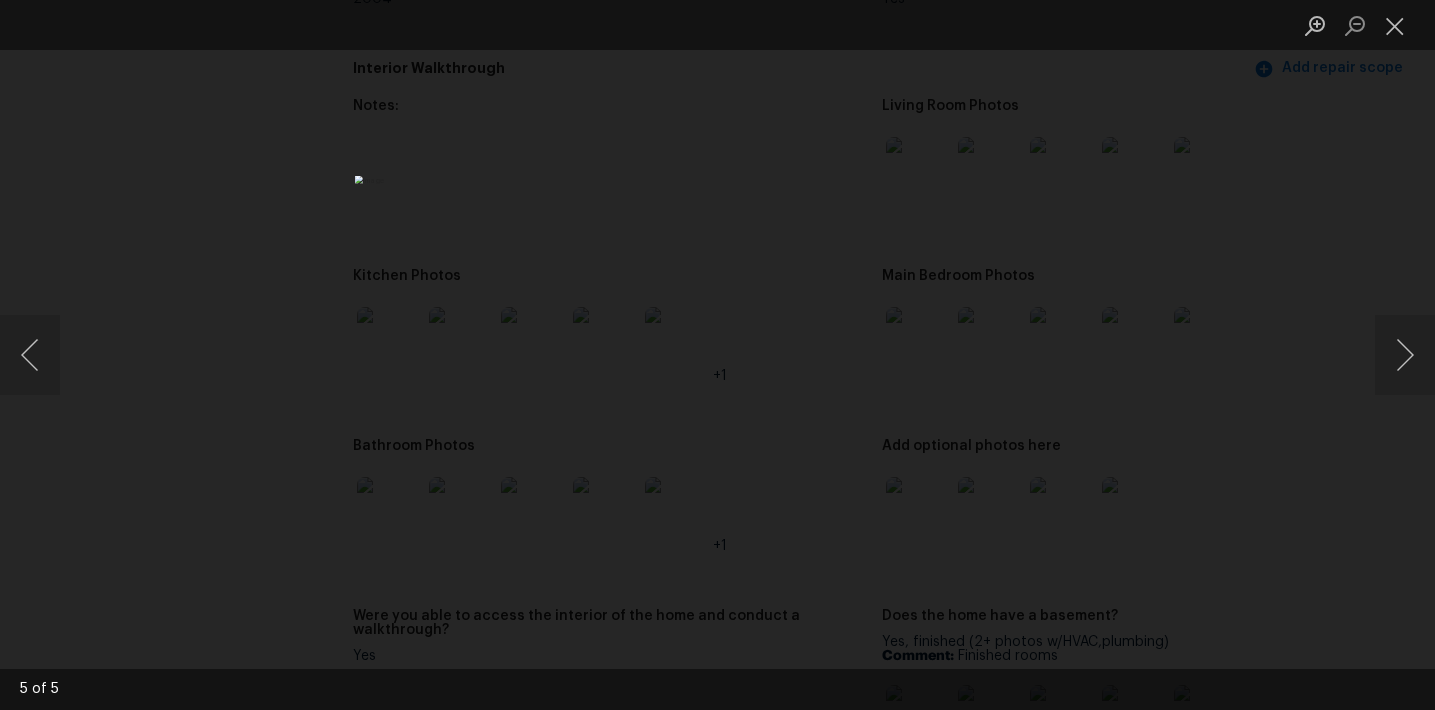 click at bounding box center (717, 355) 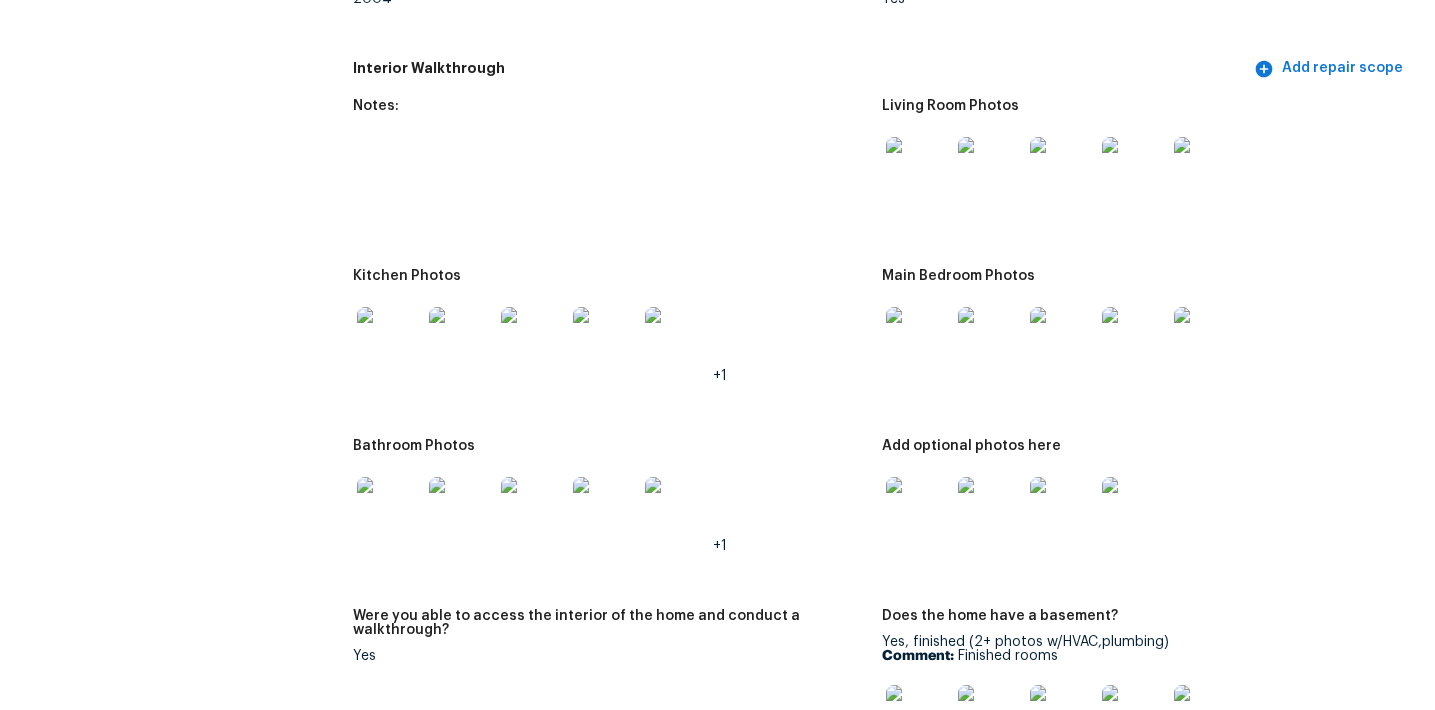 click at bounding box center (389, 339) 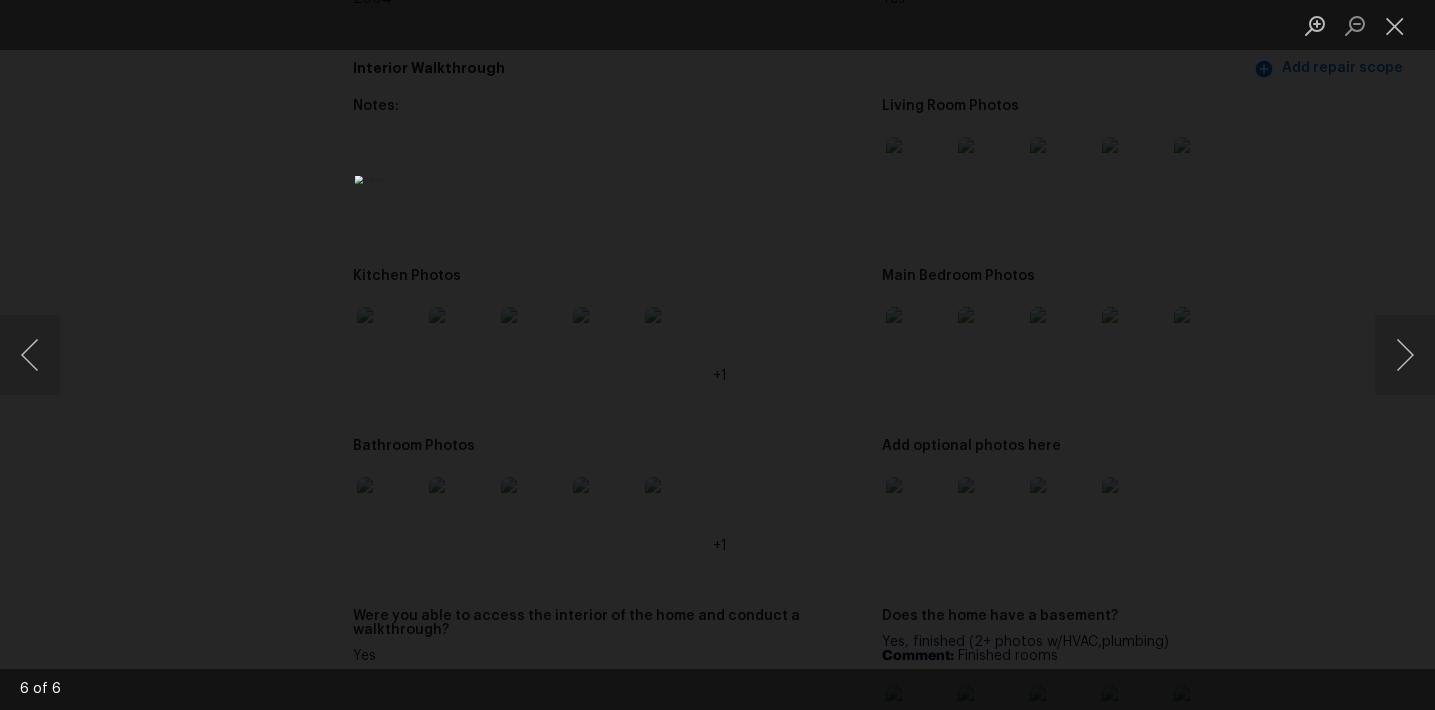 click at bounding box center (717, 355) 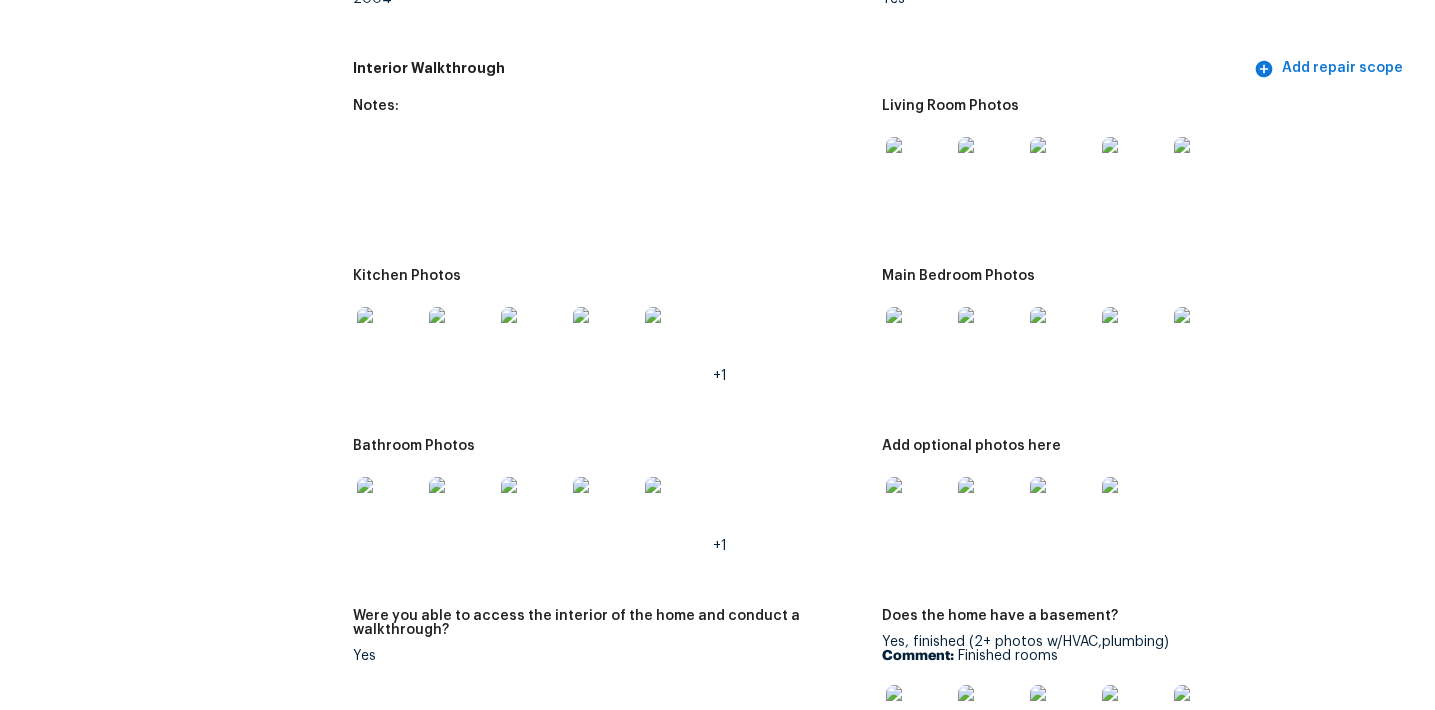 click at bounding box center (918, 339) 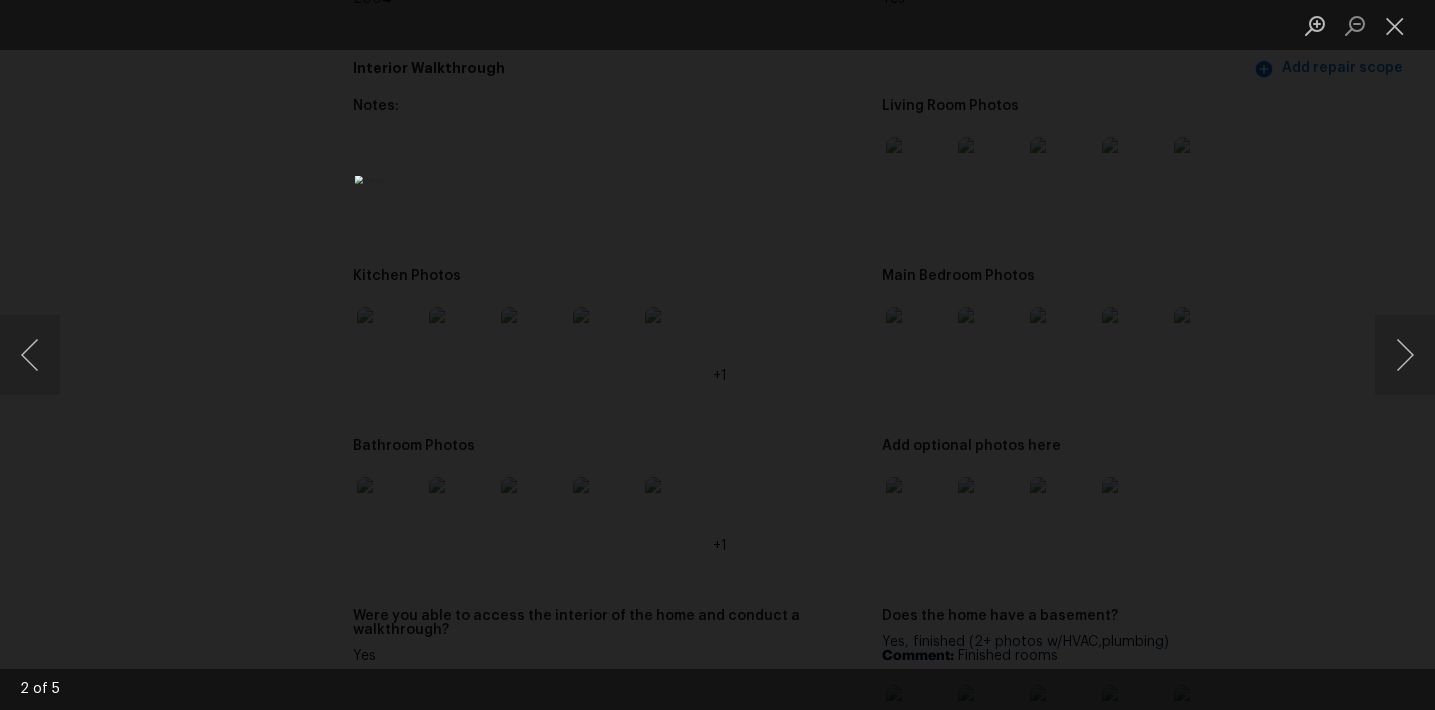 click at bounding box center [717, 355] 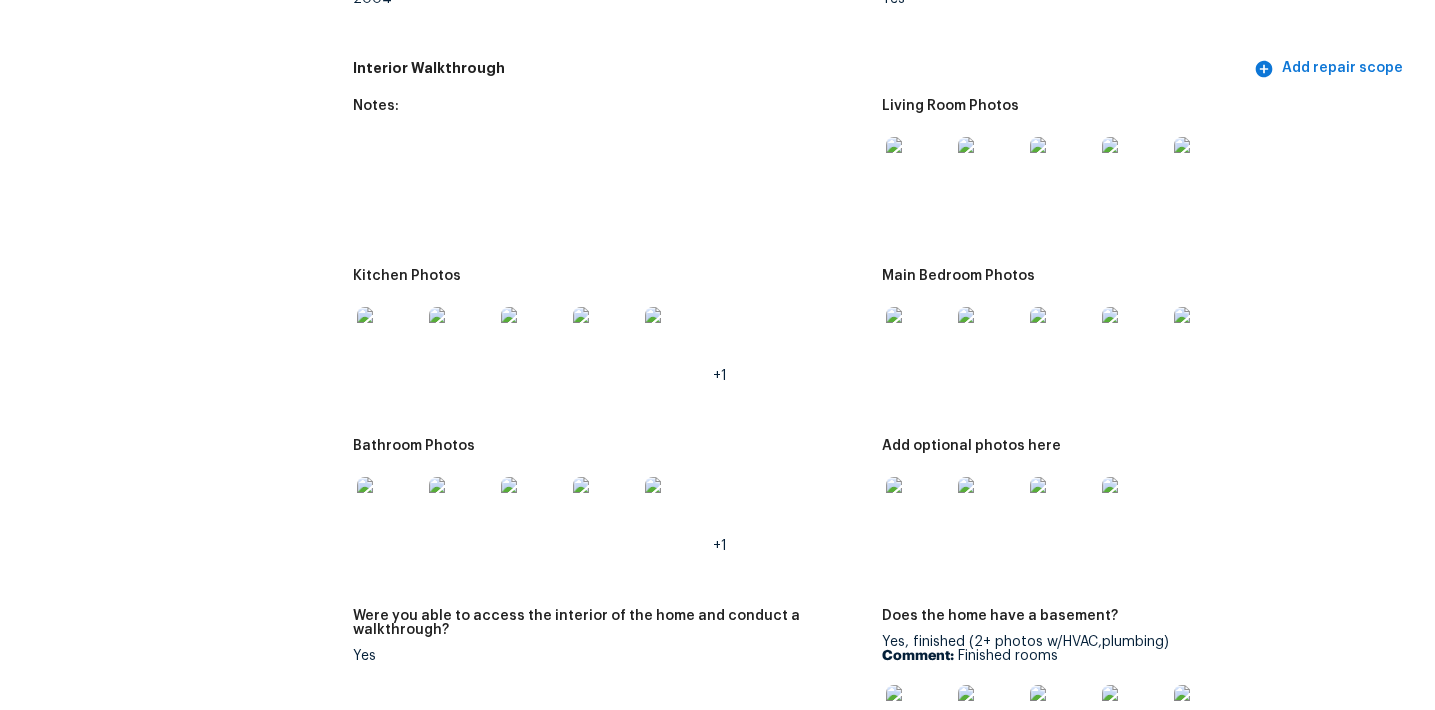 click at bounding box center (389, 509) 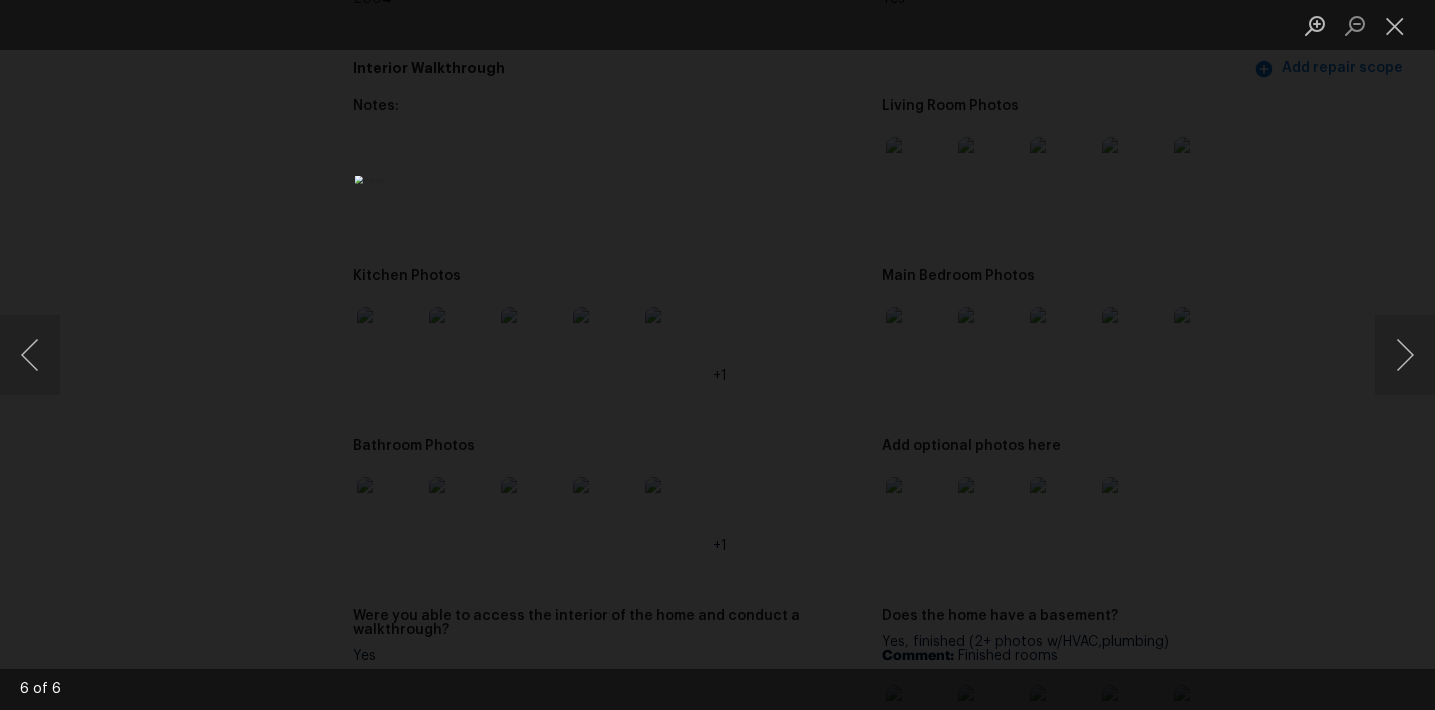 click at bounding box center [717, 355] 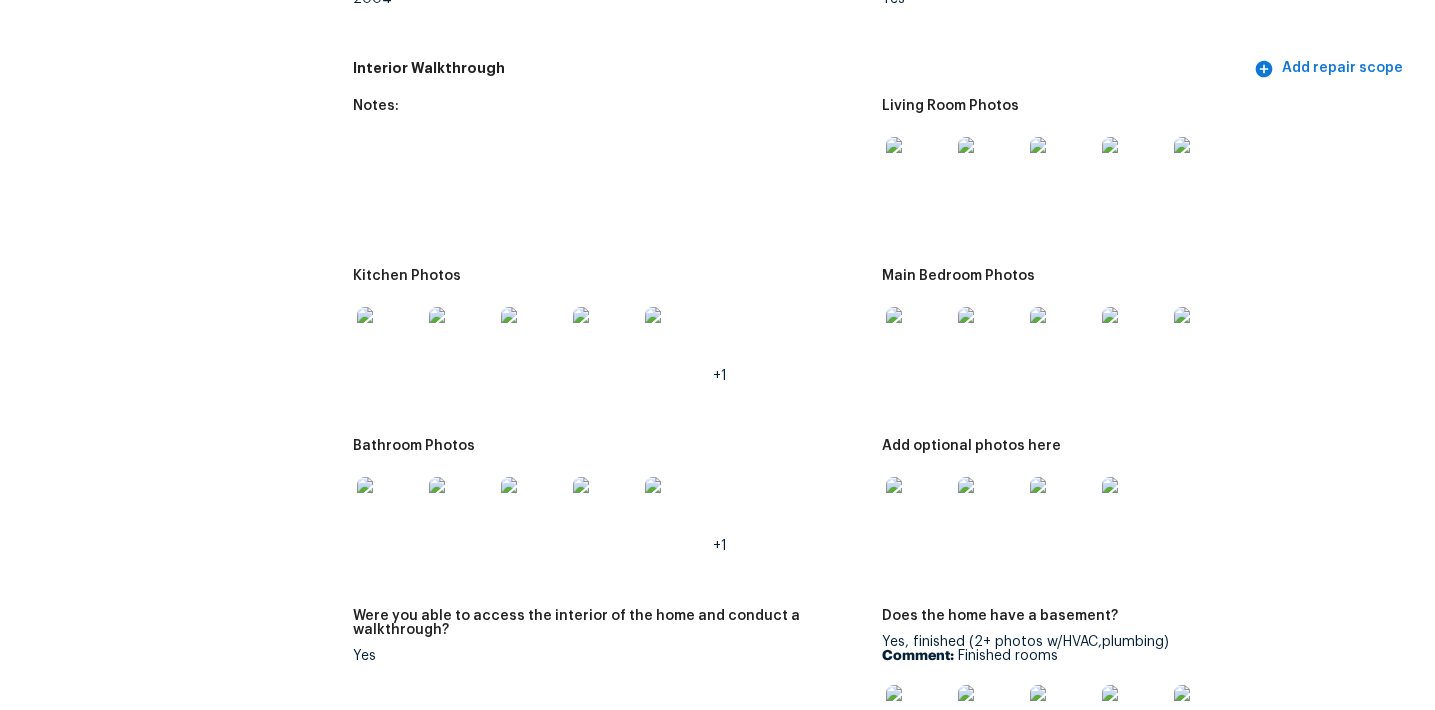 click on "Bathroom Photos  +1" at bounding box center (617, 512) 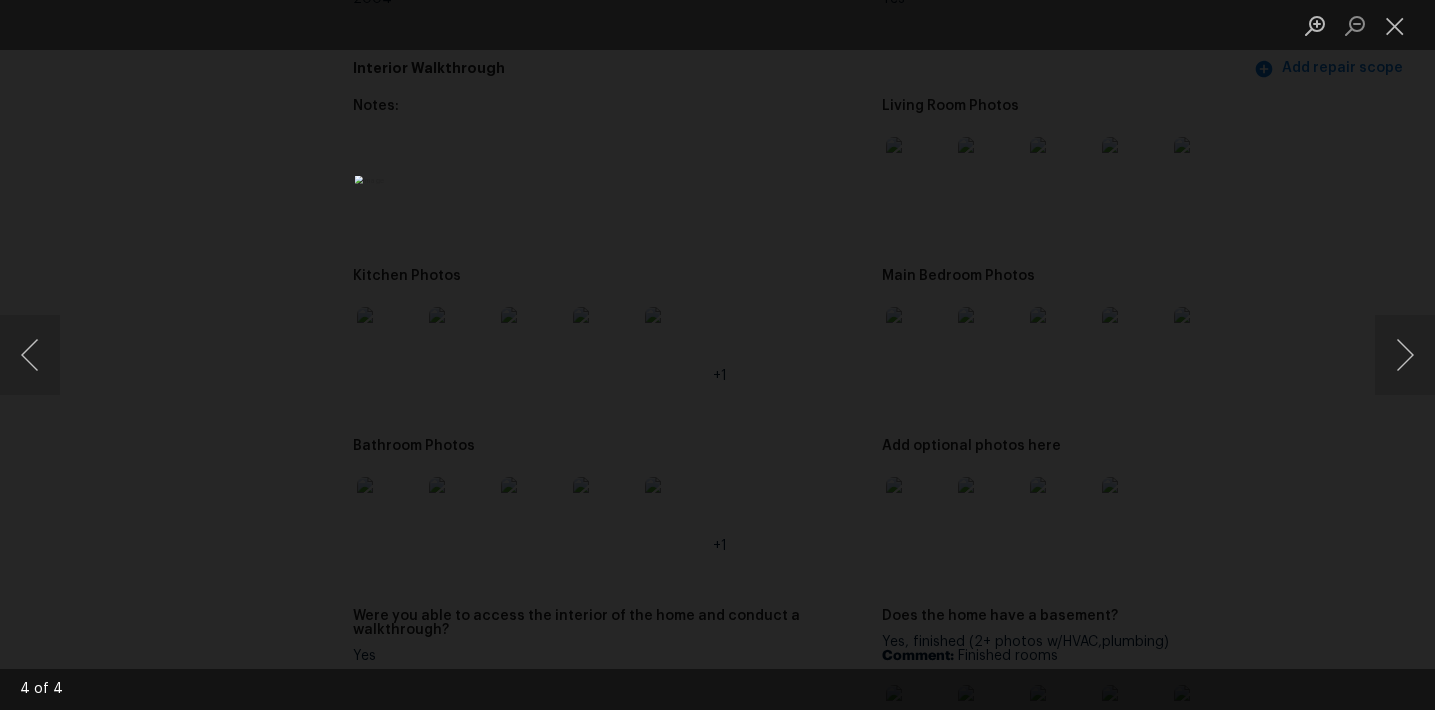 click at bounding box center [717, 355] 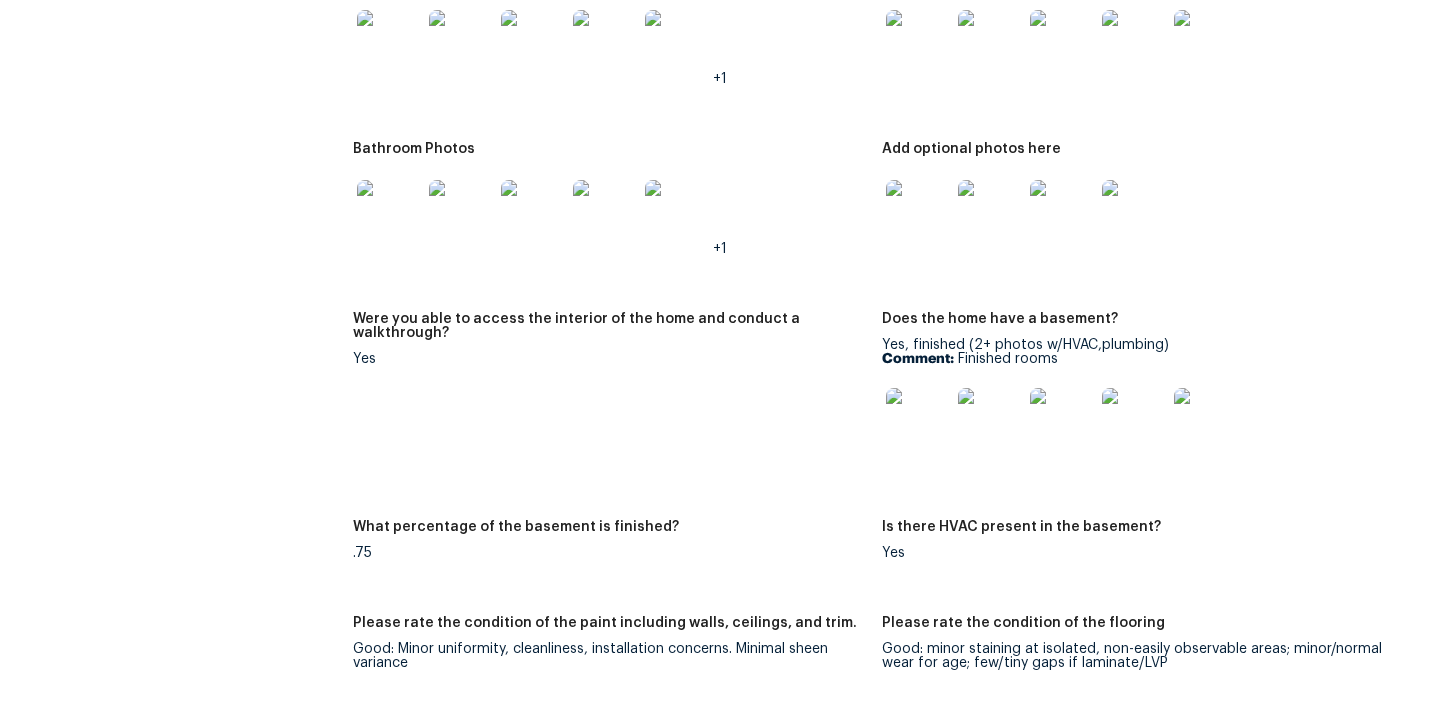 scroll, scrollTop: 2633, scrollLeft: 0, axis: vertical 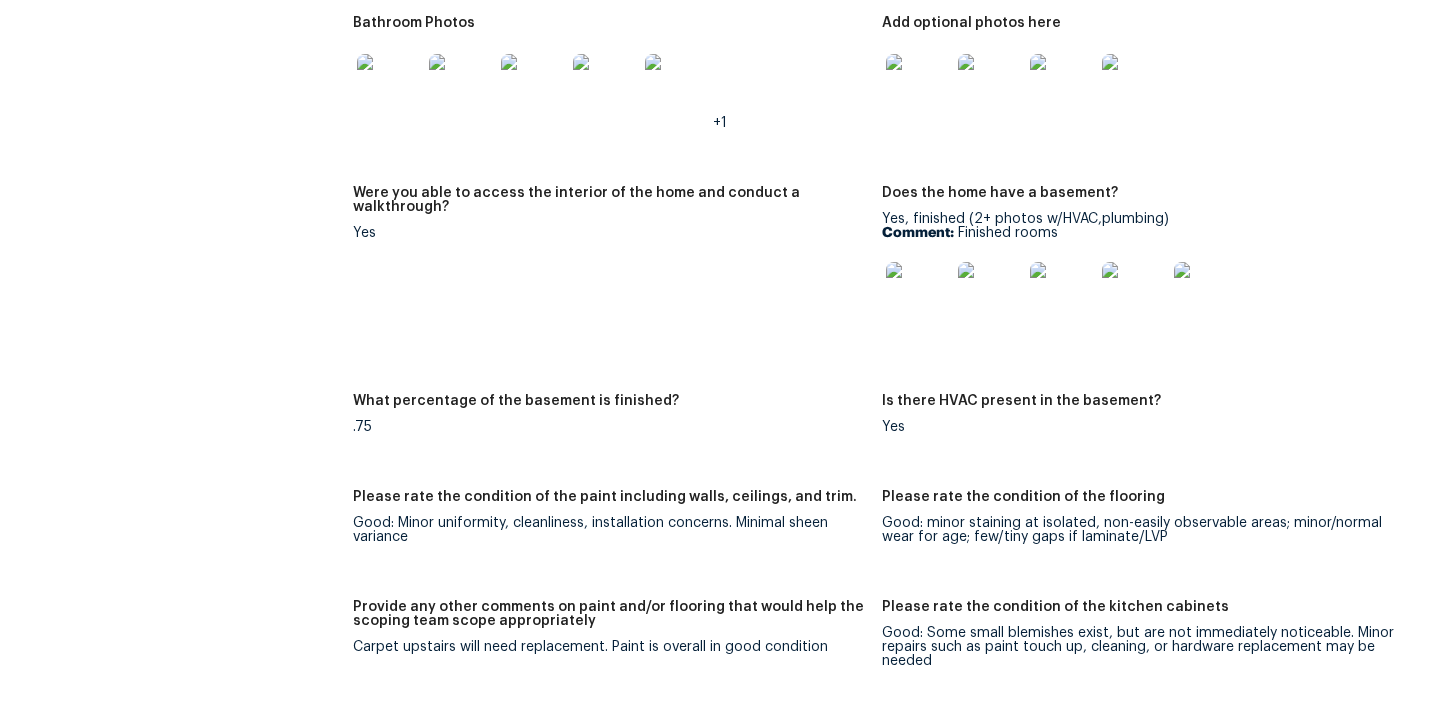 click at bounding box center (918, 294) 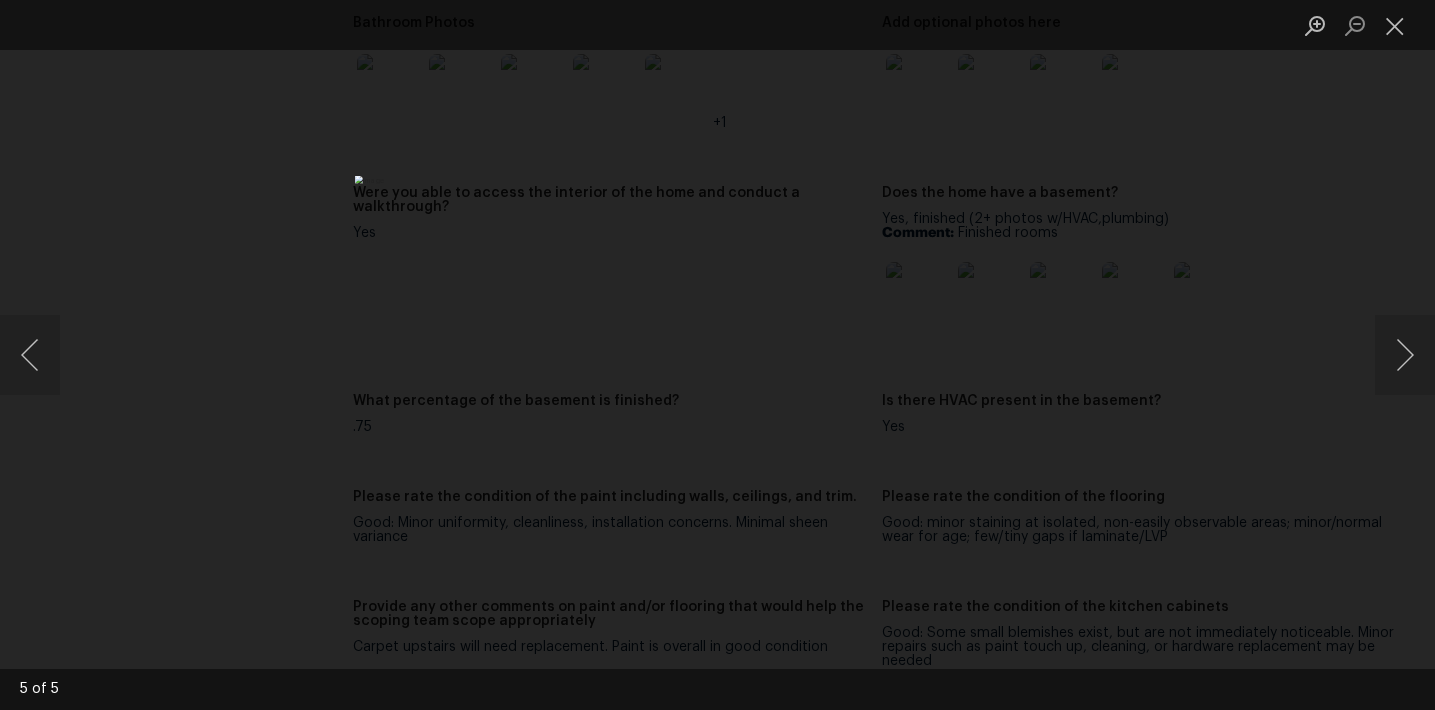 click at bounding box center (717, 355) 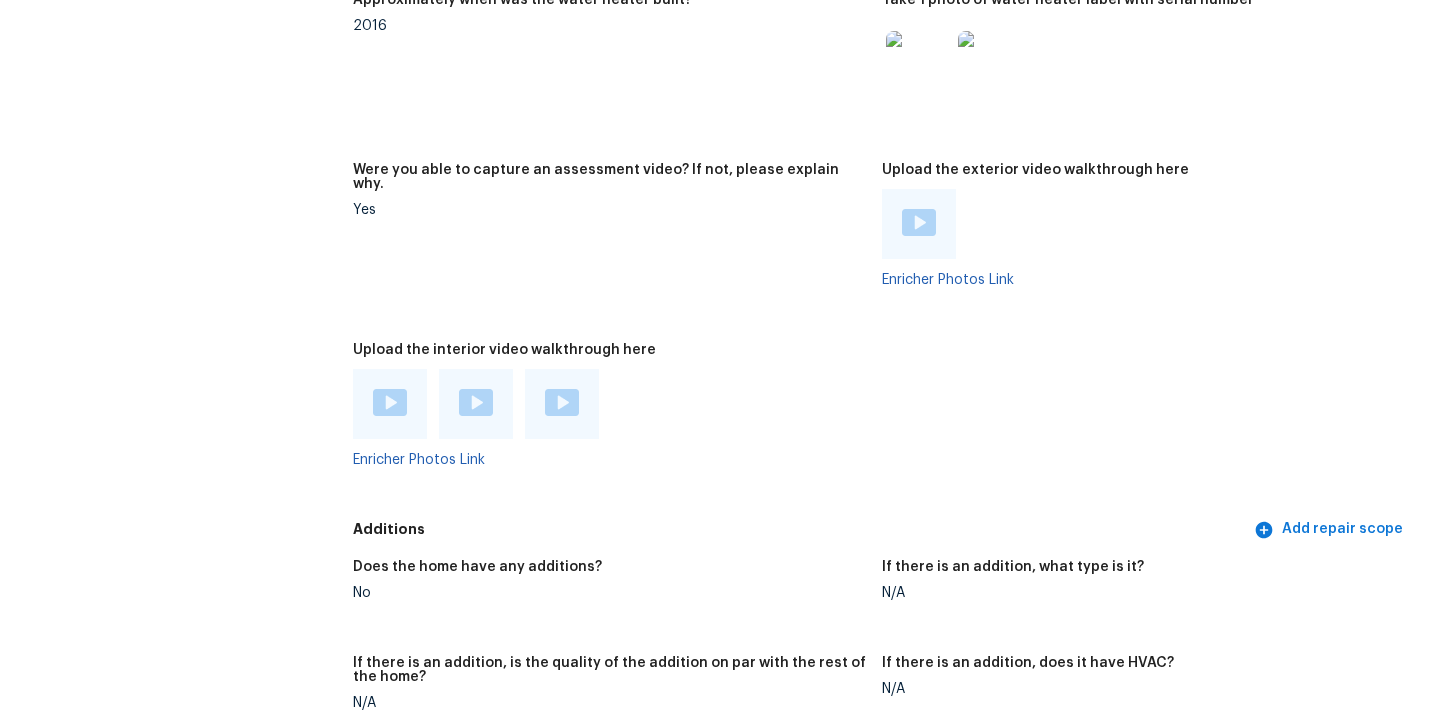 scroll, scrollTop: 3821, scrollLeft: 0, axis: vertical 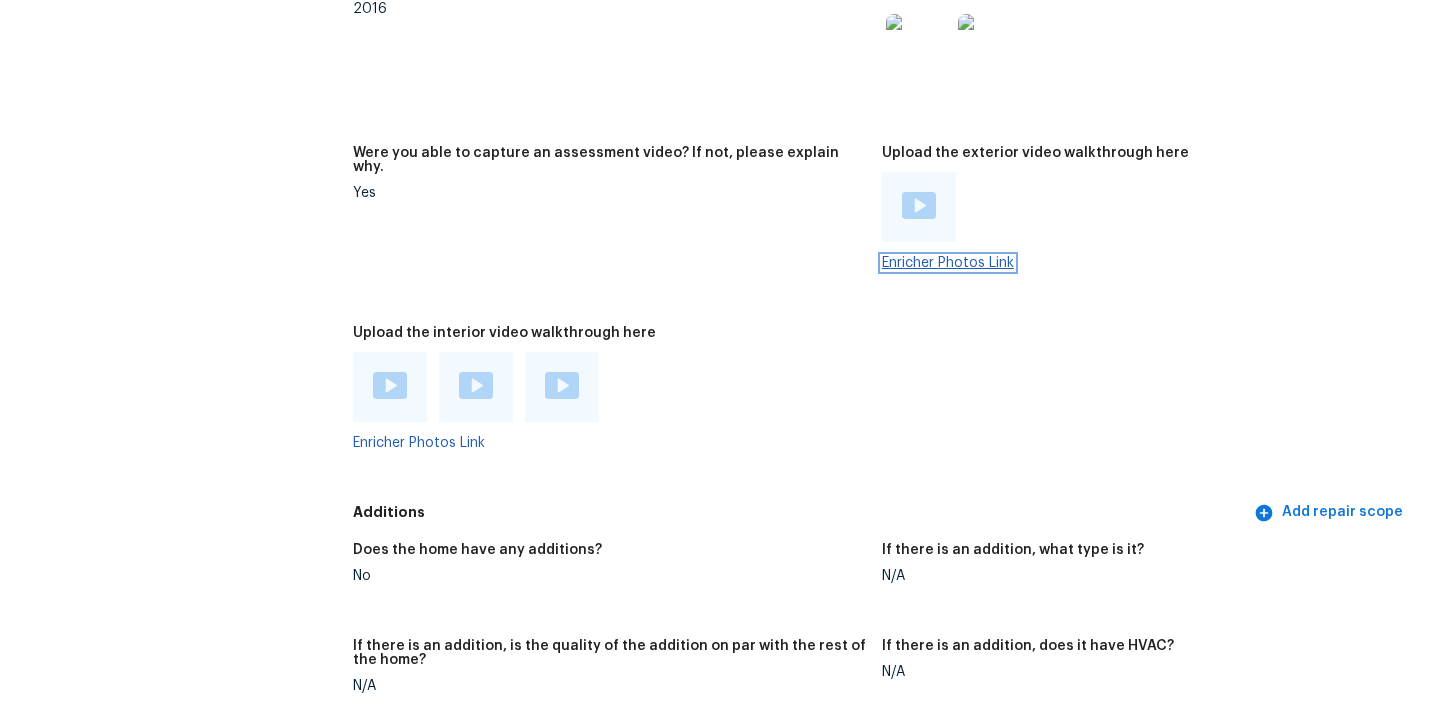 click on "Enricher Photos Link" at bounding box center (948, 263) 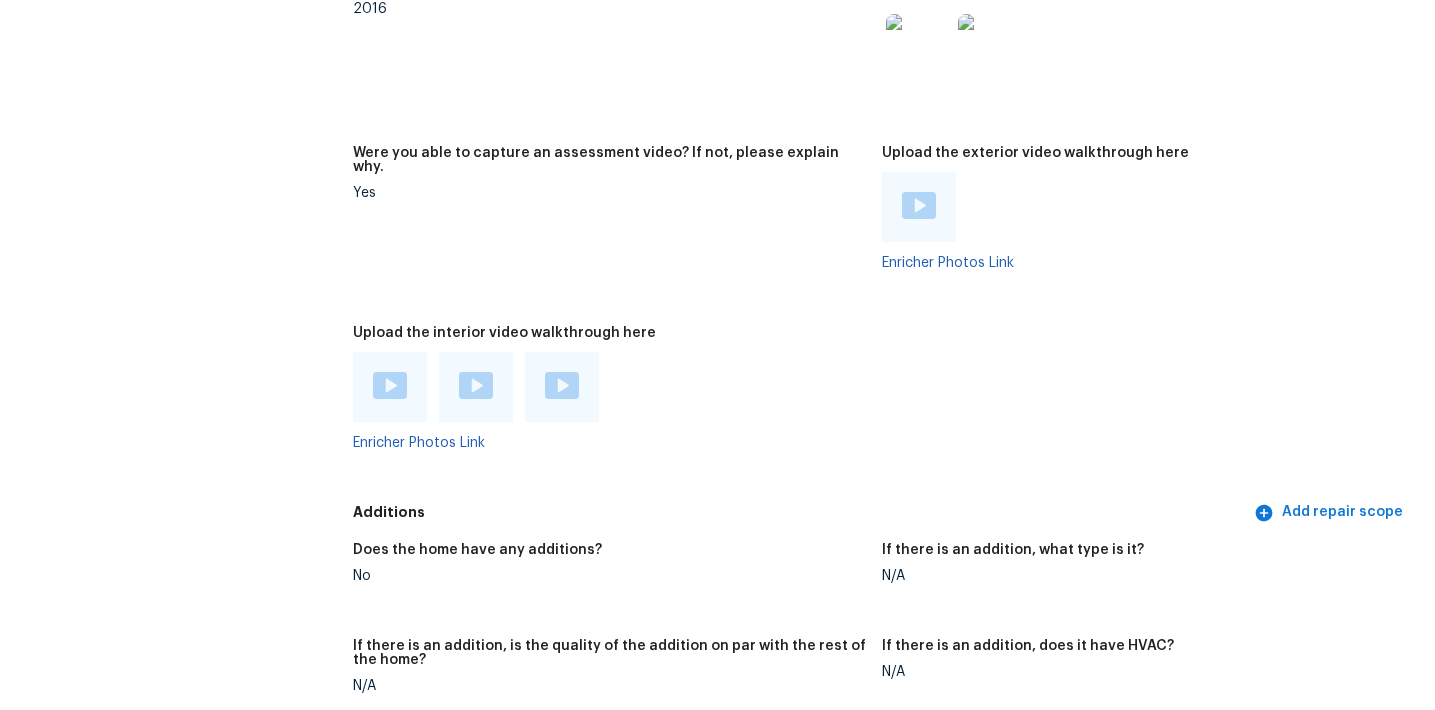 click on "Were you able to capture an assessment video? If not, please explain why. Yes" at bounding box center (617, 224) 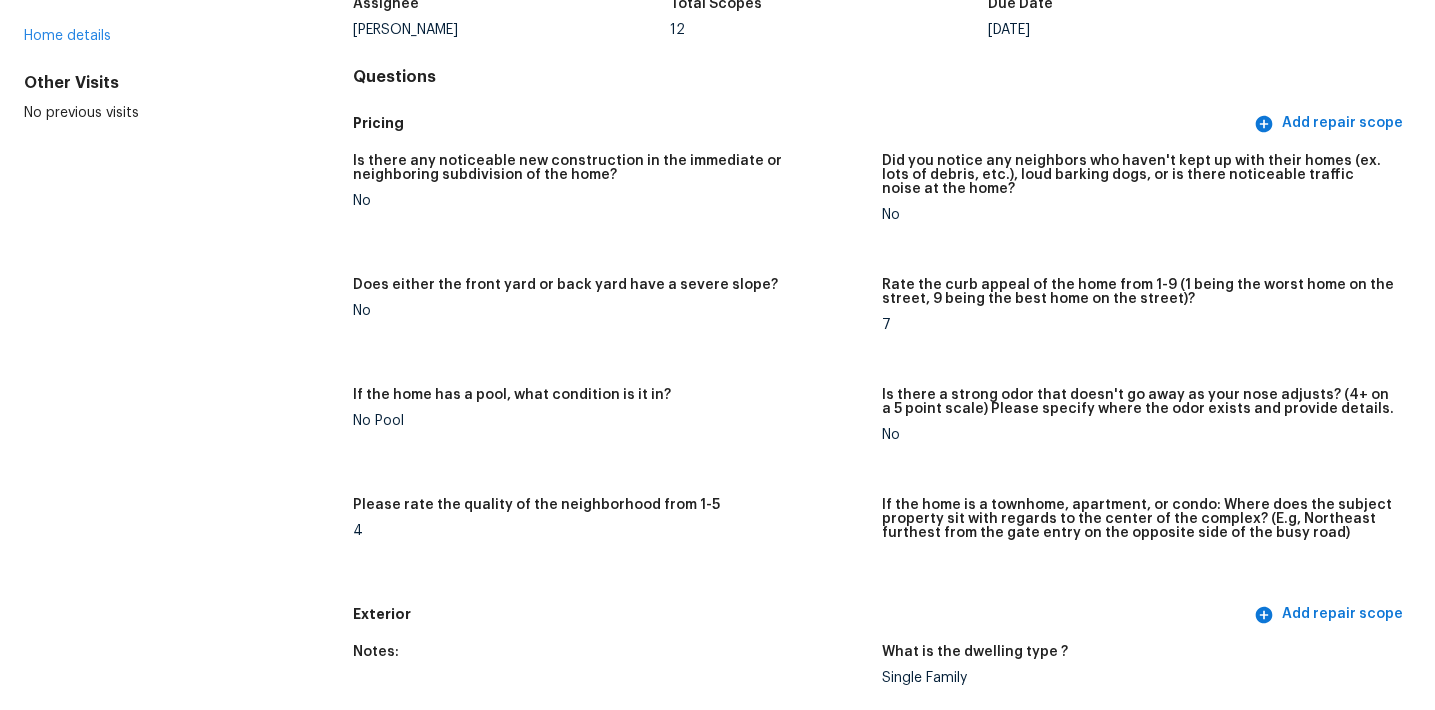 scroll, scrollTop: 0, scrollLeft: 0, axis: both 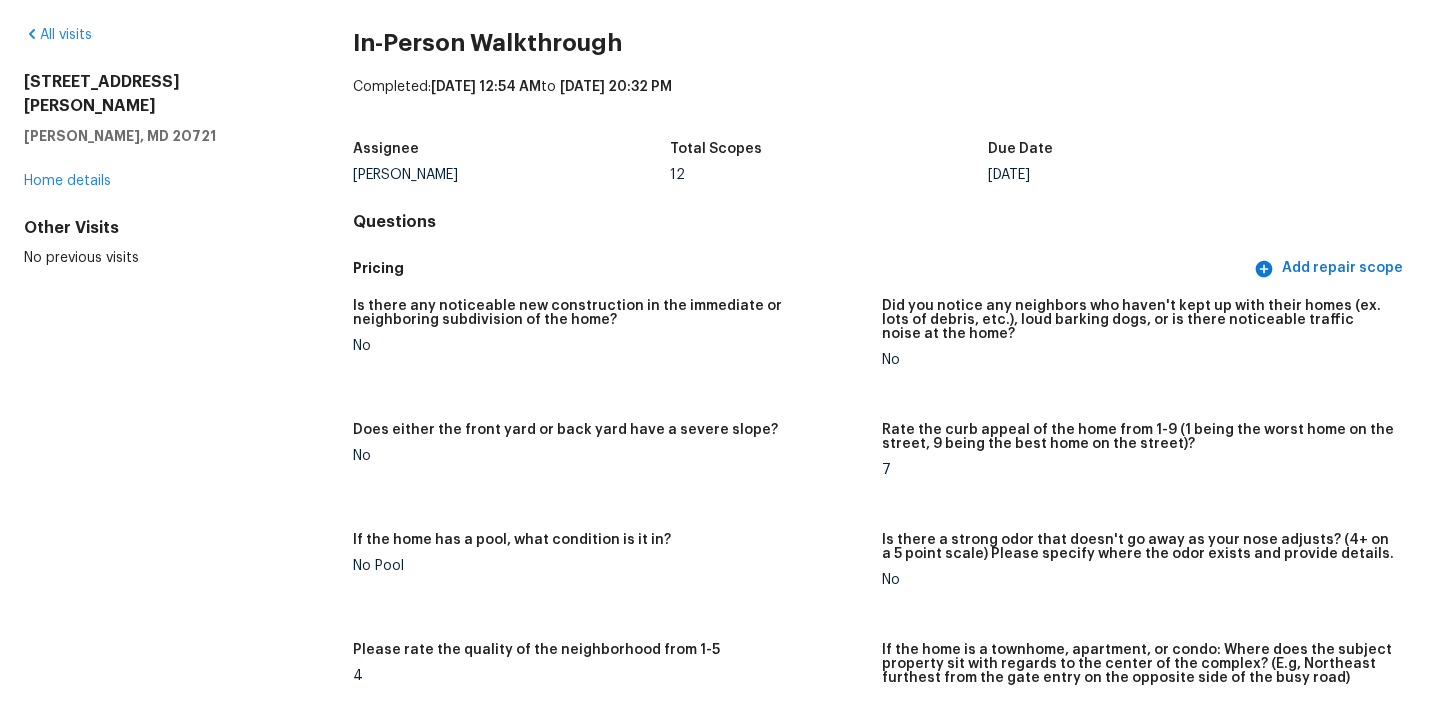 click on "Is there any noticeable new construction in the immediate or neighboring subdivision of the home? No Did you notice any neighbors who haven't kept up with their homes (ex. lots of debris, etc.), loud barking dogs, or is there noticeable traffic noise at the home? No Does either the front yard or back yard have a severe slope? No Rate the curb appeal of the home from 1-9 (1 being the worst home on the street, 9 being the best home on the street)? 7 If the home has a pool, what condition is it in? No Pool Is there a strong odor that doesn't go away as your nose adjusts? (4+ on a 5 point scale) Please specify where the odor exists and provide details. No Please rate the quality of the neighborhood from 1-5 4 If the home is a townhome, apartment, or condo: Where does the subject property sit with regards to the center of the complex? (E.g, Northeast furthest from the gate entry on the opposite side of the busy road)" at bounding box center [882, 514] 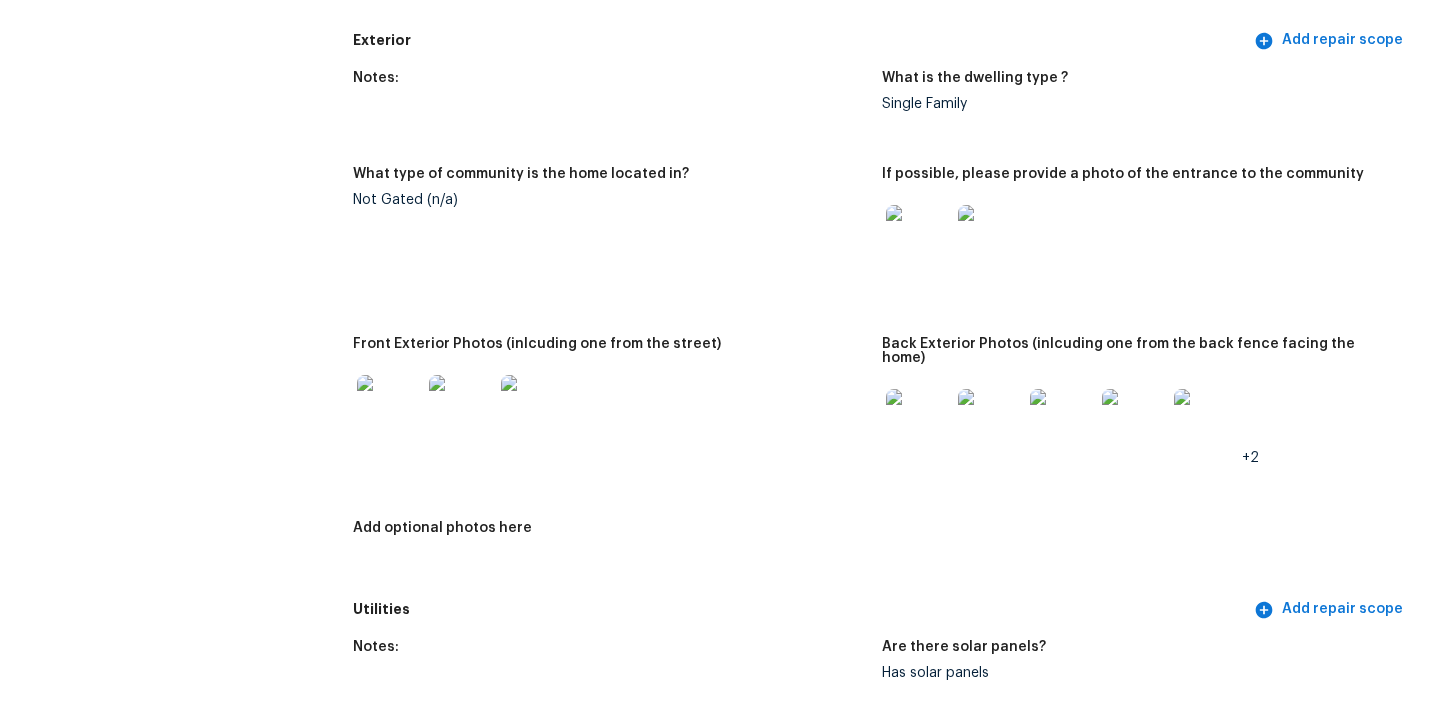 scroll, scrollTop: 791, scrollLeft: 0, axis: vertical 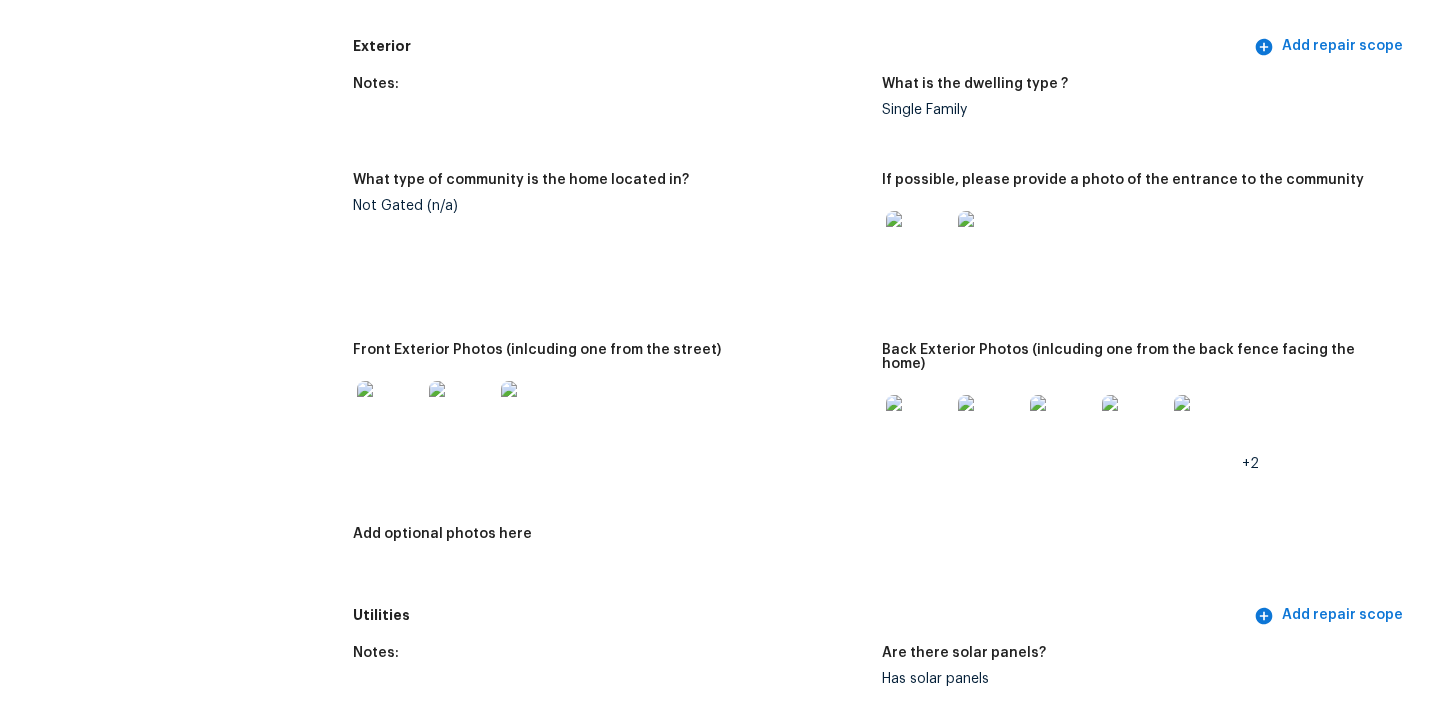 click at bounding box center [389, 413] 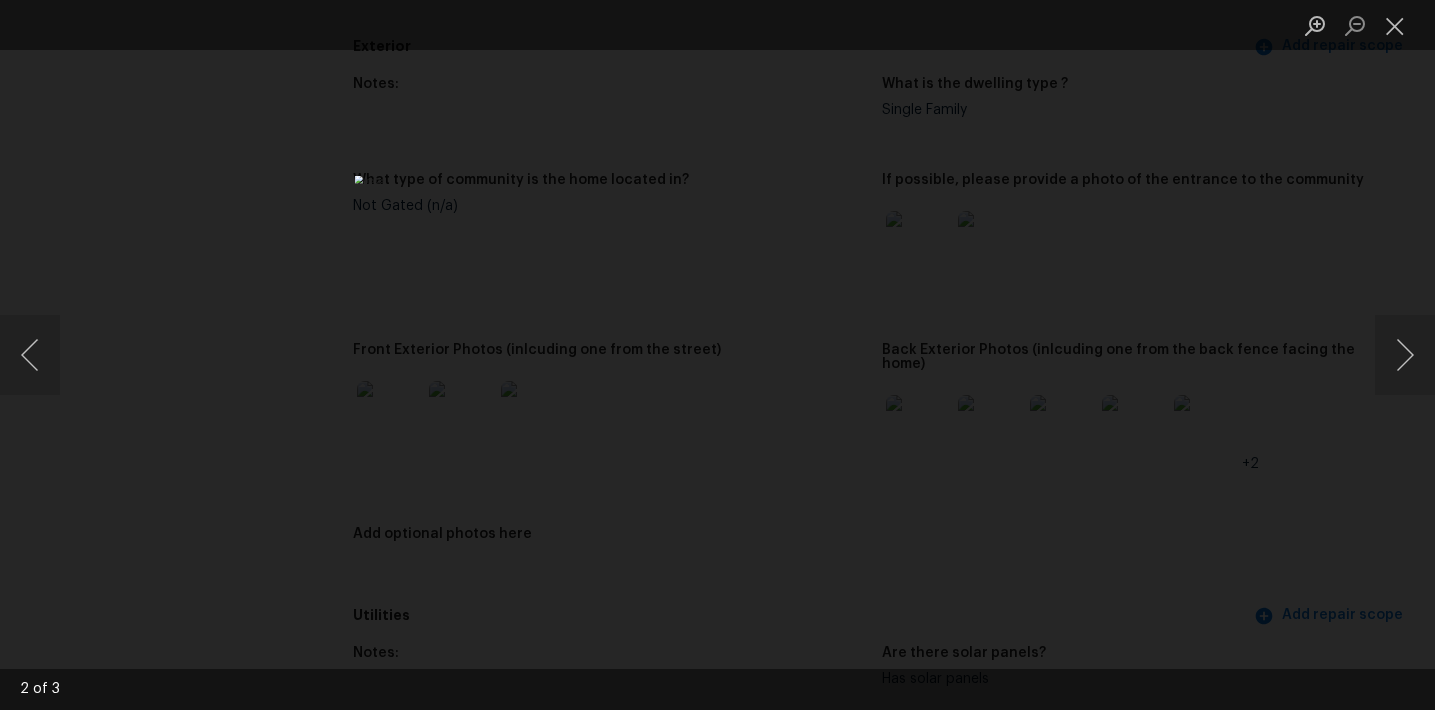 click at bounding box center (717, 355) 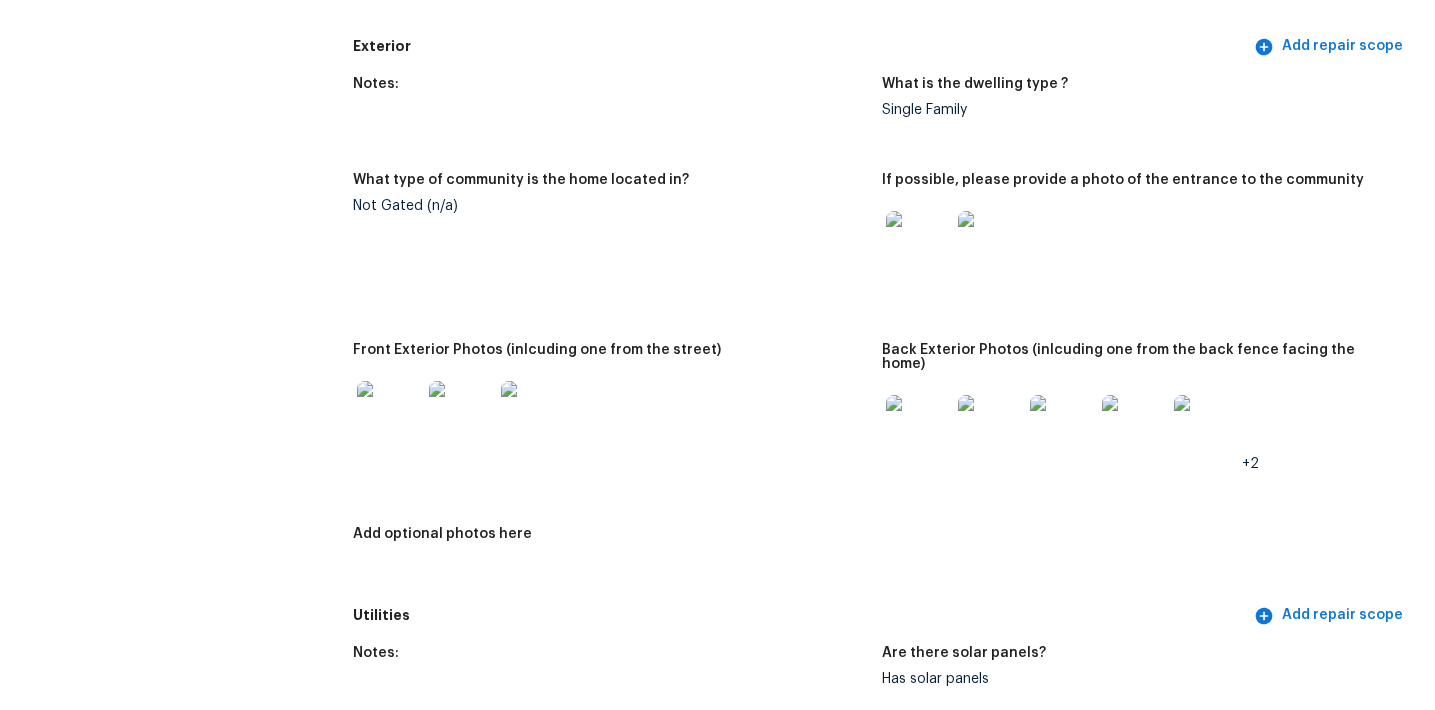 click at bounding box center [918, 243] 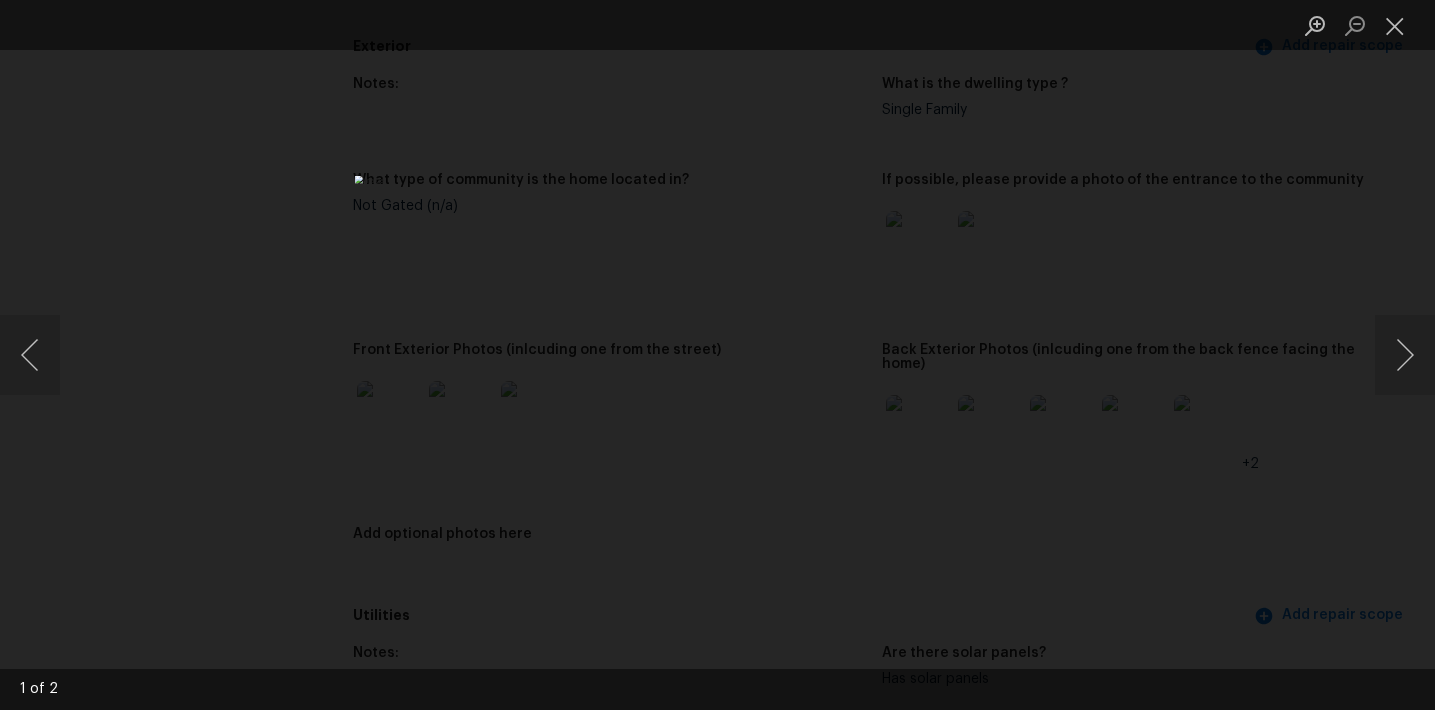 click at bounding box center [717, 355] 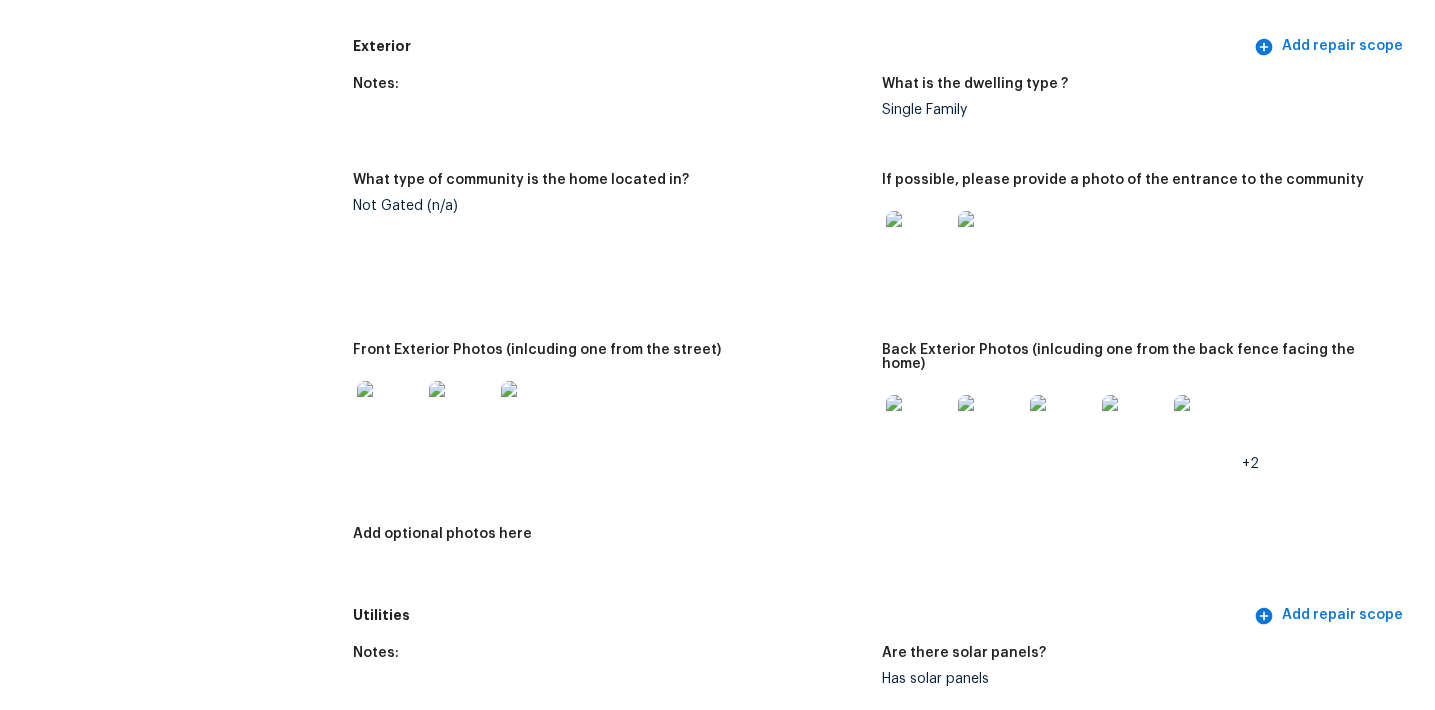 click at bounding box center [918, 427] 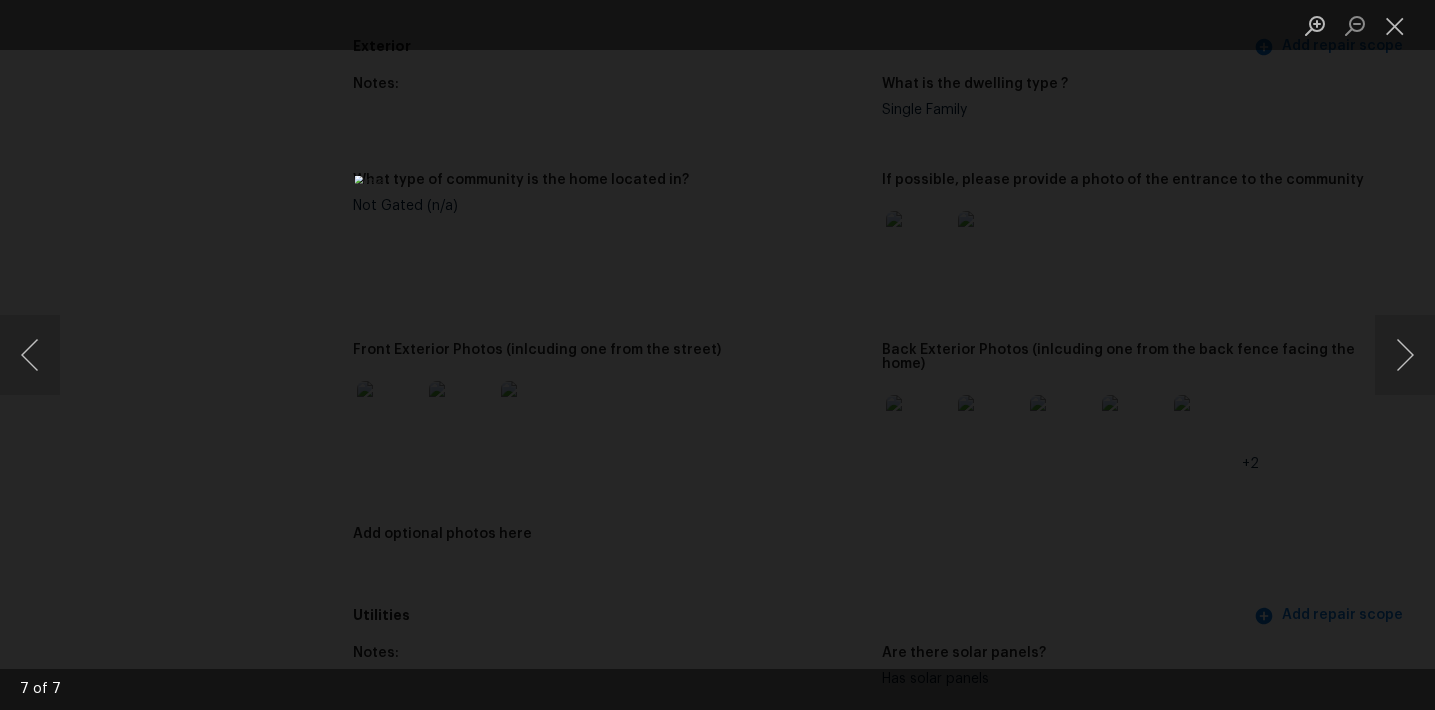 click at bounding box center [717, 355] 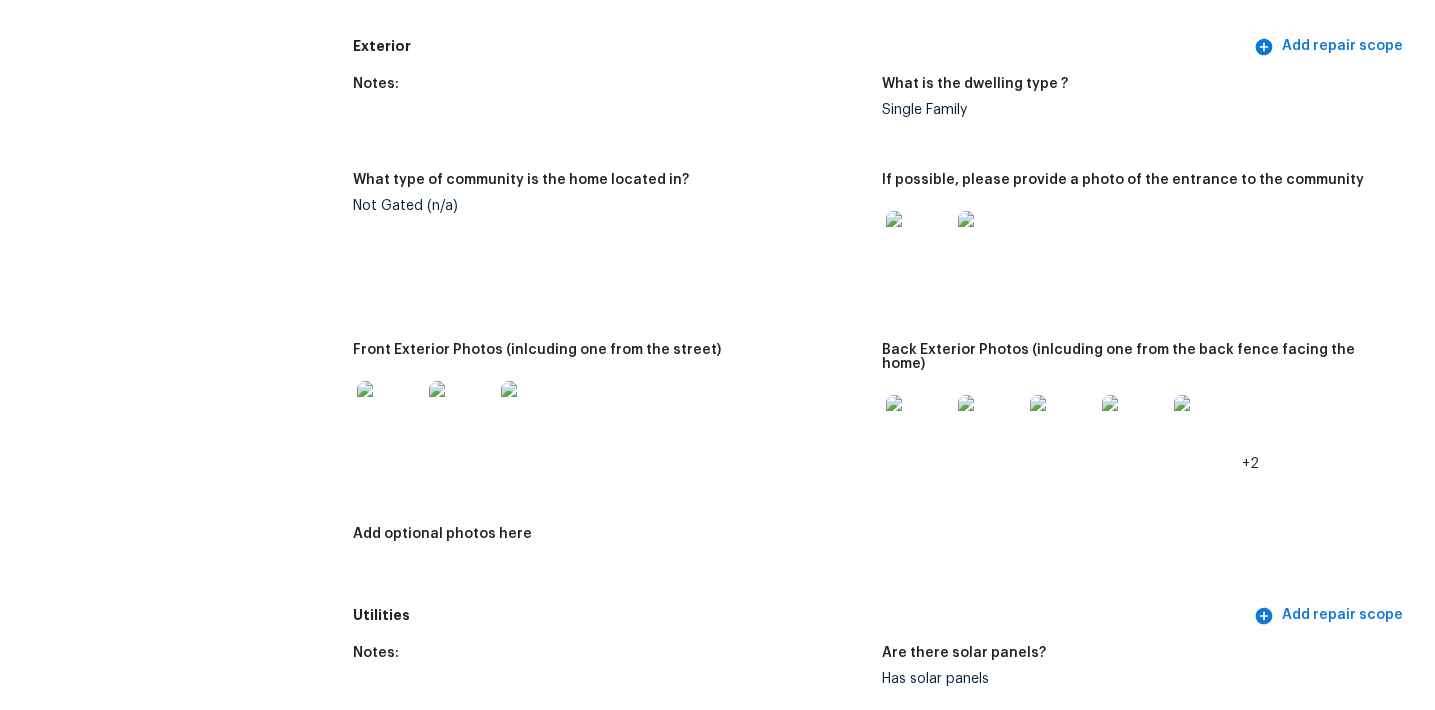 click at bounding box center (389, 413) 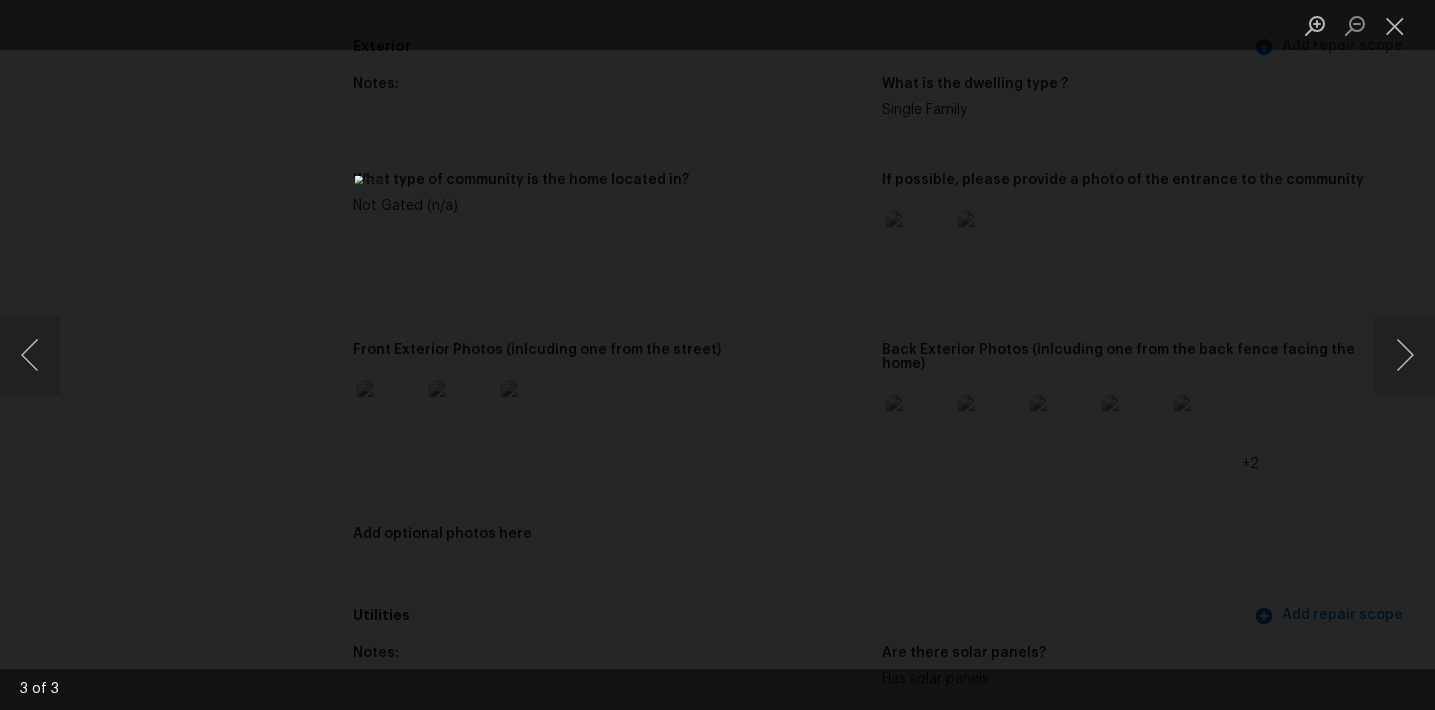 click at bounding box center (717, 355) 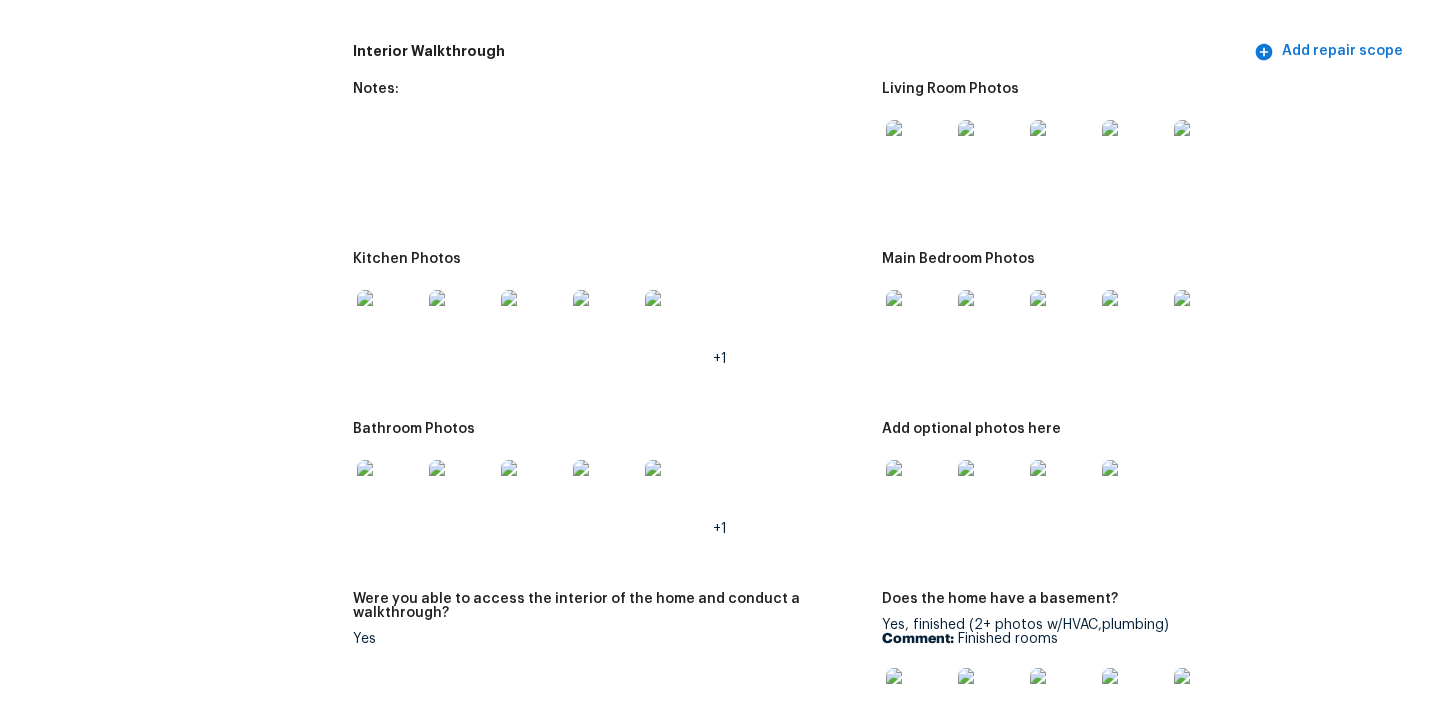 scroll, scrollTop: 2394, scrollLeft: 0, axis: vertical 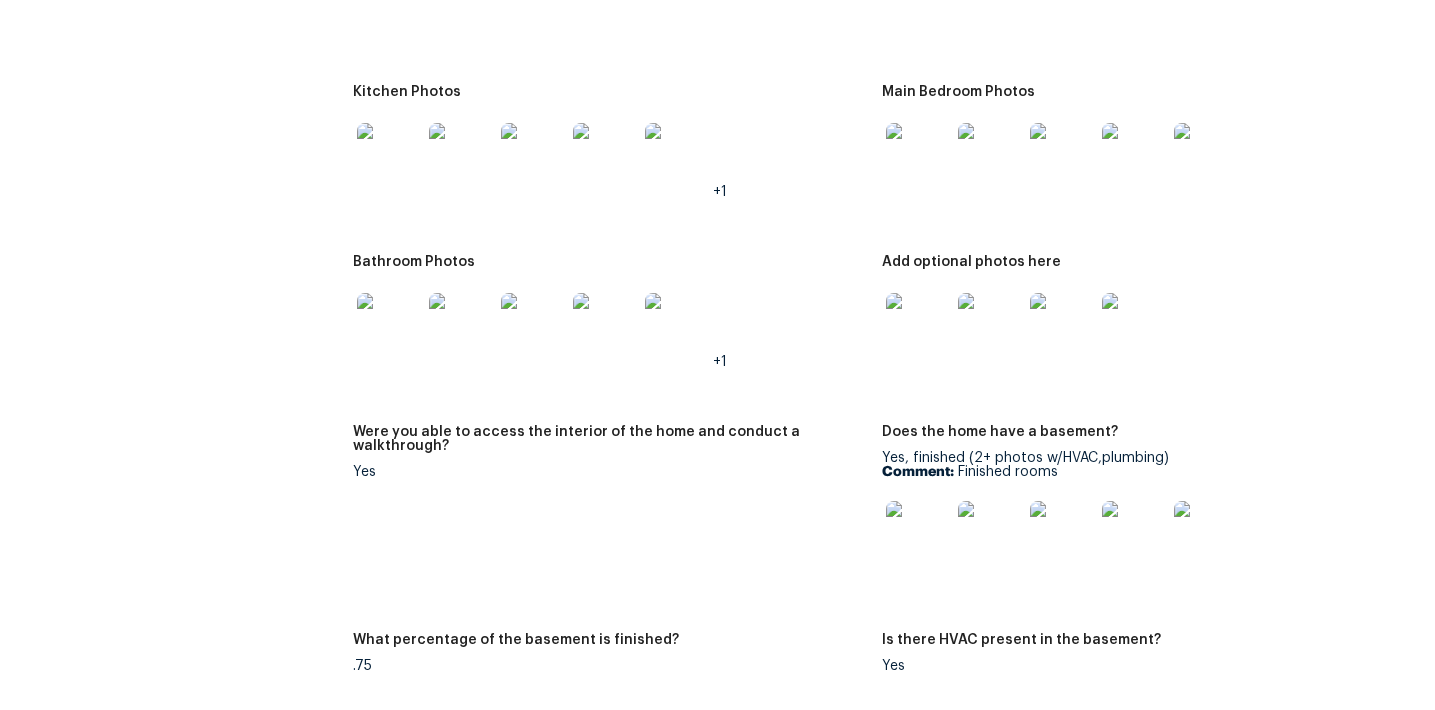click at bounding box center [918, 533] 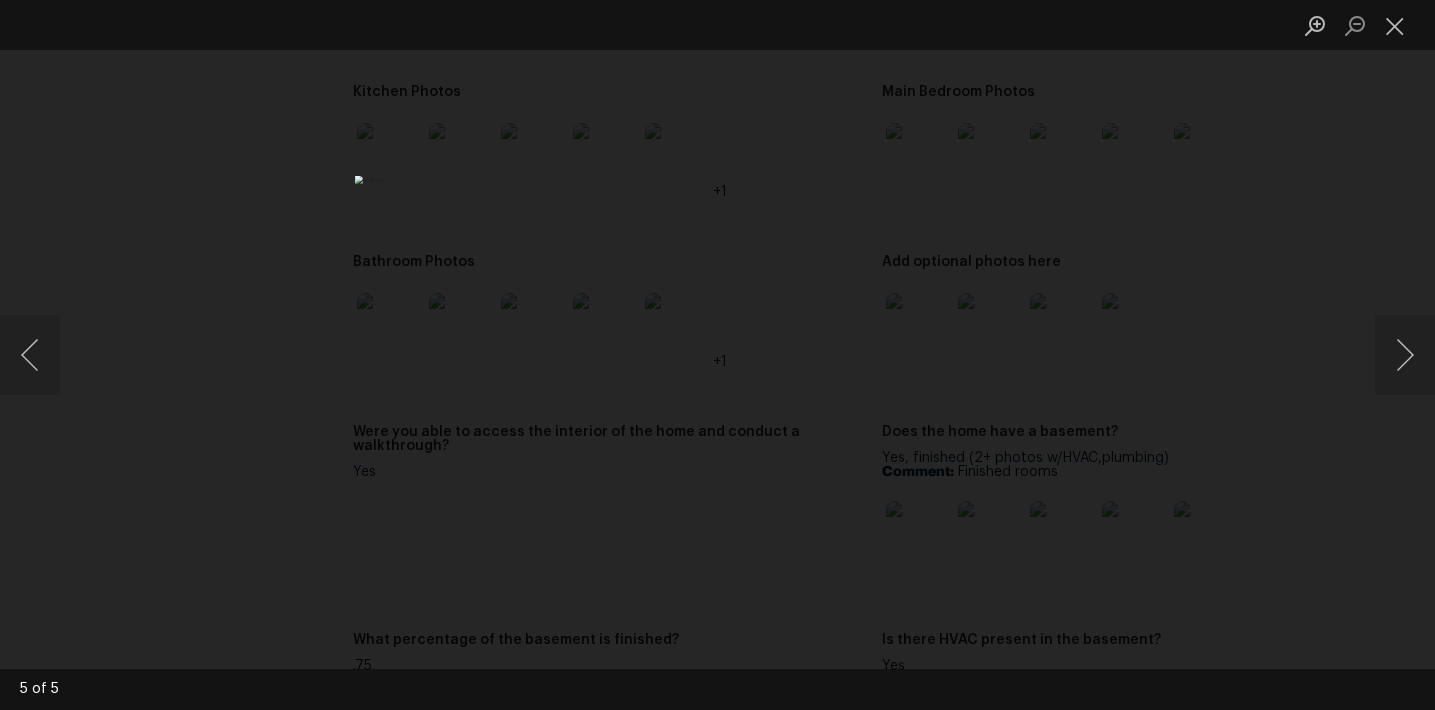 click at bounding box center (717, 355) 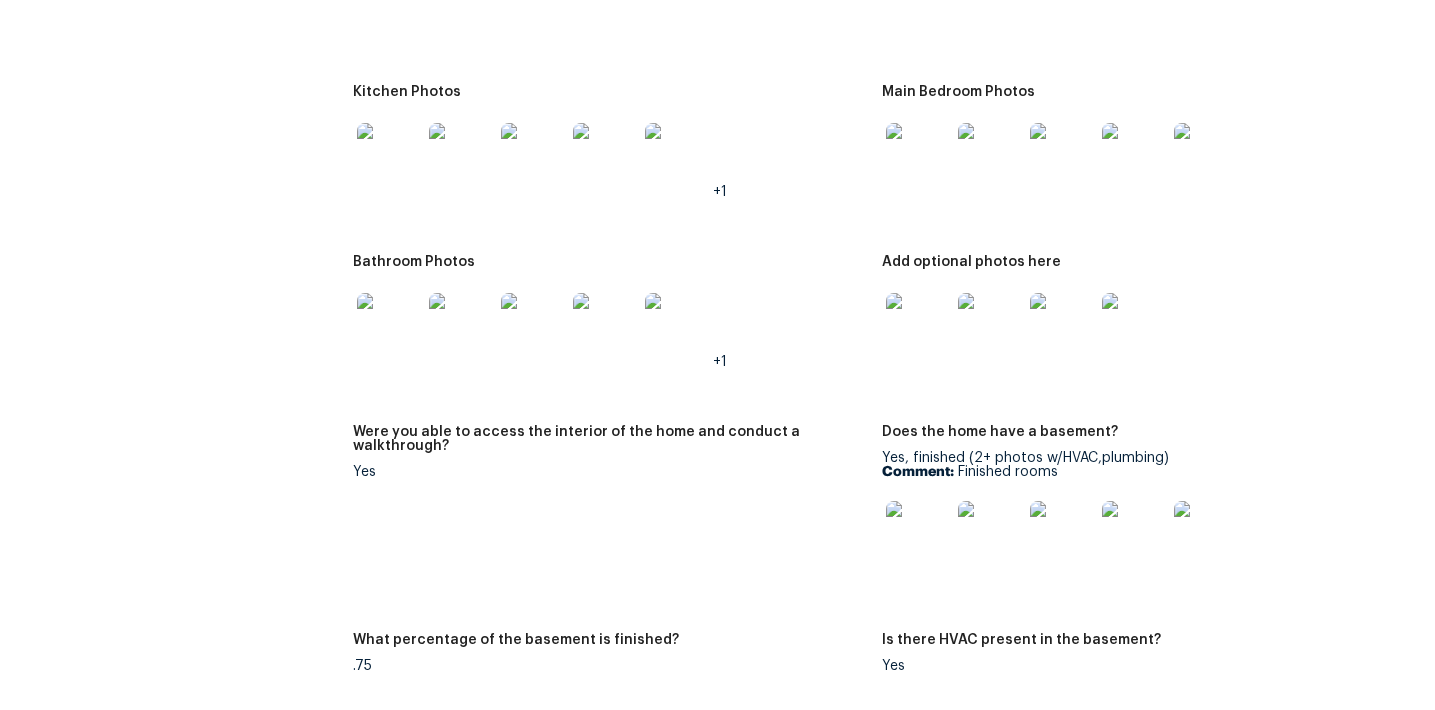 click at bounding box center [1206, 533] 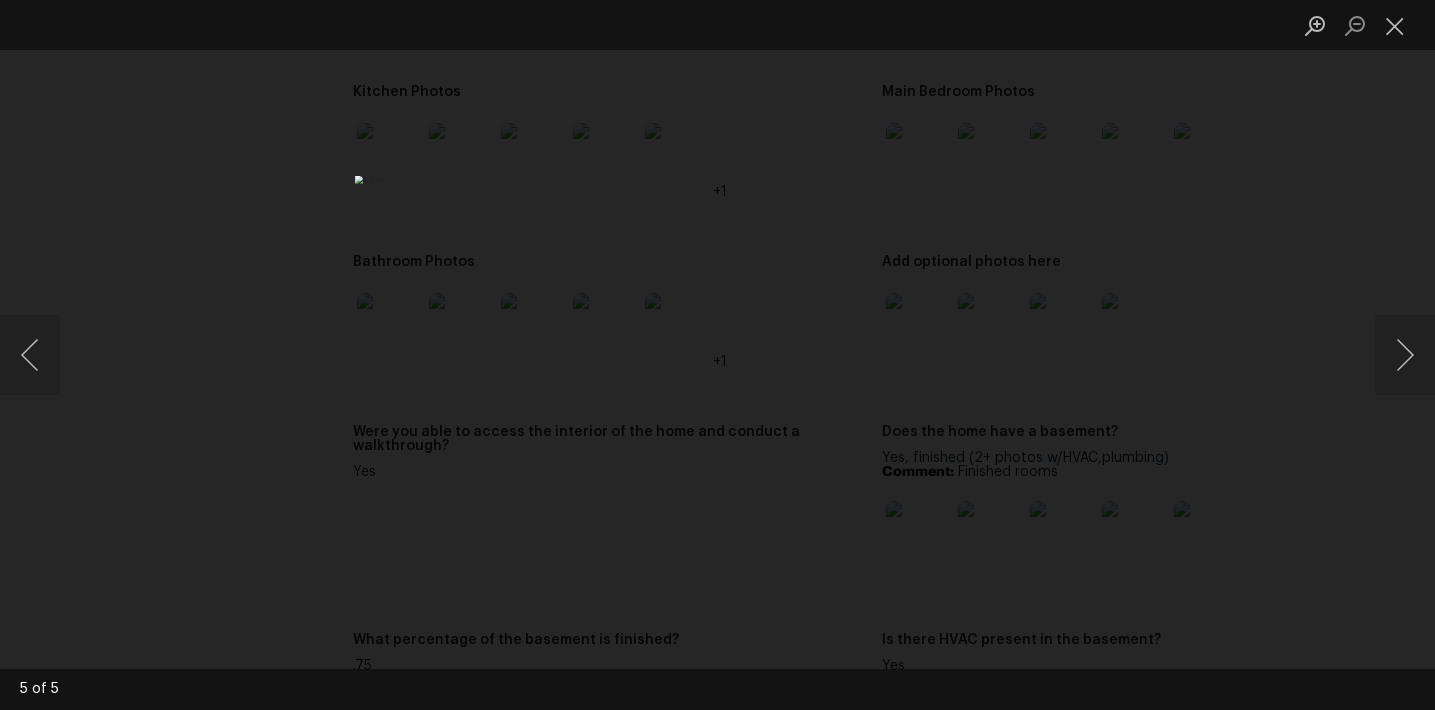 click at bounding box center (717, 355) 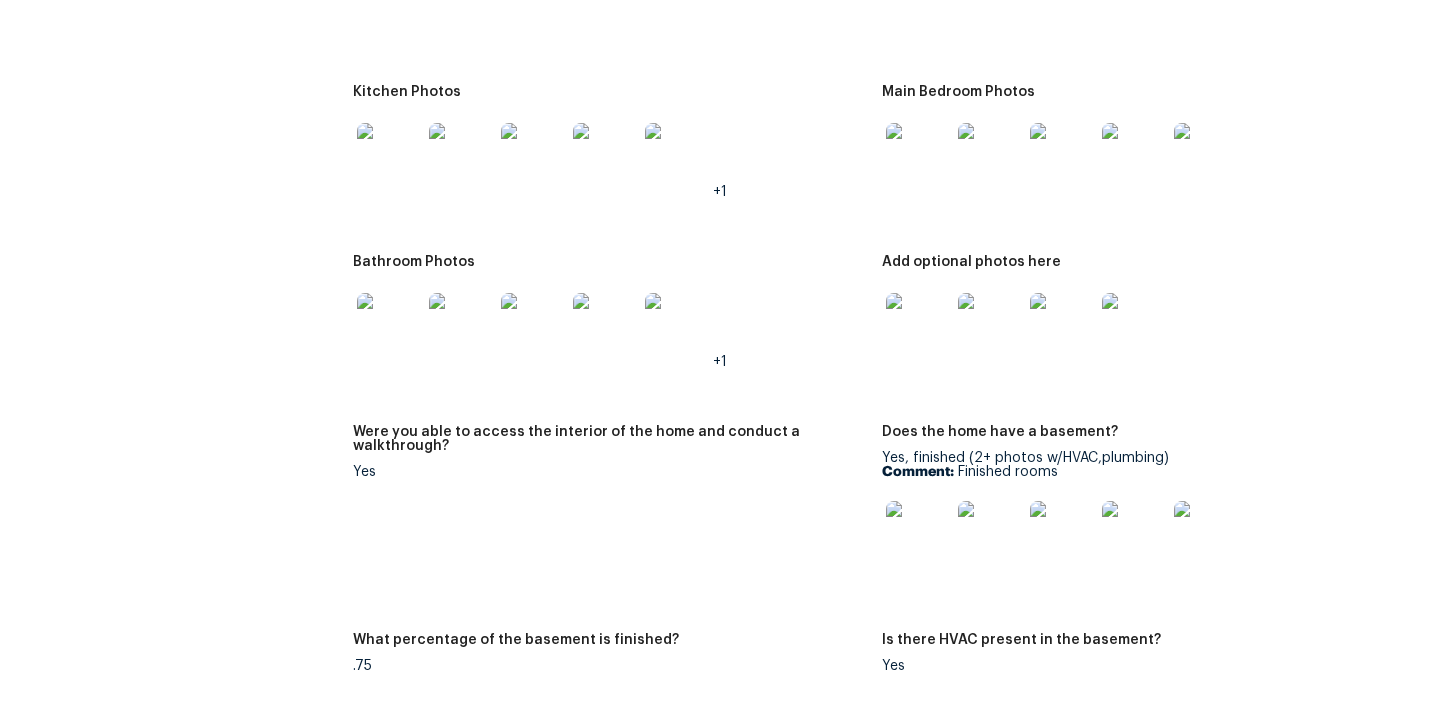 click on "Bathroom Photos  +1" at bounding box center (617, 328) 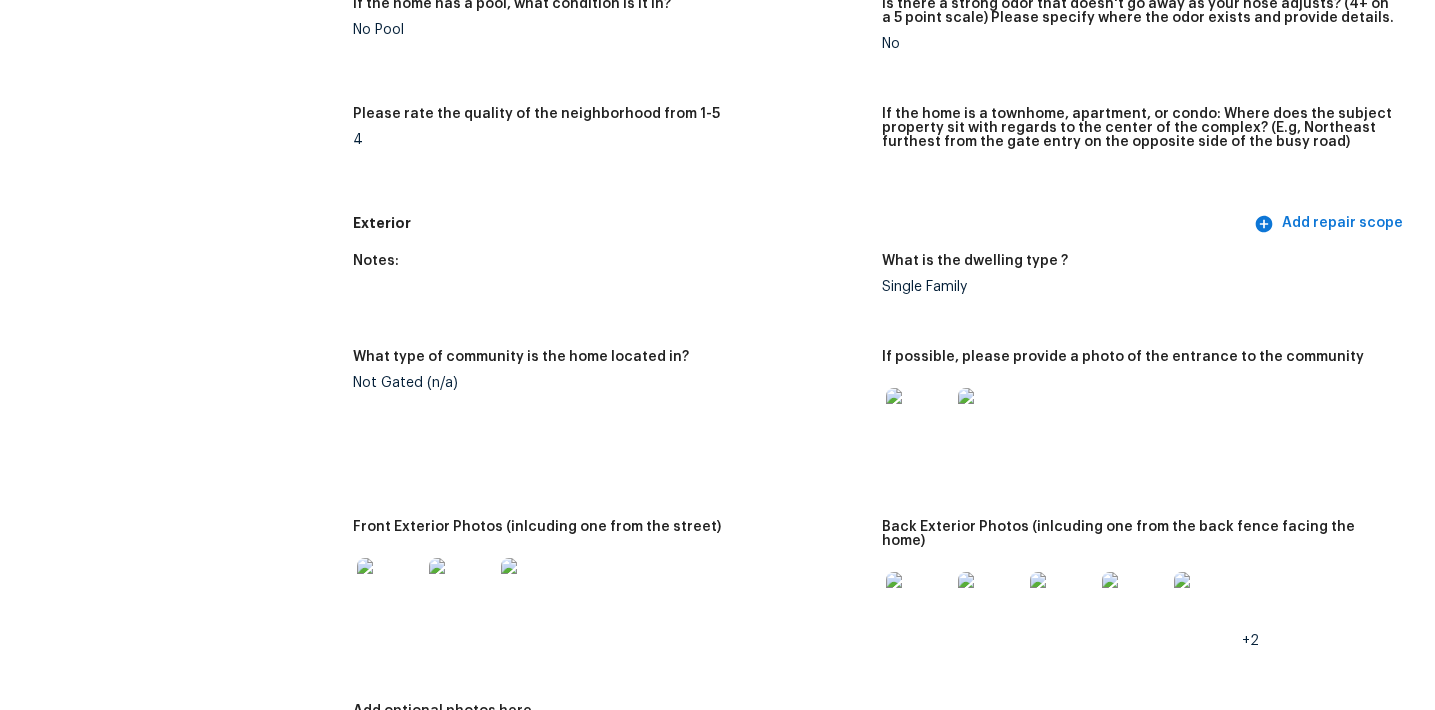 scroll, scrollTop: 0, scrollLeft: 0, axis: both 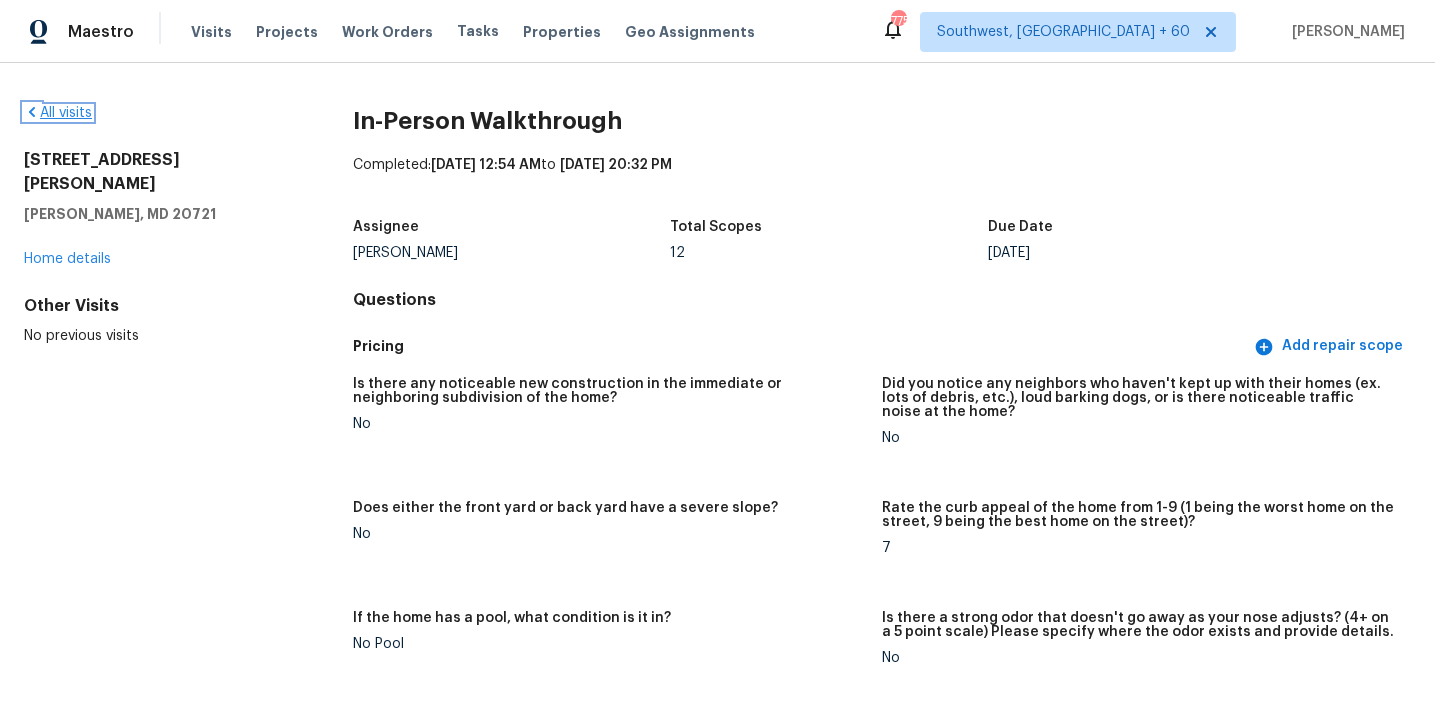 click on "All visits" at bounding box center [58, 113] 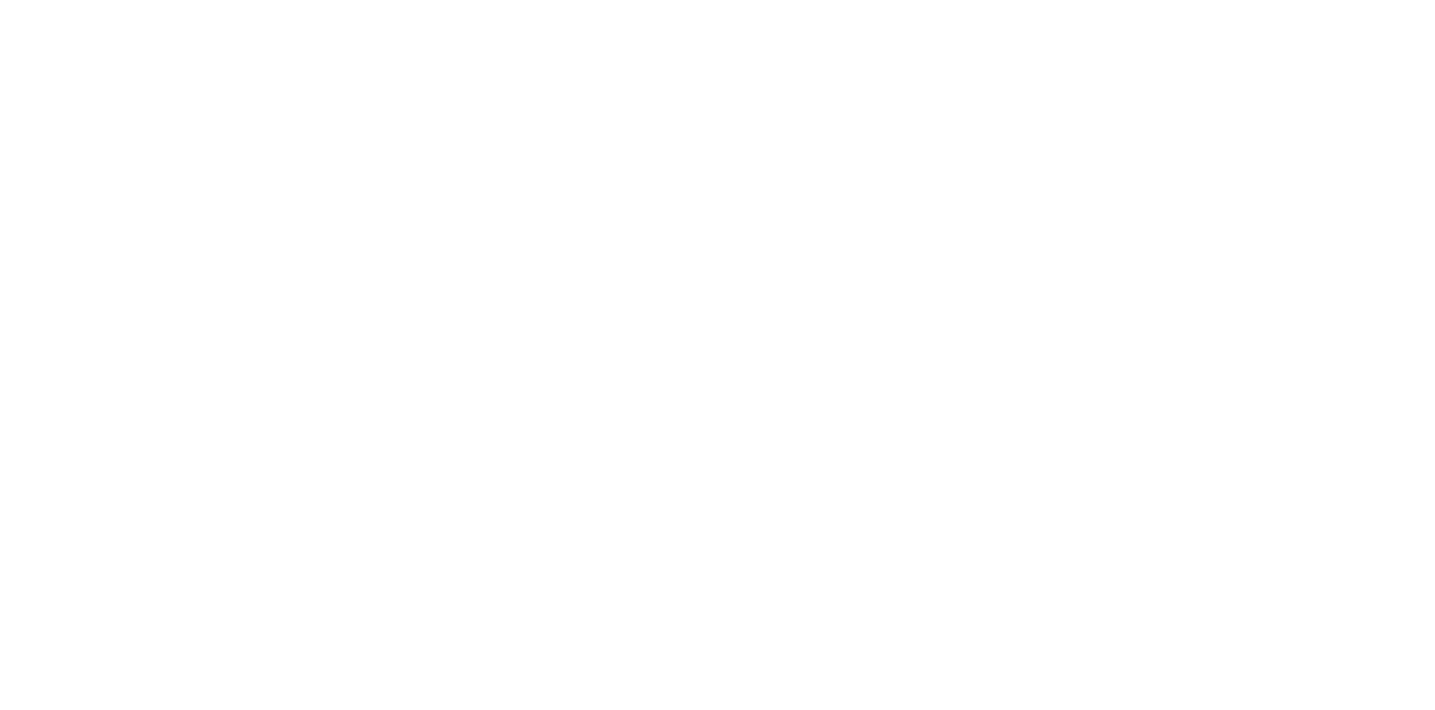 scroll, scrollTop: 0, scrollLeft: 0, axis: both 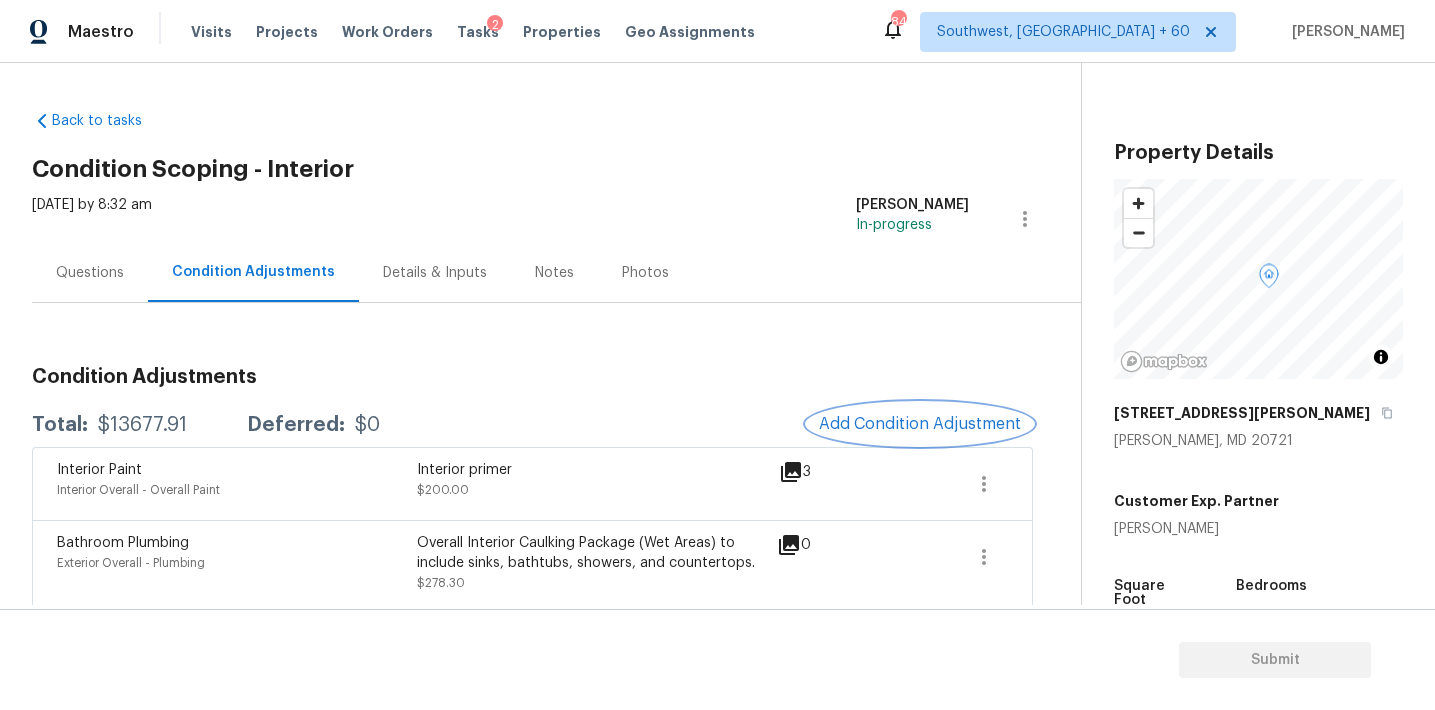 click on "Add Condition Adjustment" at bounding box center [920, 424] 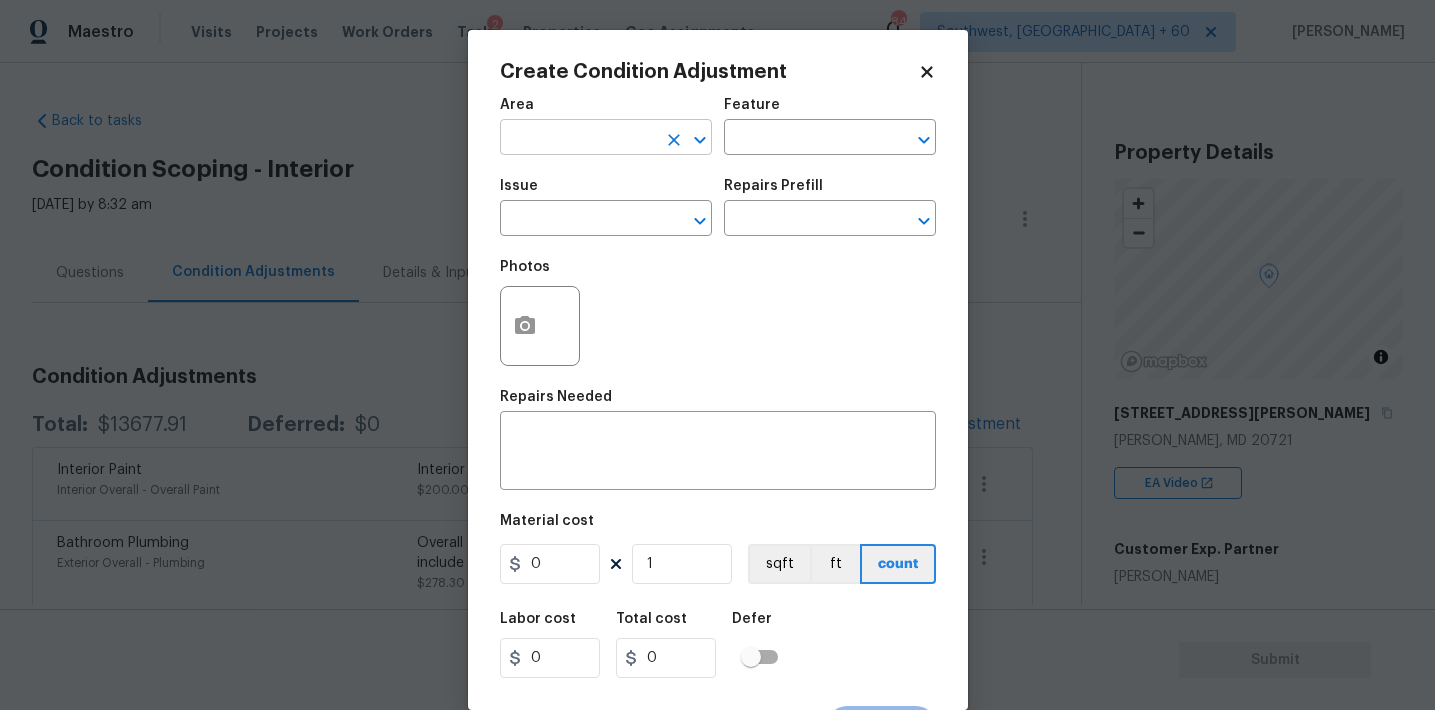 click at bounding box center [578, 139] 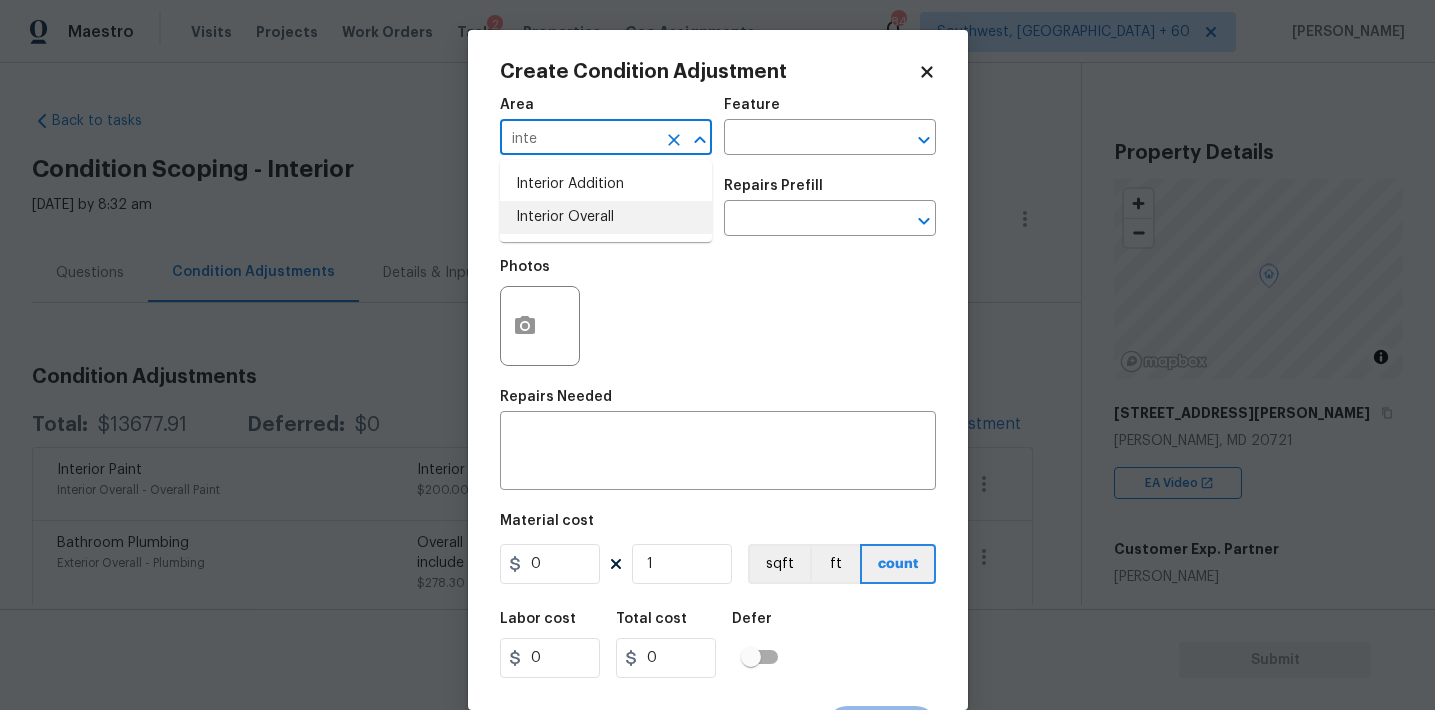 click on "Interior Overall" at bounding box center [606, 217] 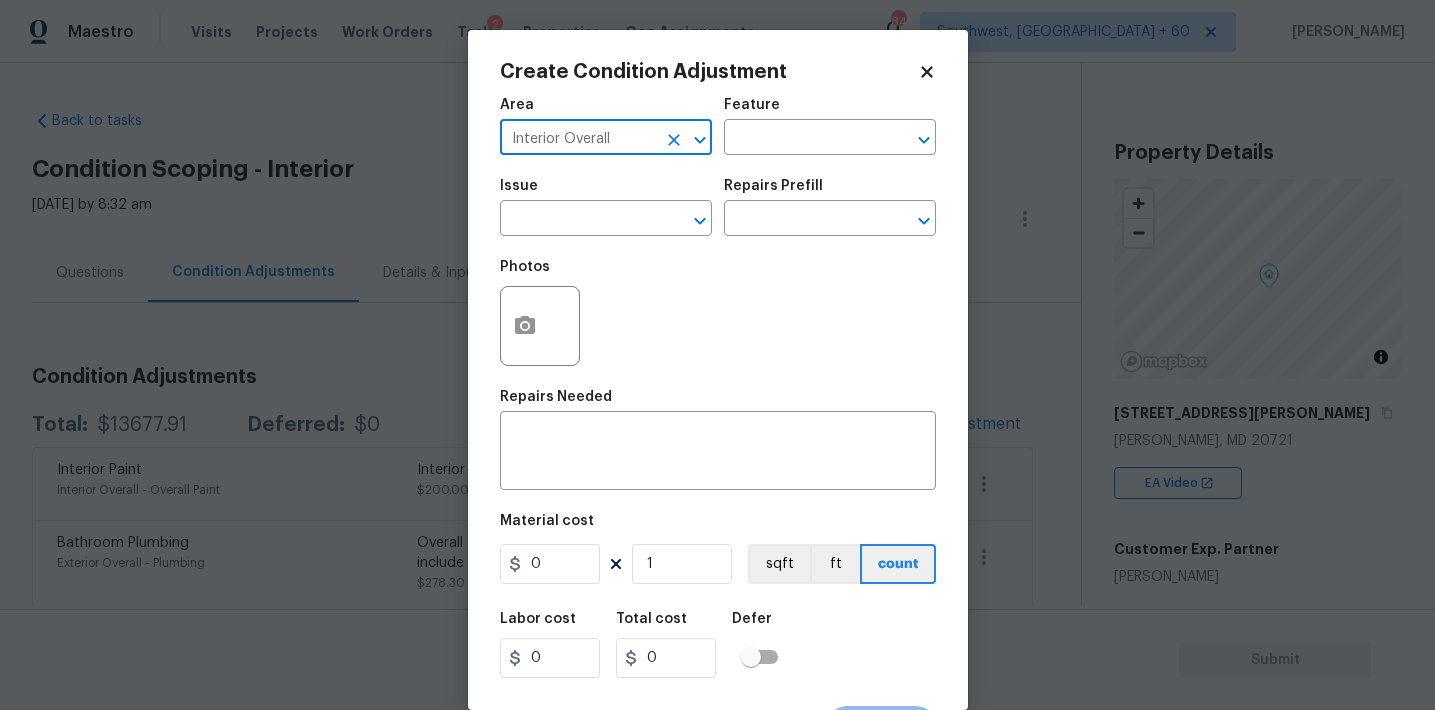 type on "Interior Overall" 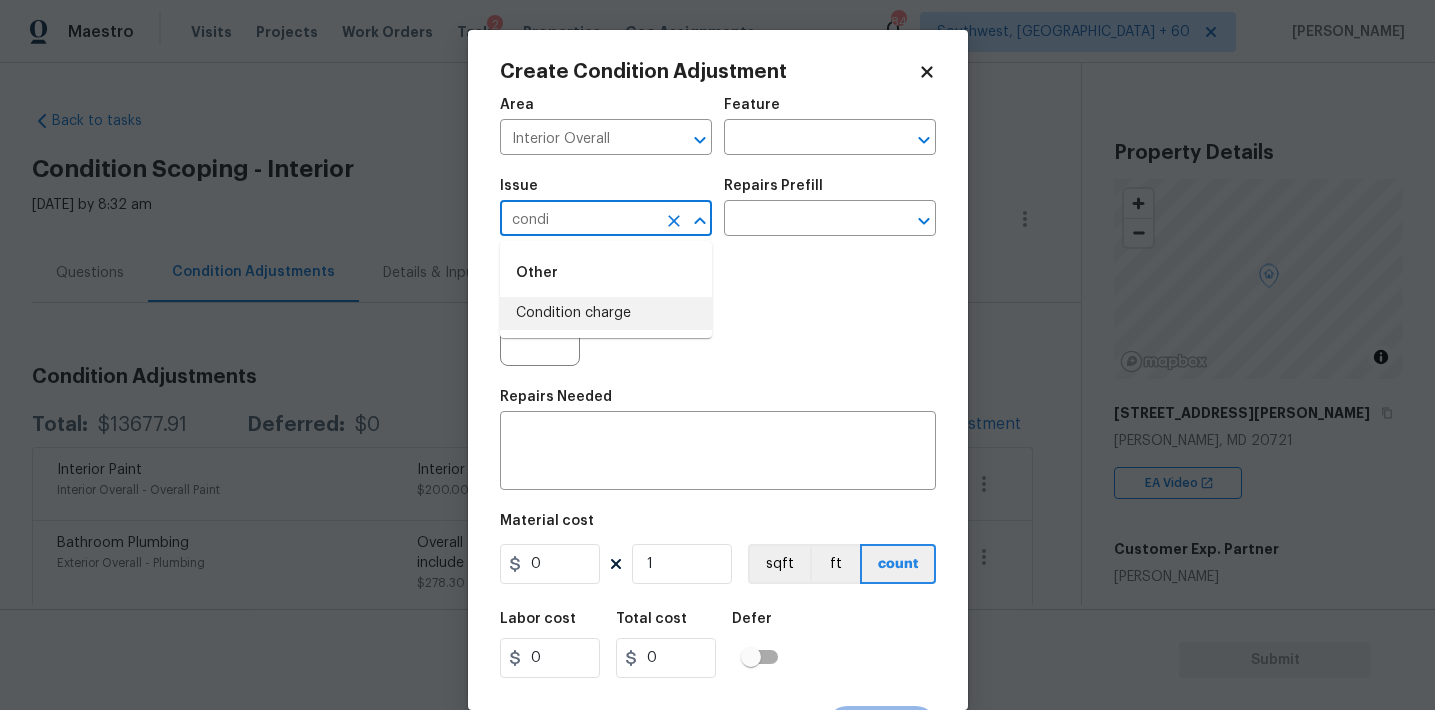 click on "Condition charge" at bounding box center [606, 313] 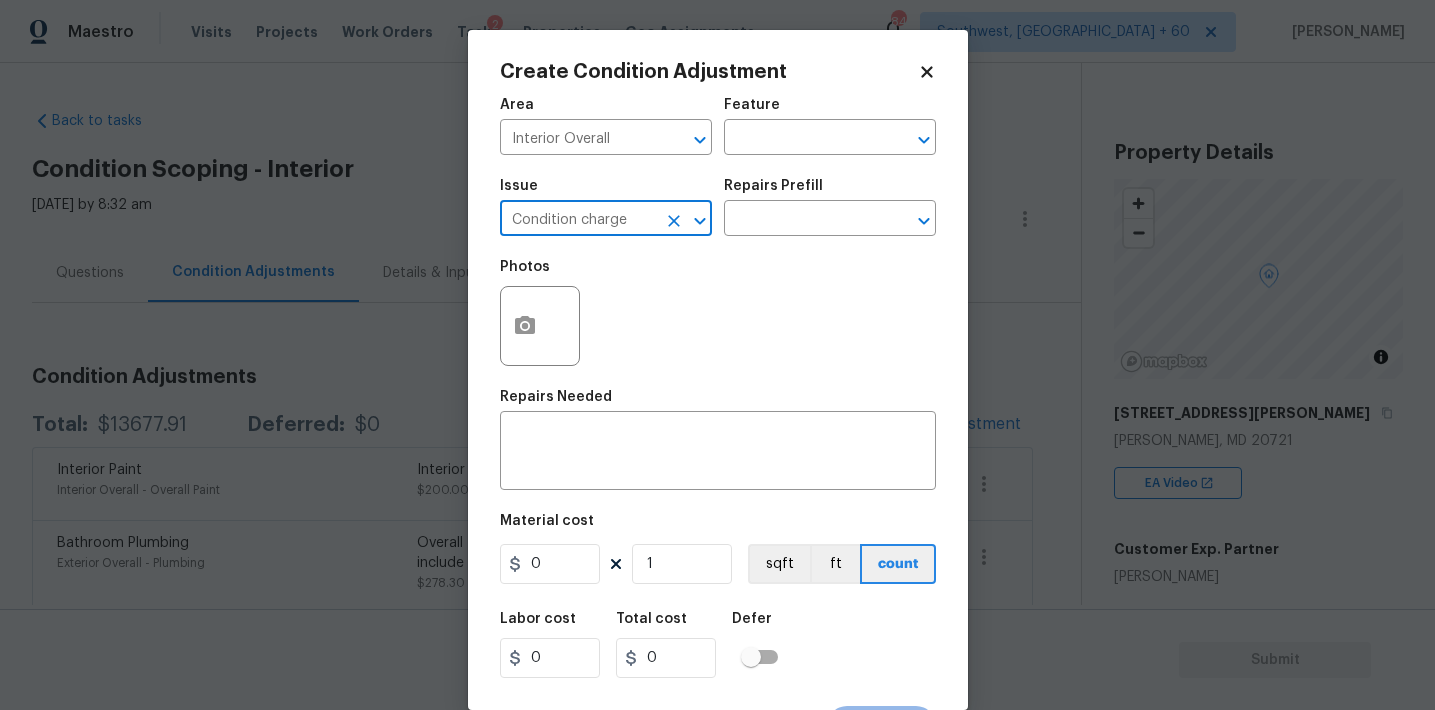 type on "Condition charge" 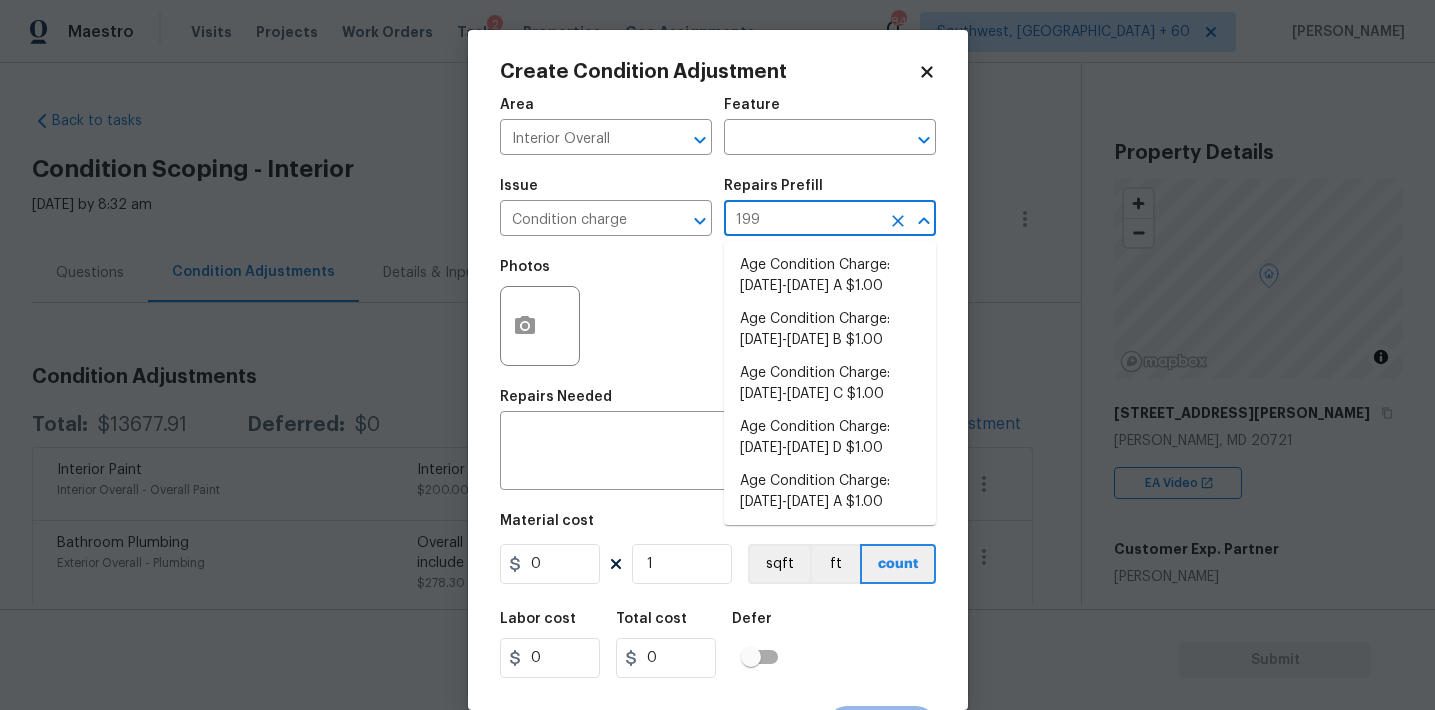 type on "1993" 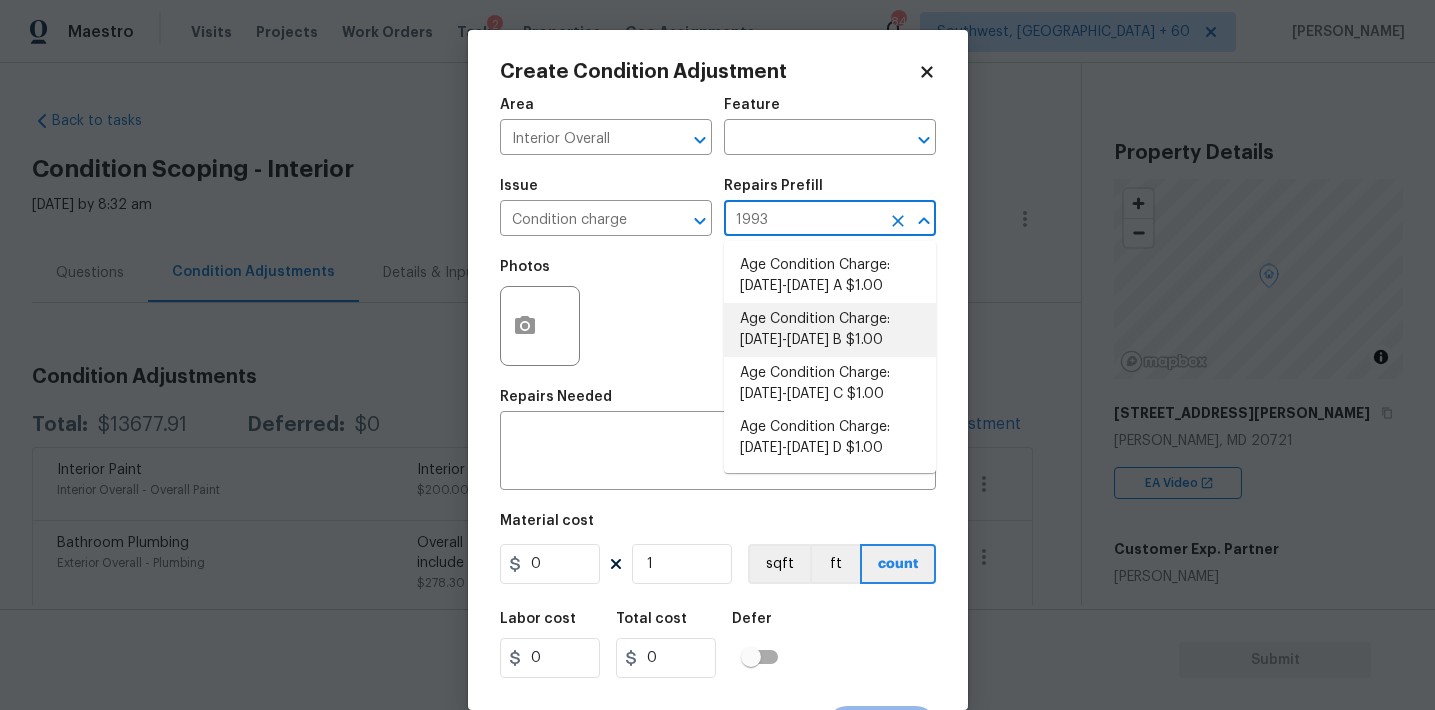 click on "Age Condition Charge: 1993-2008 B	 $1.00" at bounding box center [830, 330] 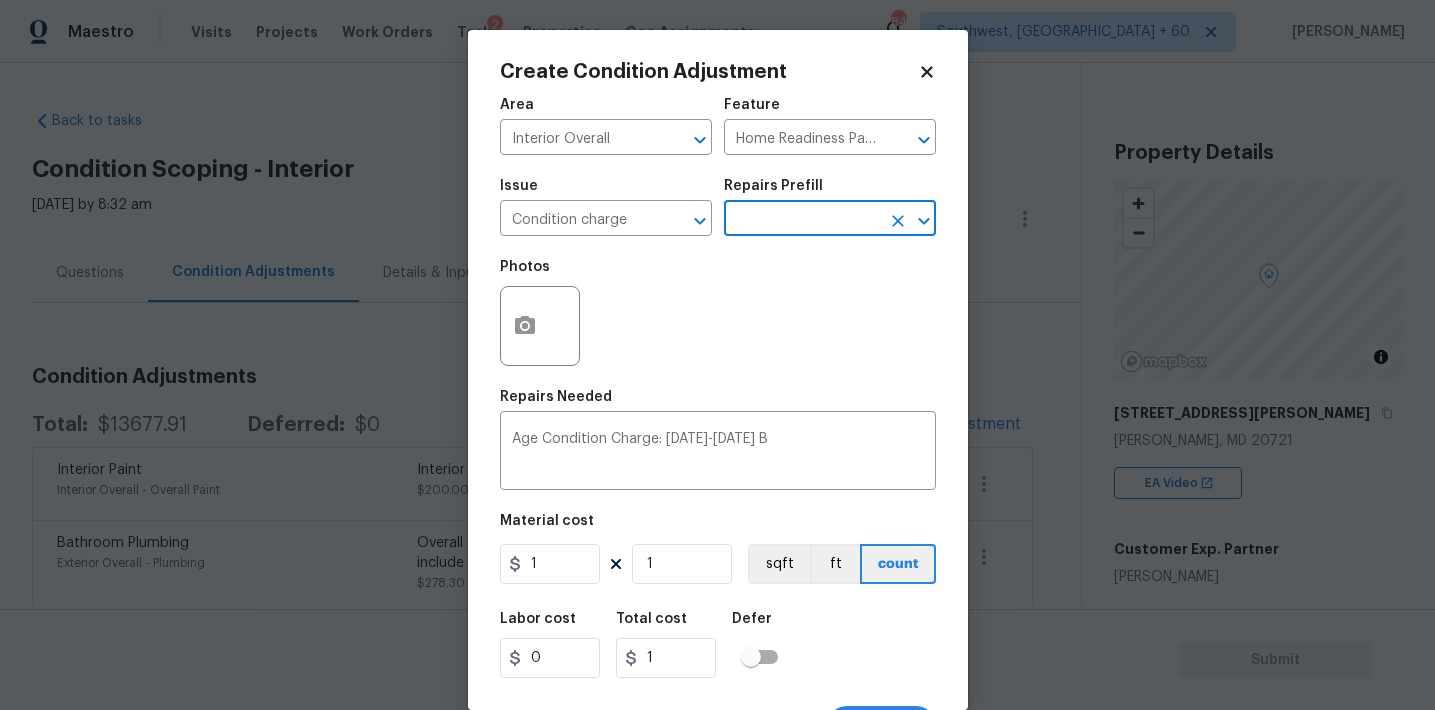 scroll, scrollTop: 37, scrollLeft: 0, axis: vertical 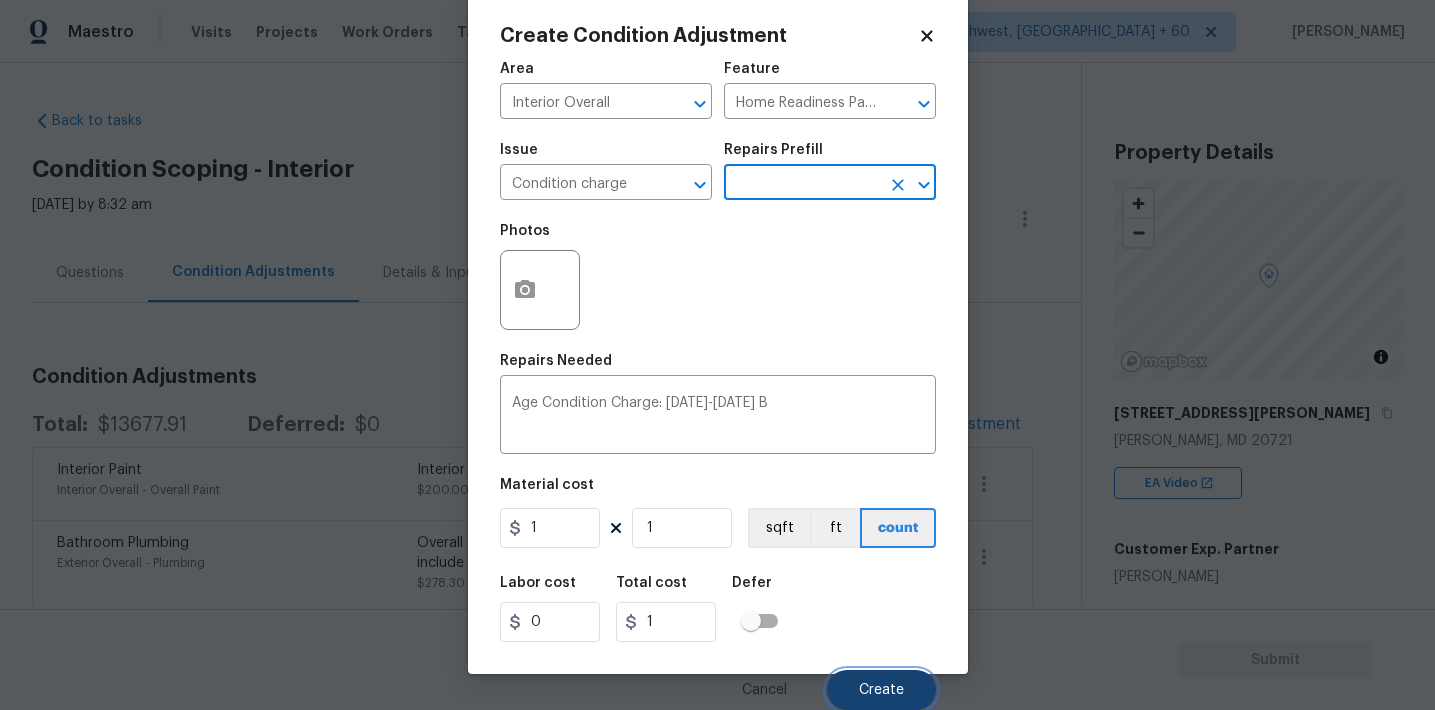 click on "Create" at bounding box center [881, 690] 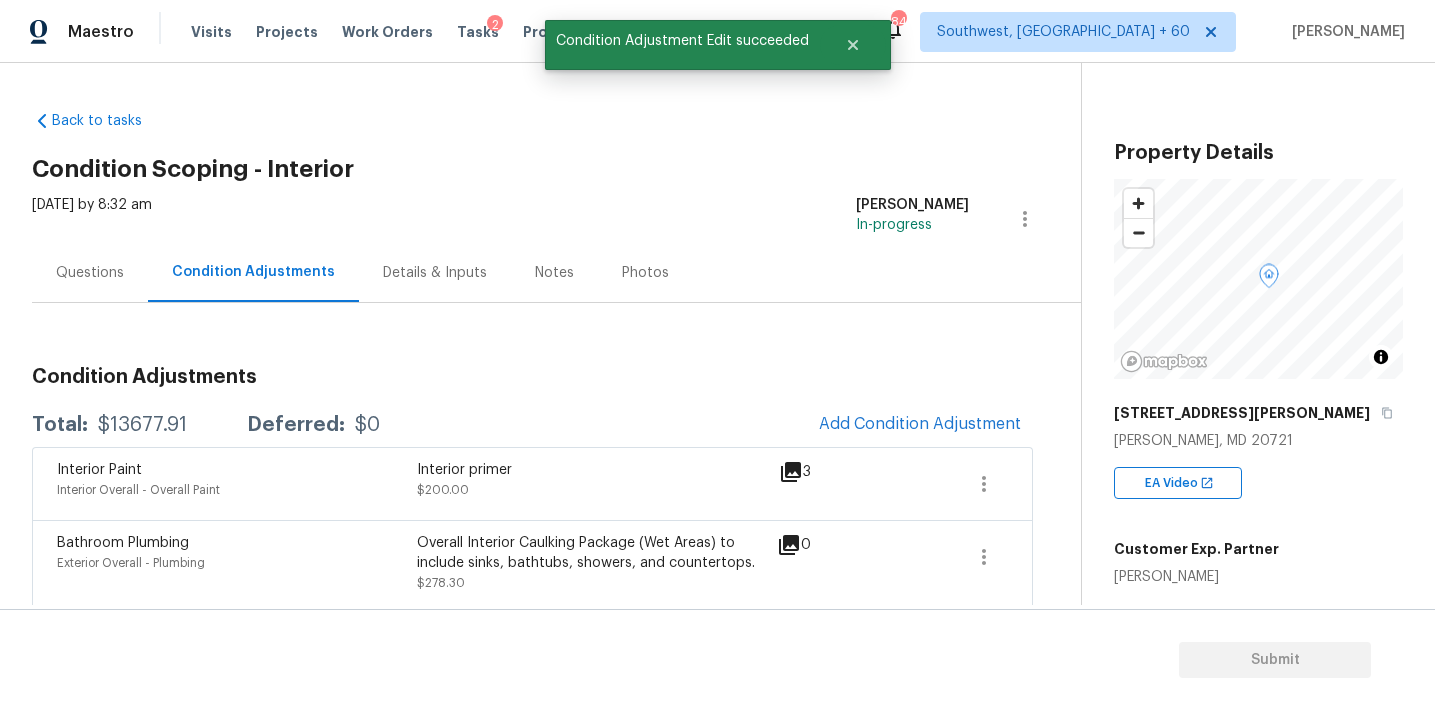 scroll, scrollTop: 30, scrollLeft: 0, axis: vertical 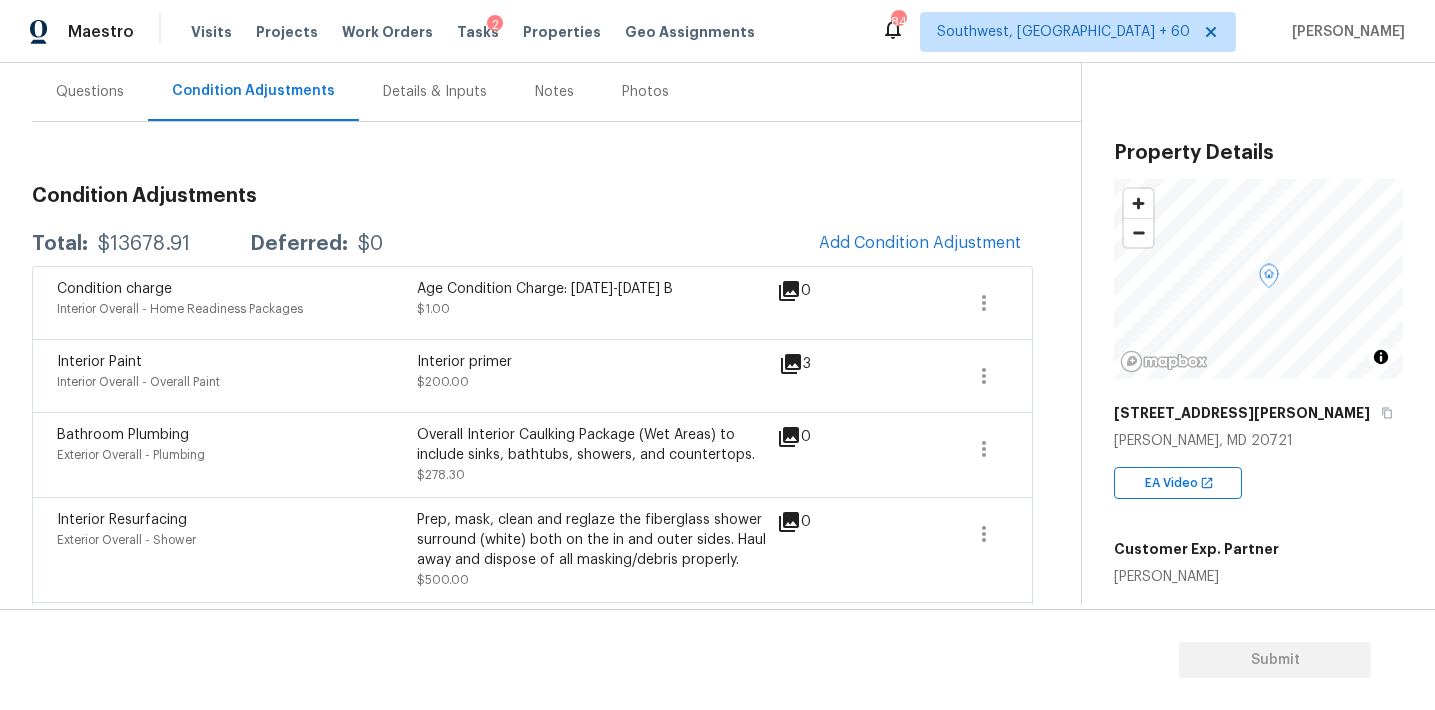 click on "$13678.91" at bounding box center (144, 244) 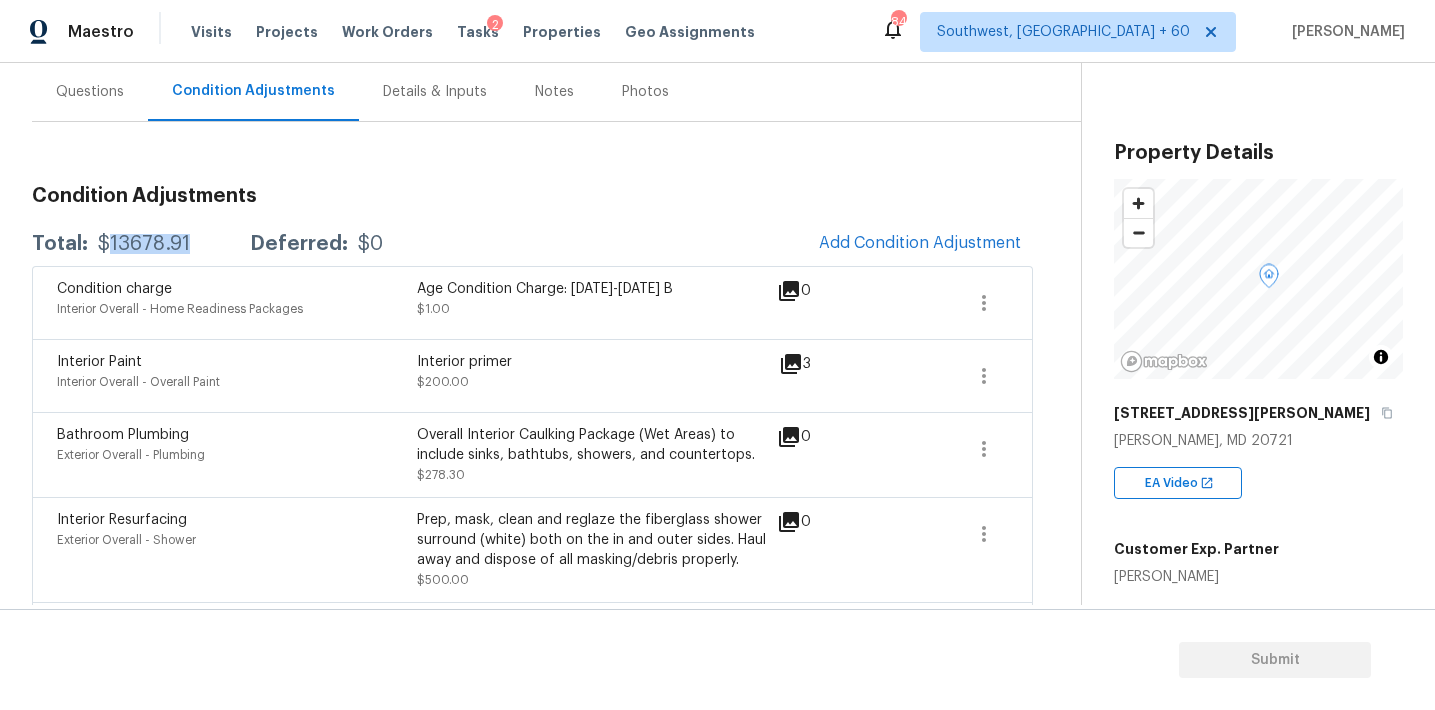 click on "$13678.91" at bounding box center [144, 244] 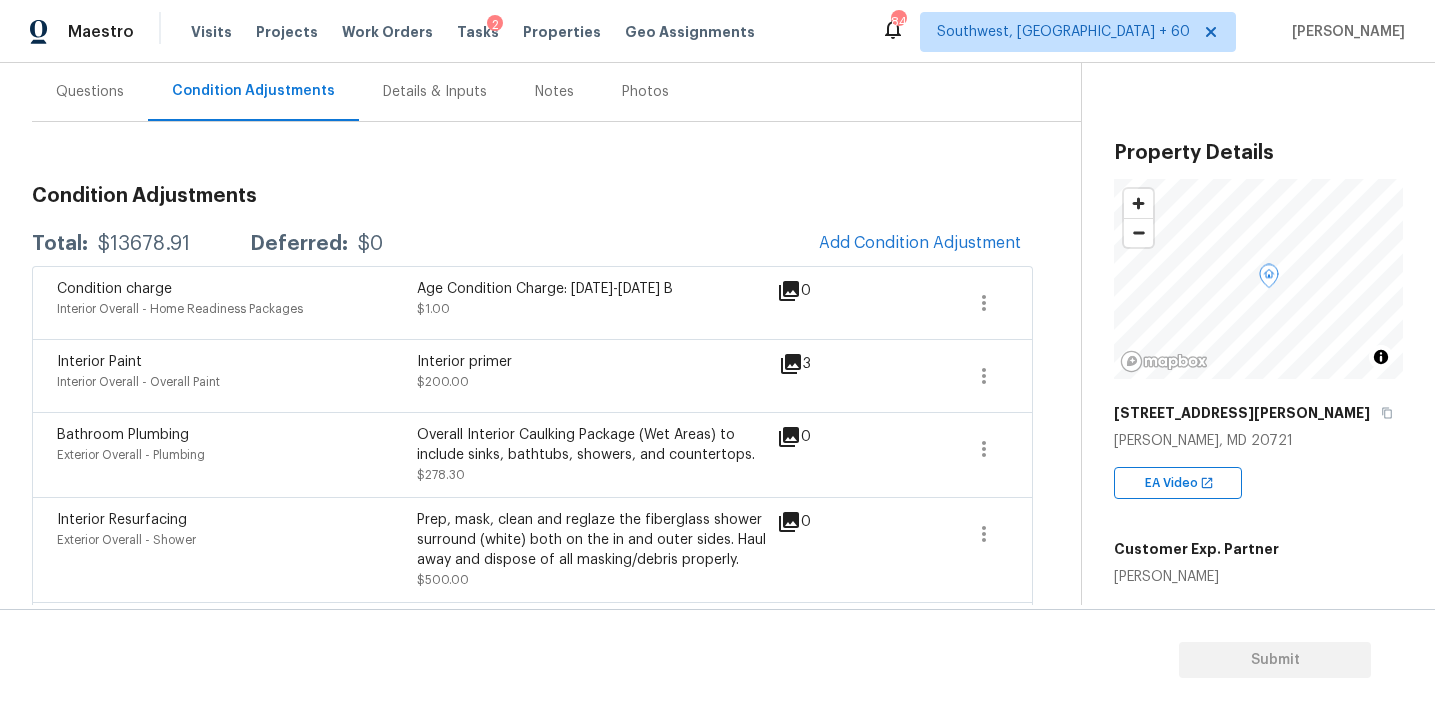 click on "Condition Adjustments Total:  $13678.91 Deferred:  $0 Add Condition Adjustment Condition charge Interior Overall - Home Readiness Packages Age Condition Charge: 1993-2008 B	 $1.00   0 Interior Paint Interior Overall - Overall Paint Interior primer  $200.00   3 Bathroom Plumbing Exterior Overall - Plumbing Overall Interior Caulking Package (Wet Areas) to include sinks, bathtubs, showers, and countertops. $278.30   0 Interior Resurfacing Exterior Overall - Shower Prep, mask, clean and reglaze the fiberglass shower surround (white) both on the in and outer sides. Haul away and dispose of all masking/debris properly. $500.00   0 ACQ: Flooring Exterior Overall - Acquisition Acquisition Scope: Moderate flooring repairs $1,040.00   0 ACQ: Paint Exterior Overall - Acquisition Acquisition Scope: ~25 - 75% of the home needs interior paint $3,611.00   0 ACQ: HVAC Exterior Overall - Acquisition Acquisition Scope: Functional HVAC 21+ years $5,750.00   0 Kitchen Cabinets Exterior Overall - Cabinets $135.00   0 $451.61   0" at bounding box center (532, 1039) 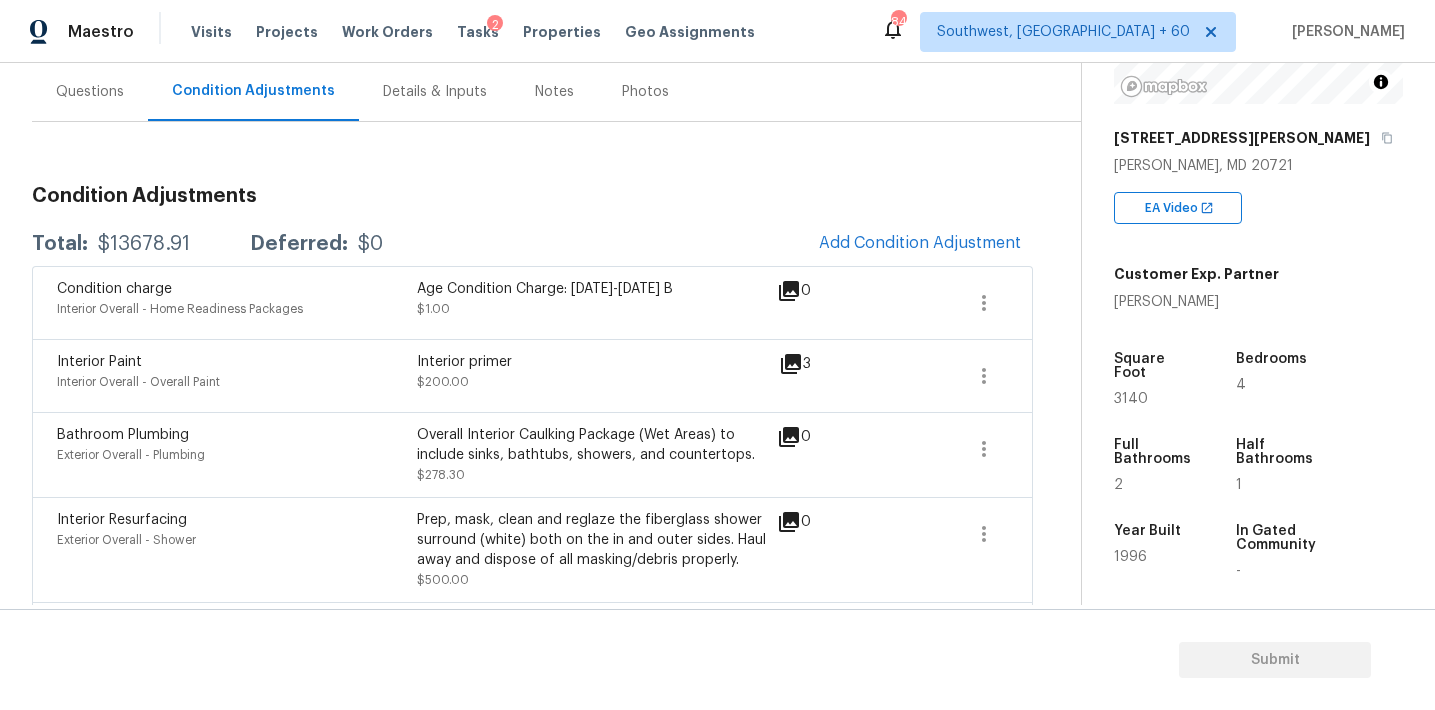 scroll, scrollTop: 235, scrollLeft: 0, axis: vertical 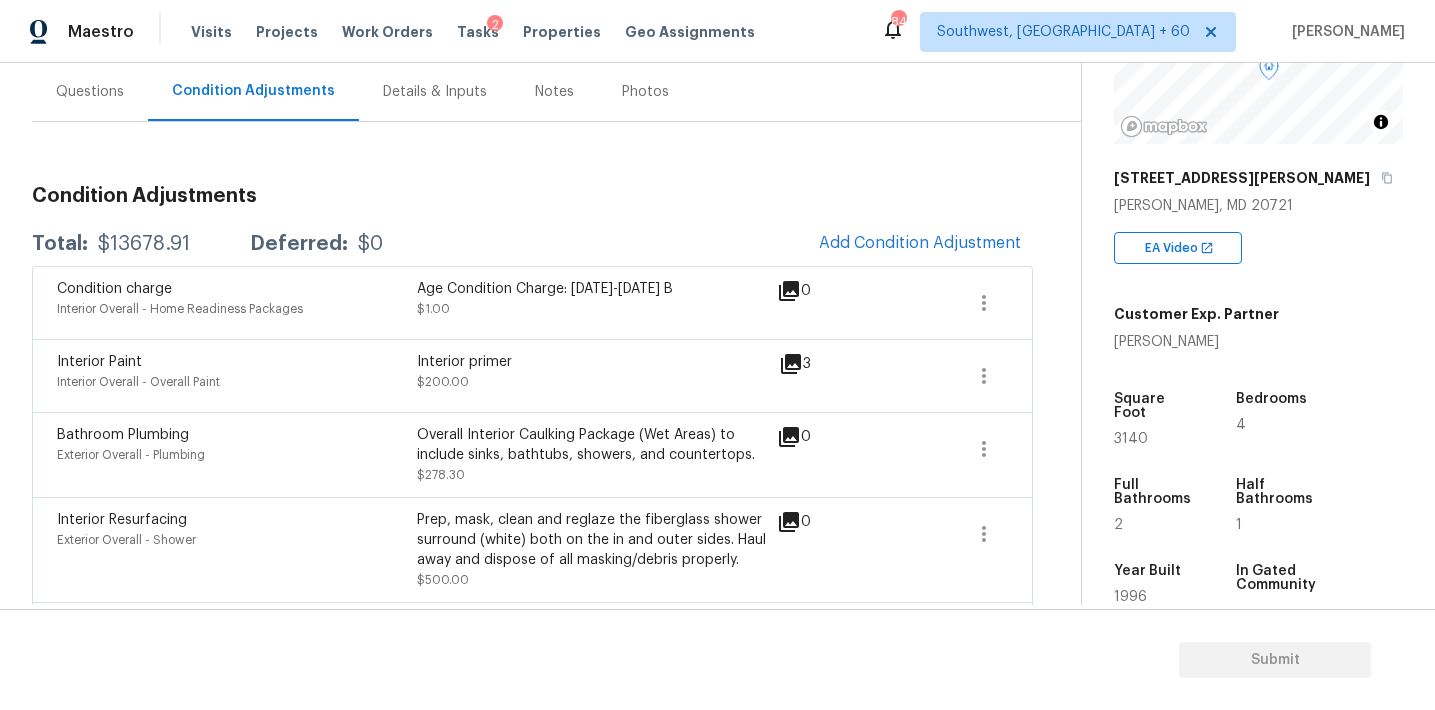 click on "Questions" at bounding box center [90, 92] 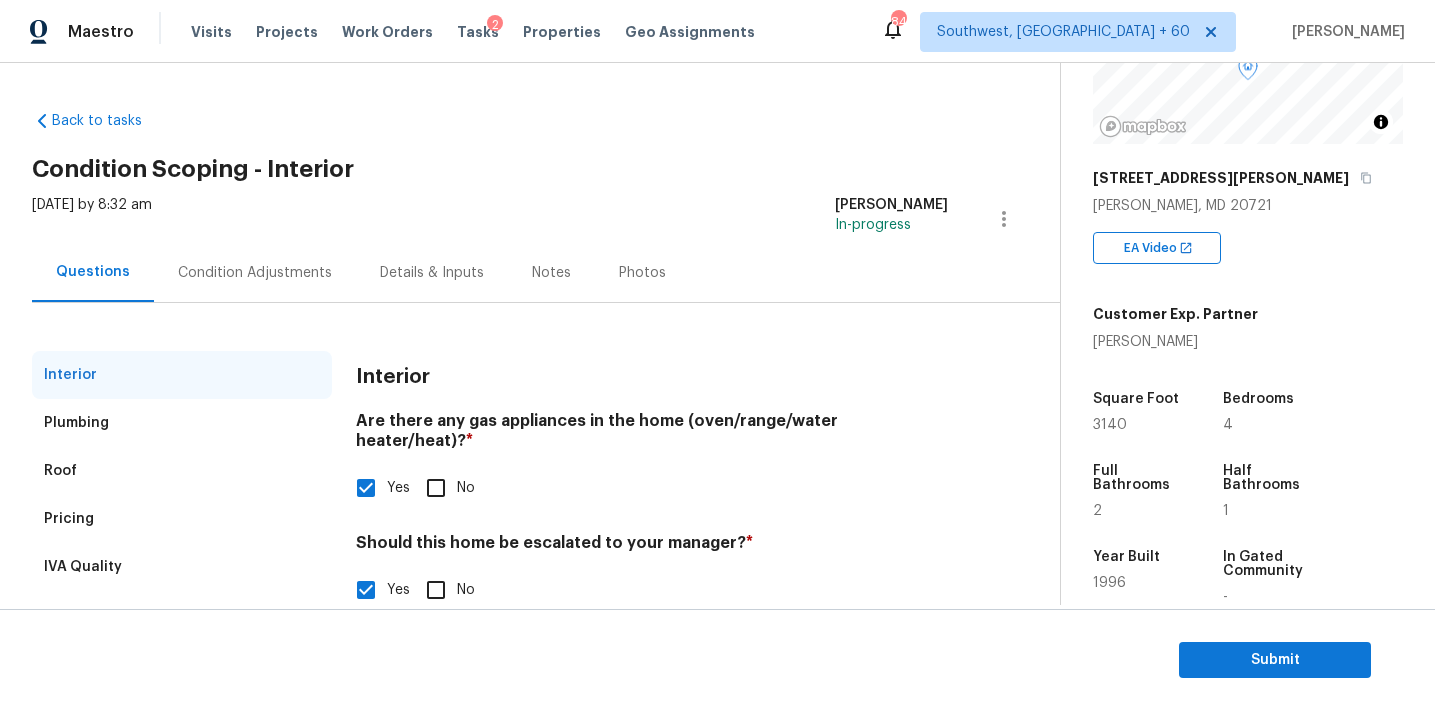 click on "Pricing" at bounding box center [182, 519] 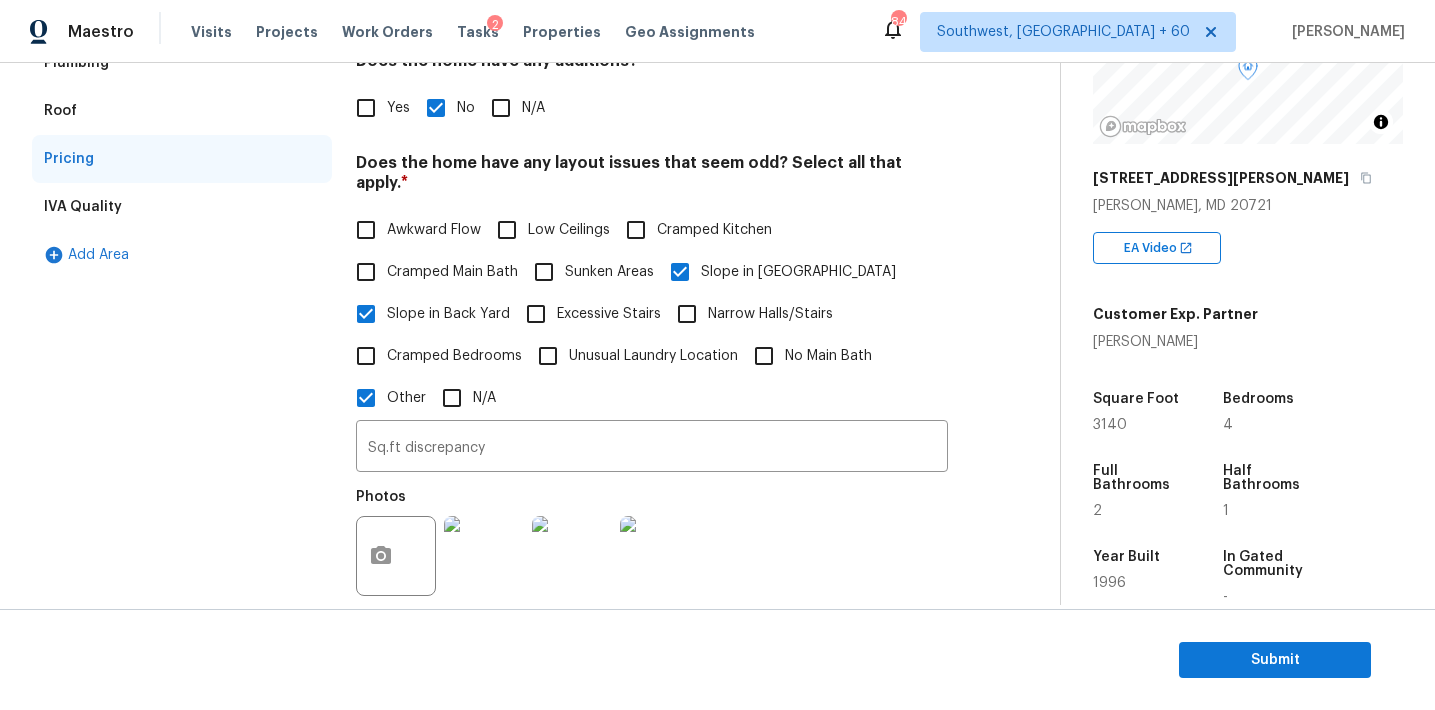 click on "Interior Plumbing Roof Pricing IVA Quality Add Area" at bounding box center [182, 474] 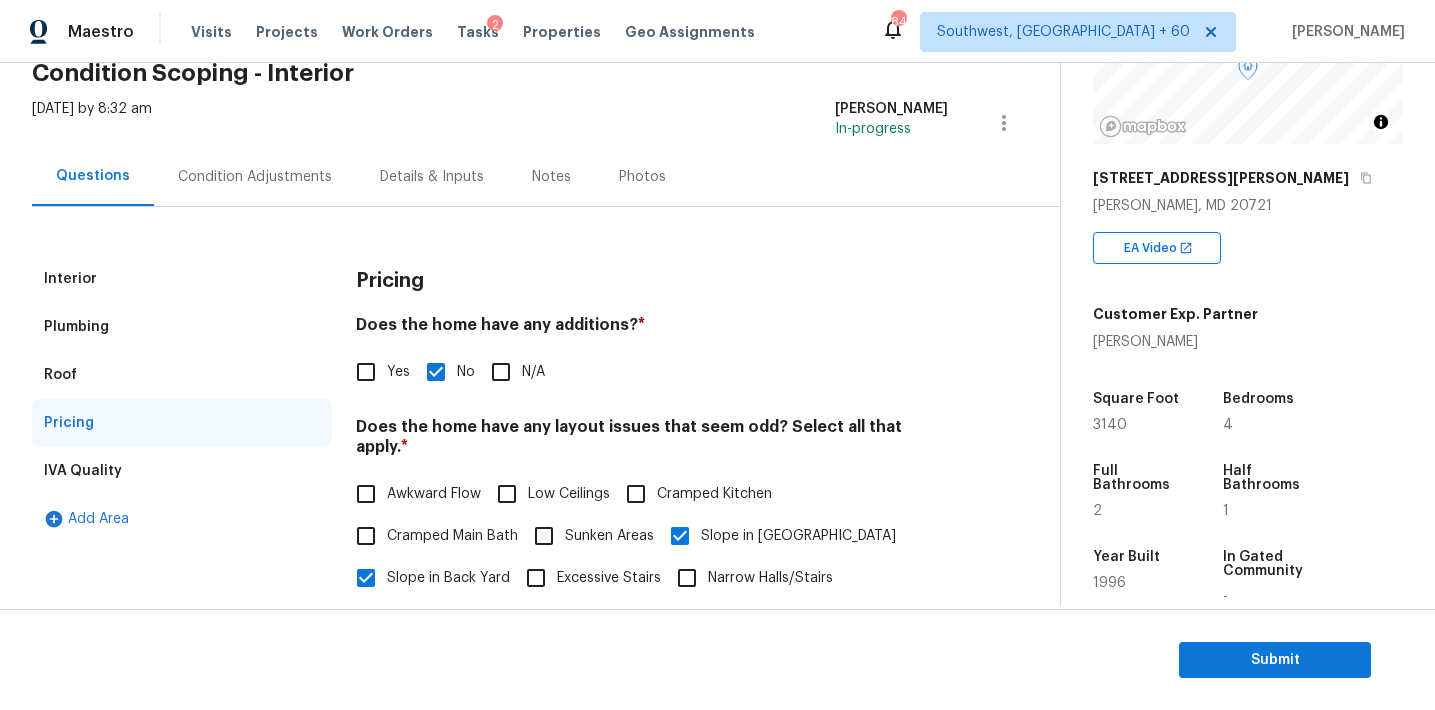 click on "Interior" at bounding box center [182, 279] 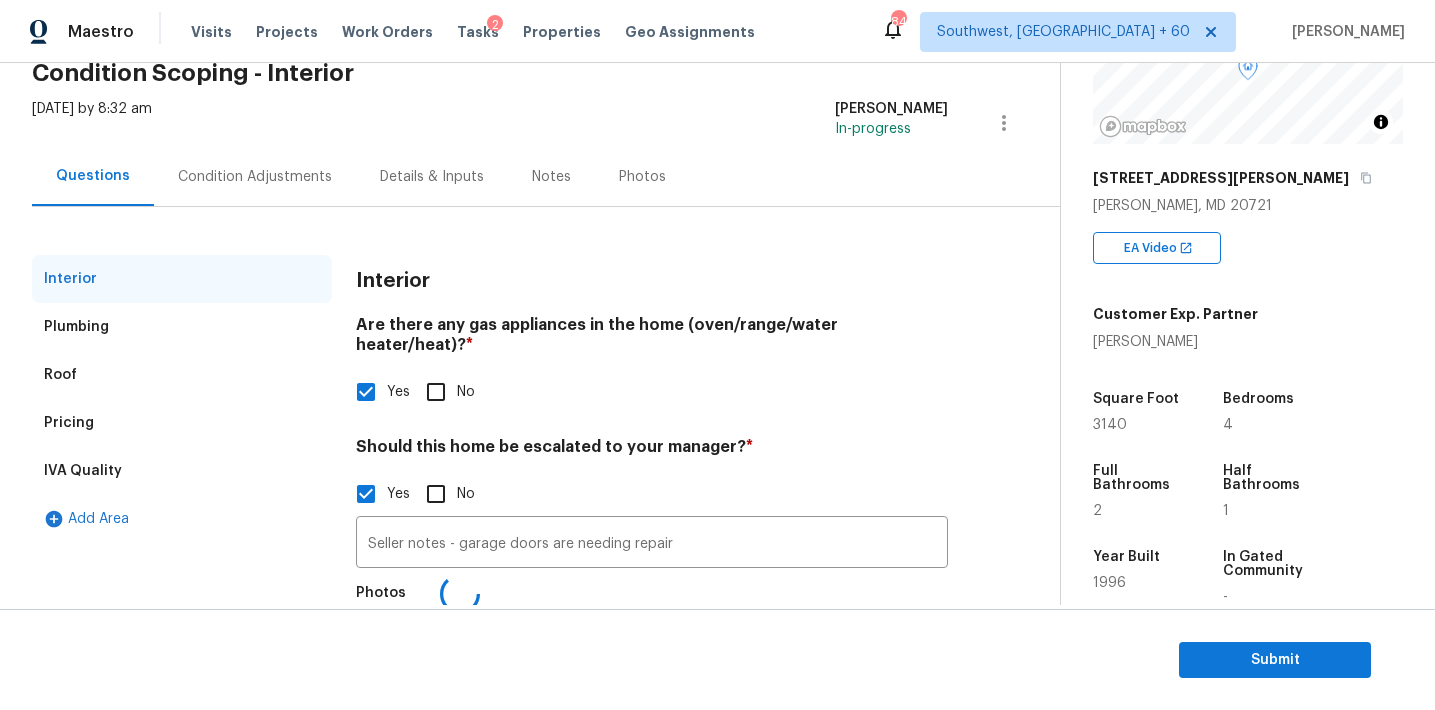 scroll, scrollTop: 205, scrollLeft: 0, axis: vertical 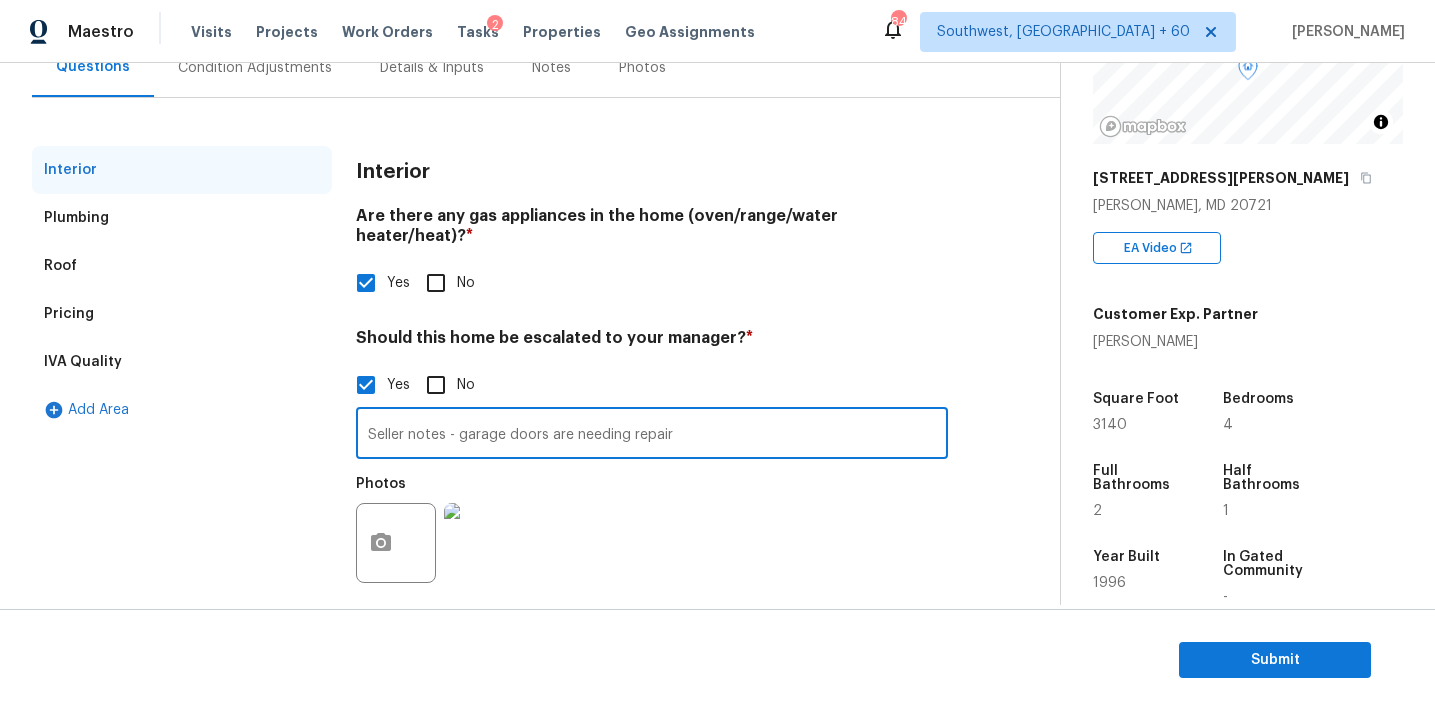 click on "Seller notes - garage doors are needing repair" at bounding box center (652, 435) 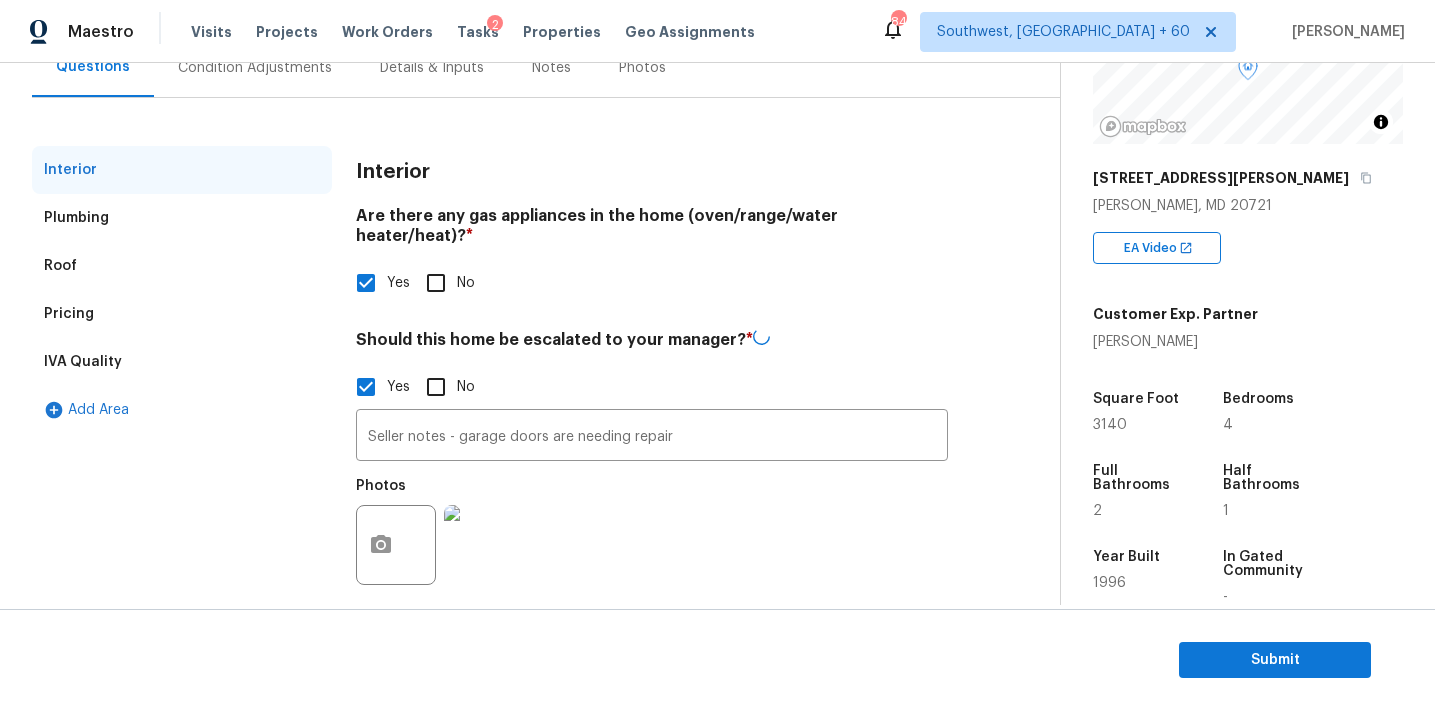 click on "IVA Quality" at bounding box center [182, 362] 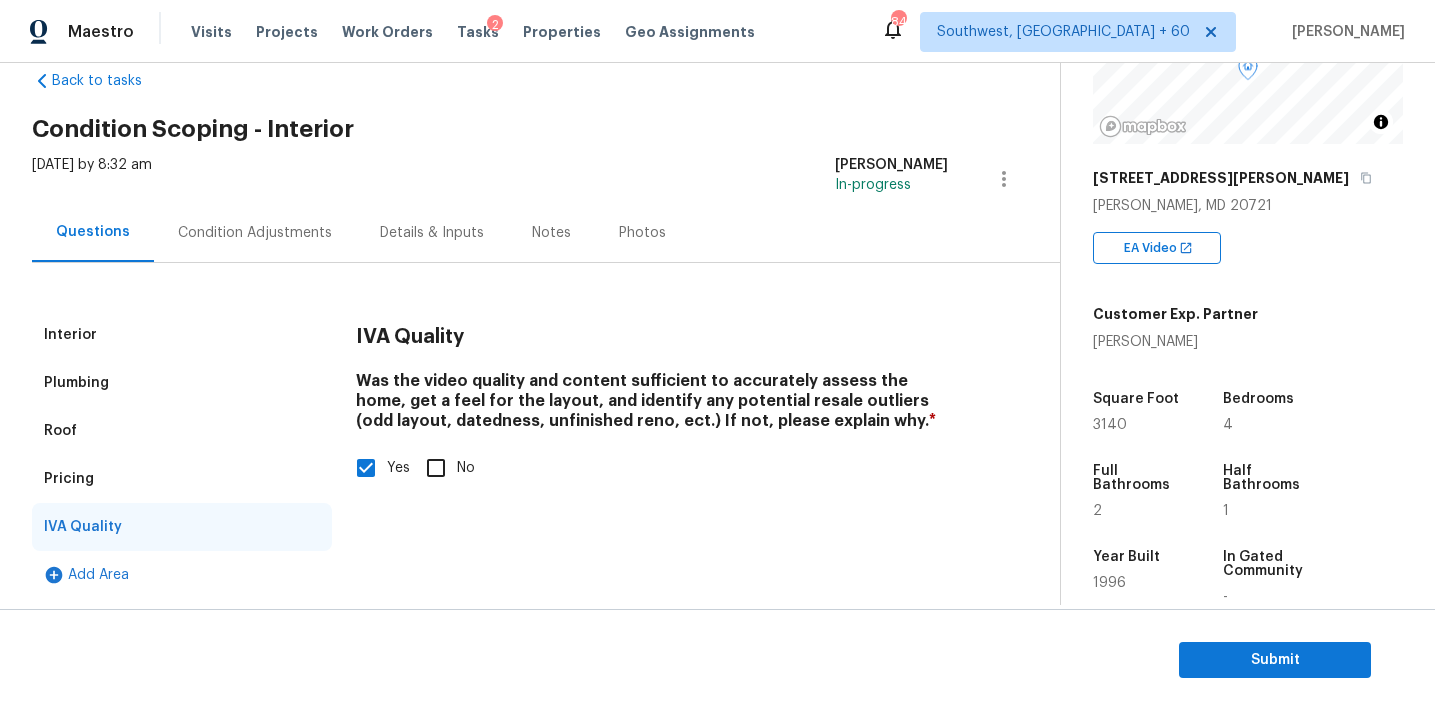 click on "Pricing" at bounding box center [182, 479] 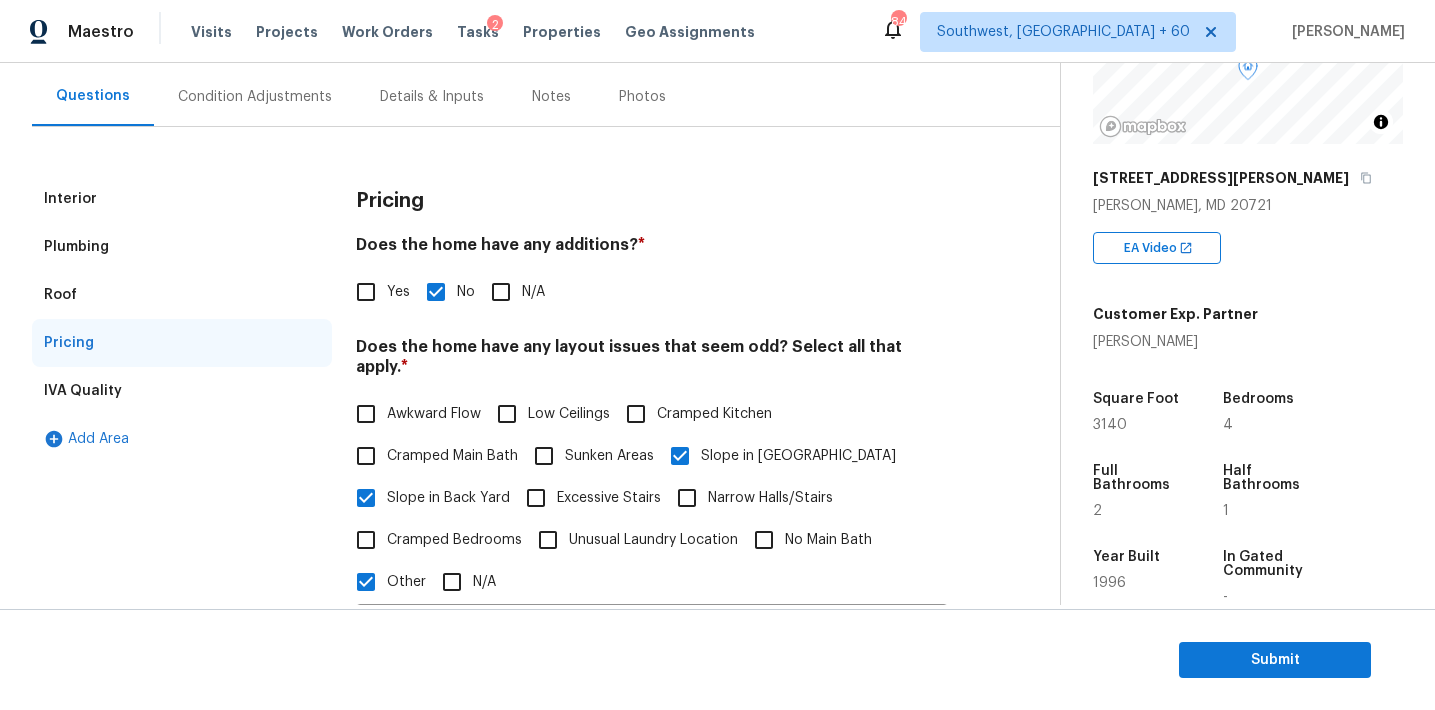 click on "Roof" at bounding box center [182, 295] 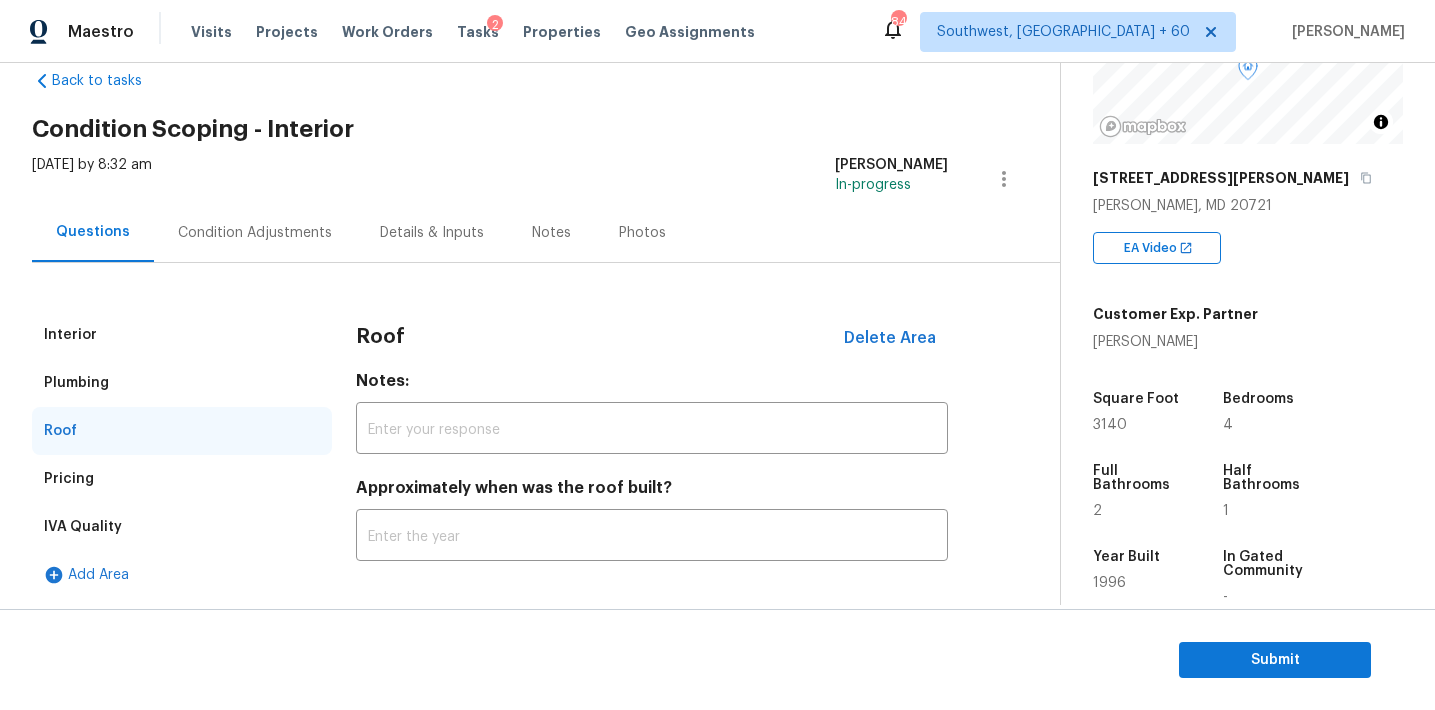 click on "Plumbing" at bounding box center [182, 383] 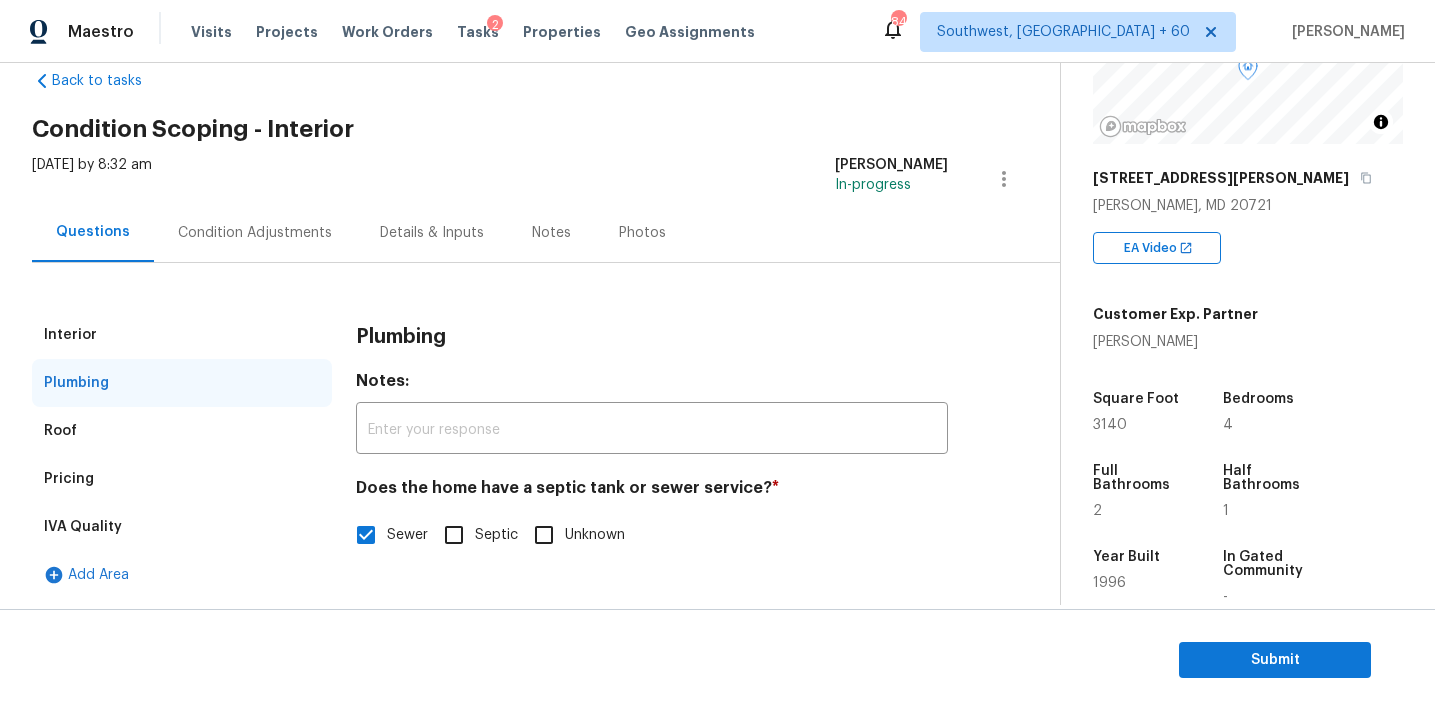 click on "Interior" at bounding box center (182, 335) 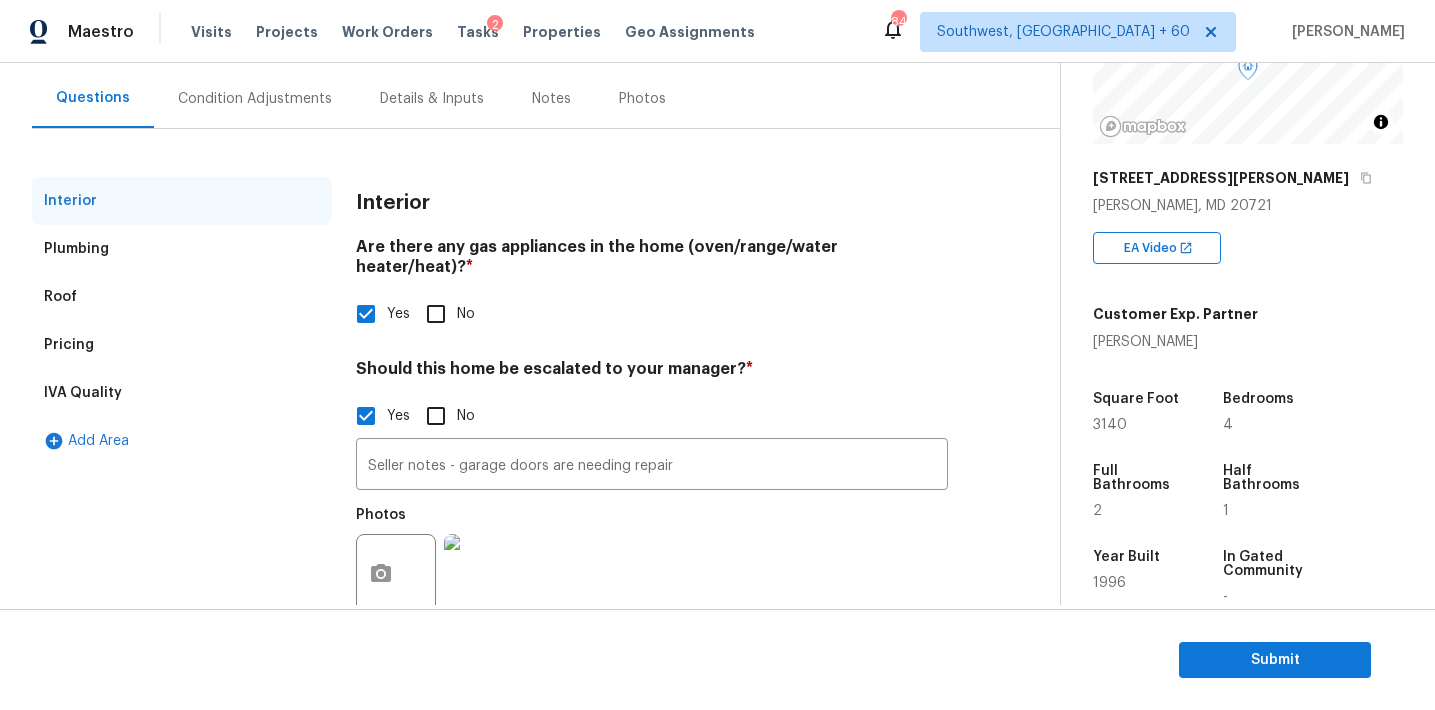 scroll, scrollTop: 173, scrollLeft: 0, axis: vertical 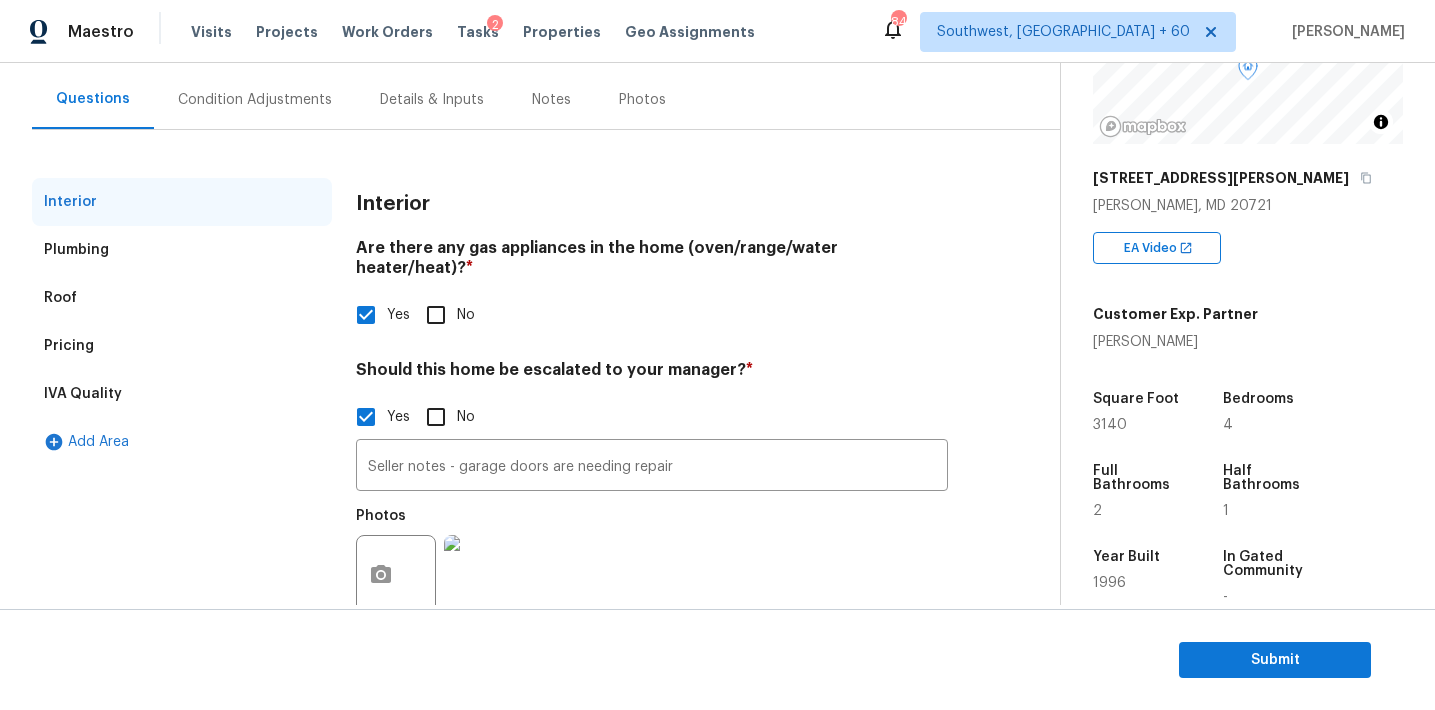 click on "Condition Adjustments" at bounding box center (255, 99) 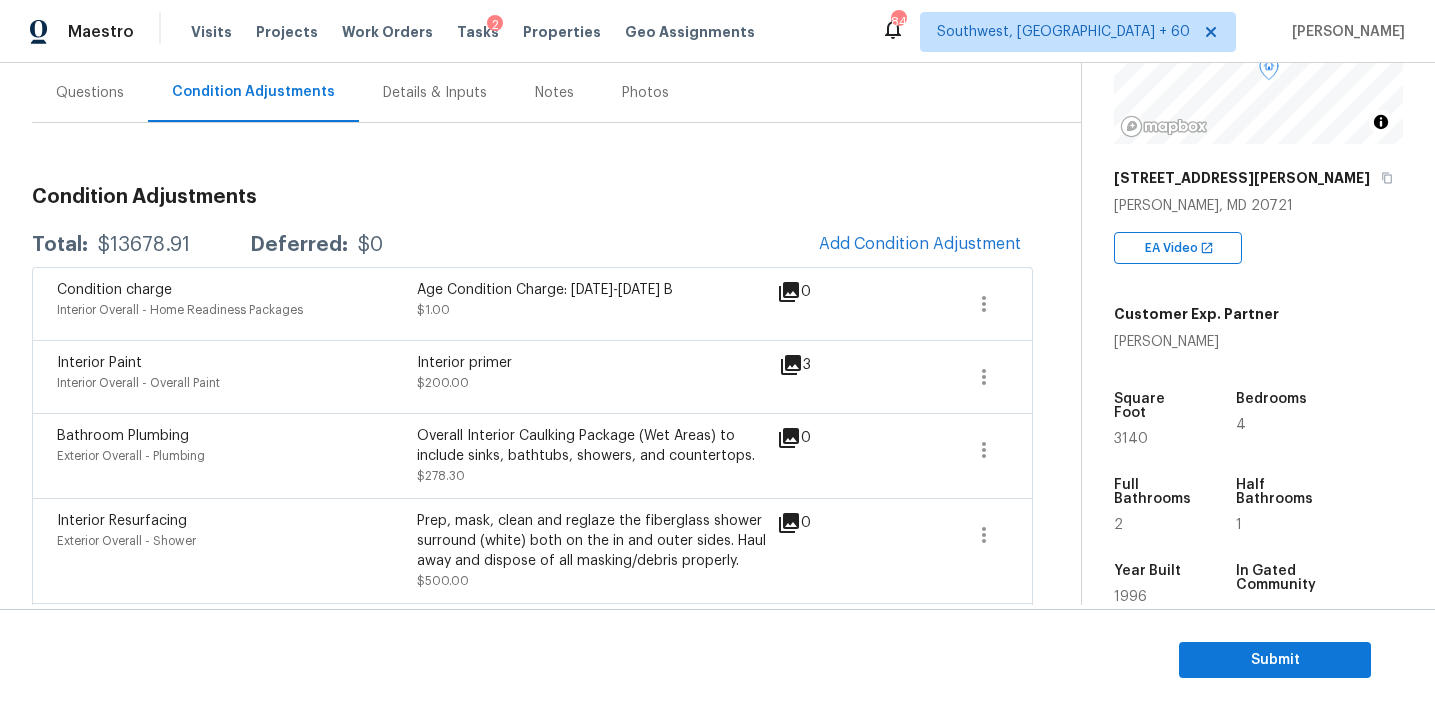 scroll, scrollTop: 179, scrollLeft: 0, axis: vertical 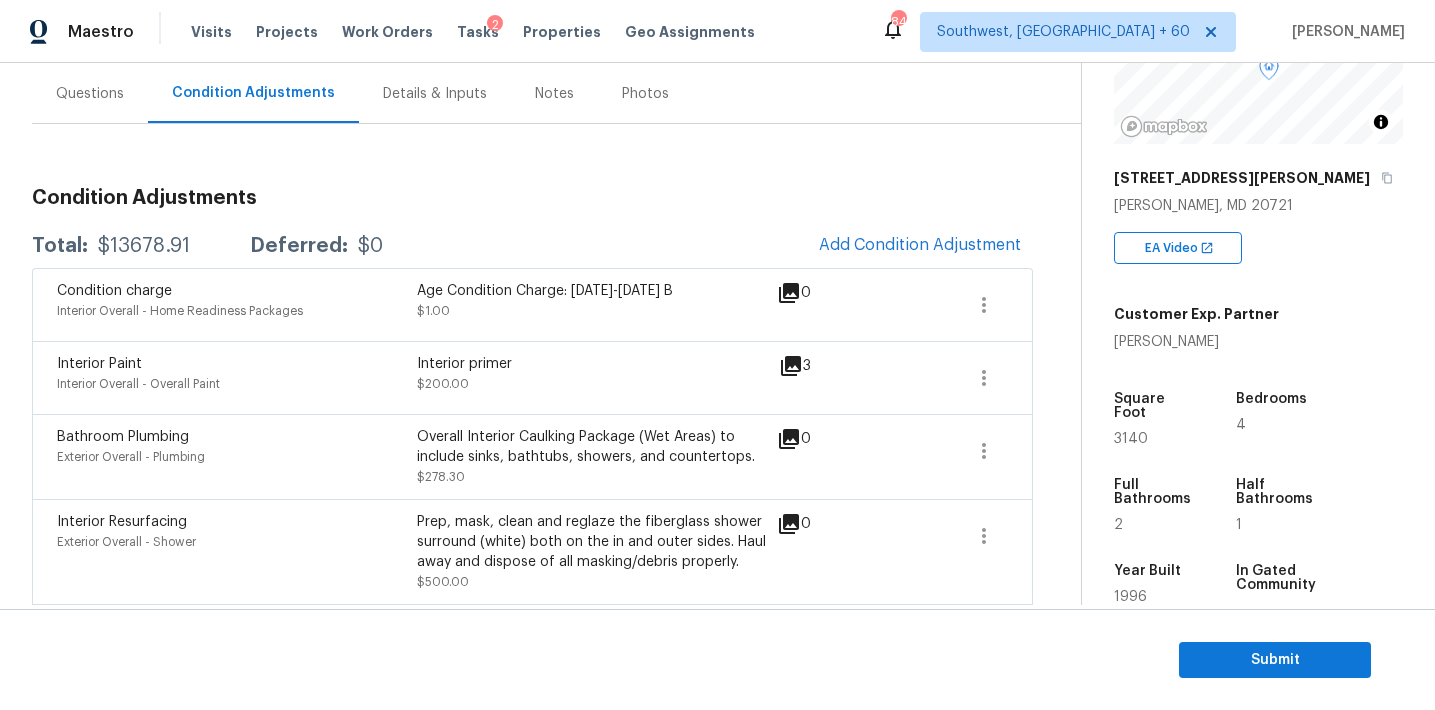 click on "Total:  $13678.91 Deferred:  $0 Add Condition Adjustment" at bounding box center (532, 246) 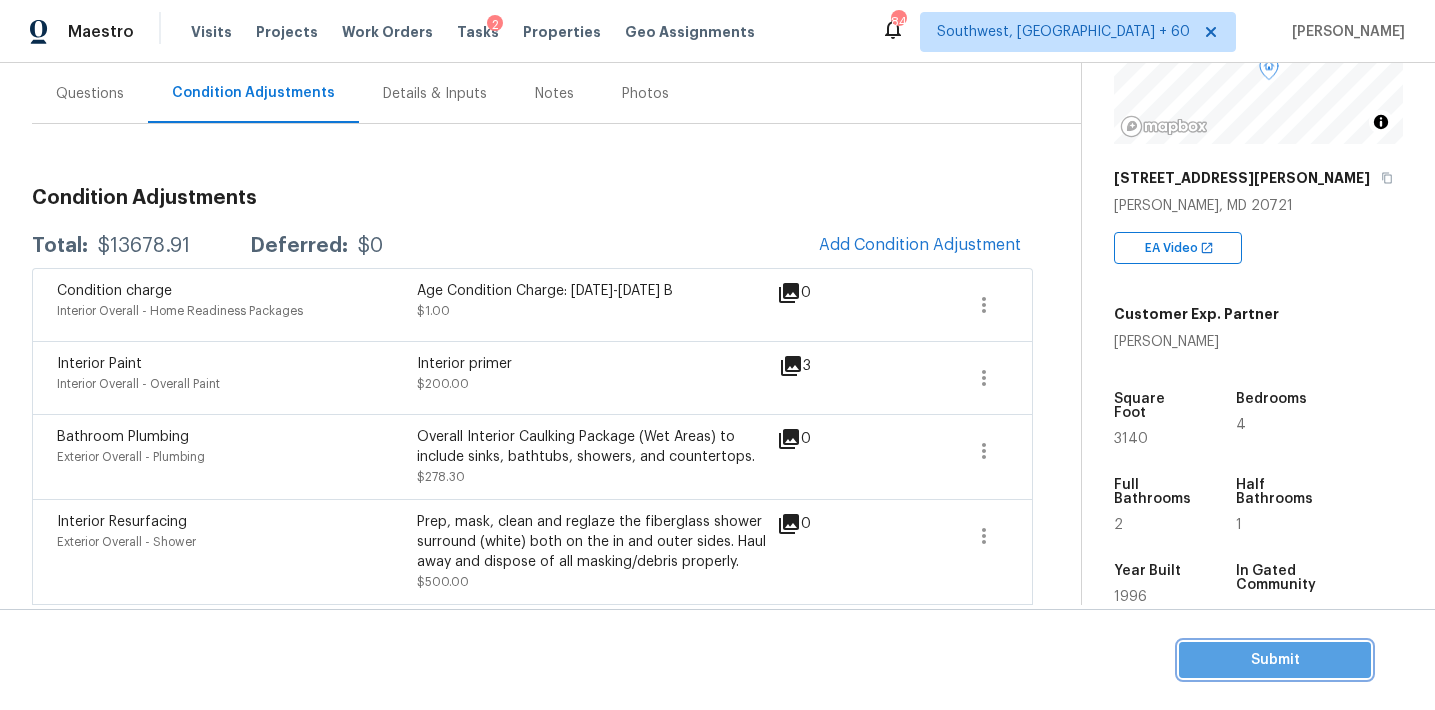 click on "Submit" at bounding box center (1275, 660) 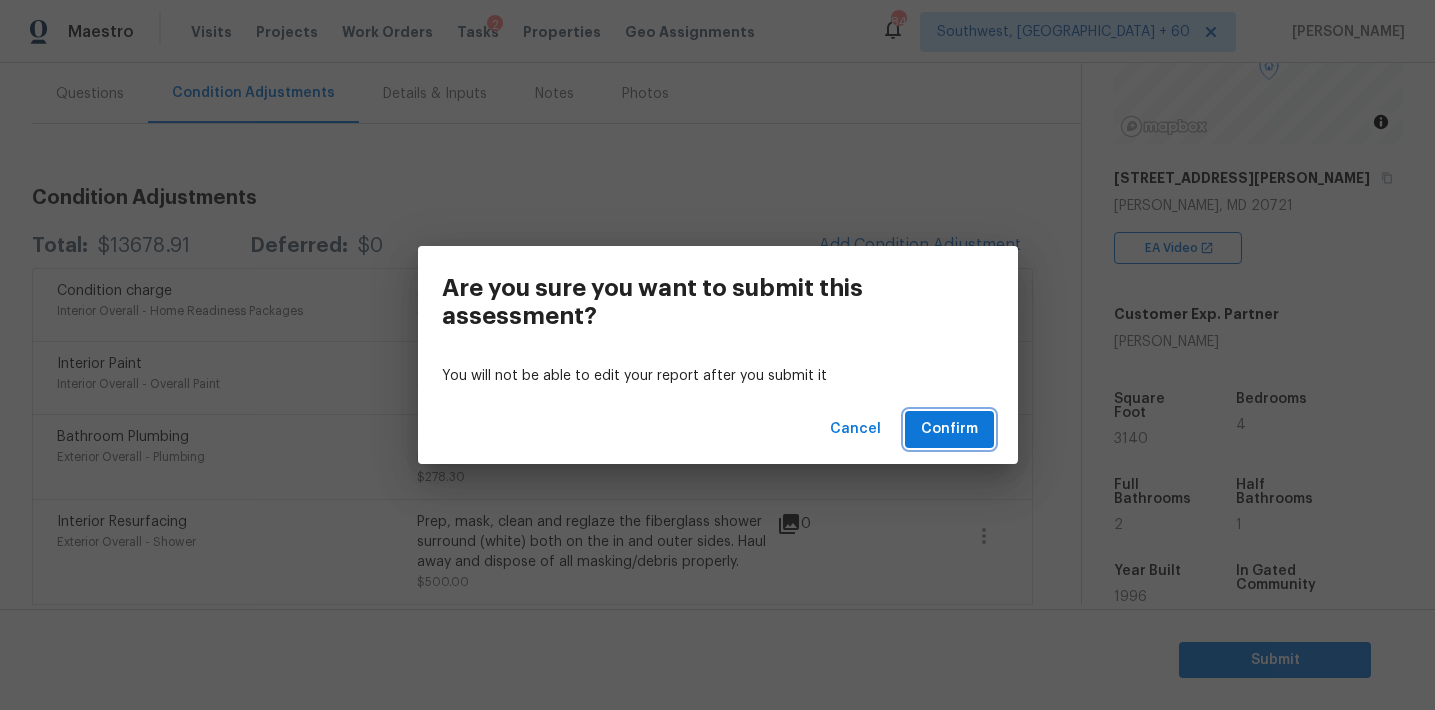 click on "Confirm" at bounding box center [949, 429] 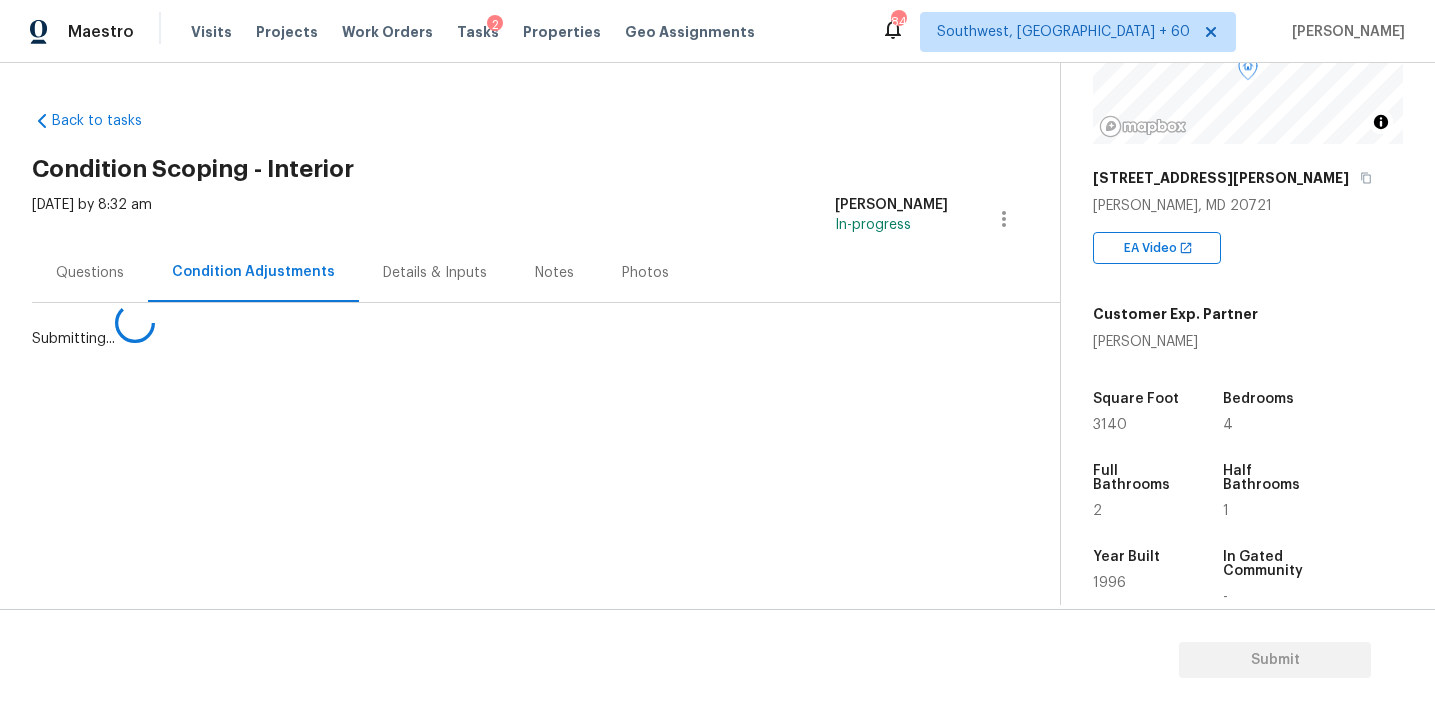 scroll, scrollTop: 0, scrollLeft: 0, axis: both 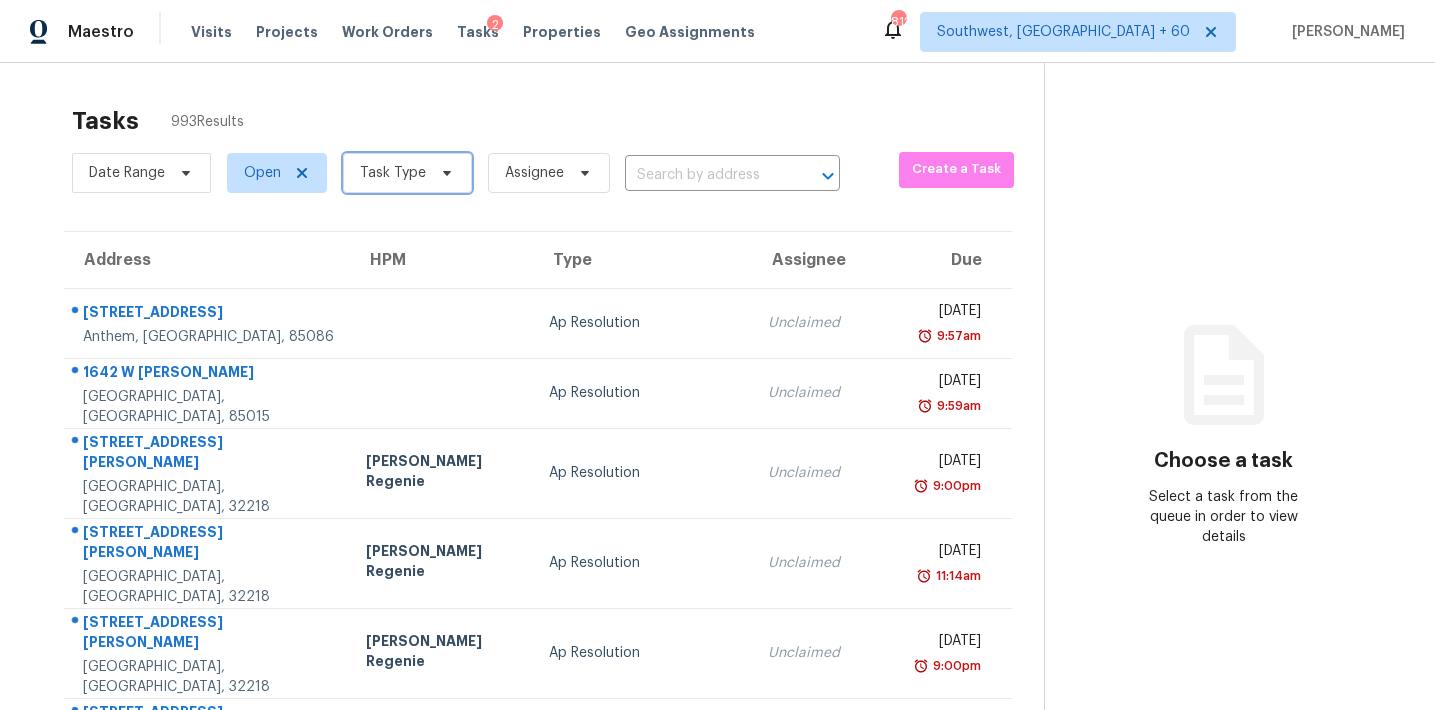 click on "Task Type" at bounding box center [407, 173] 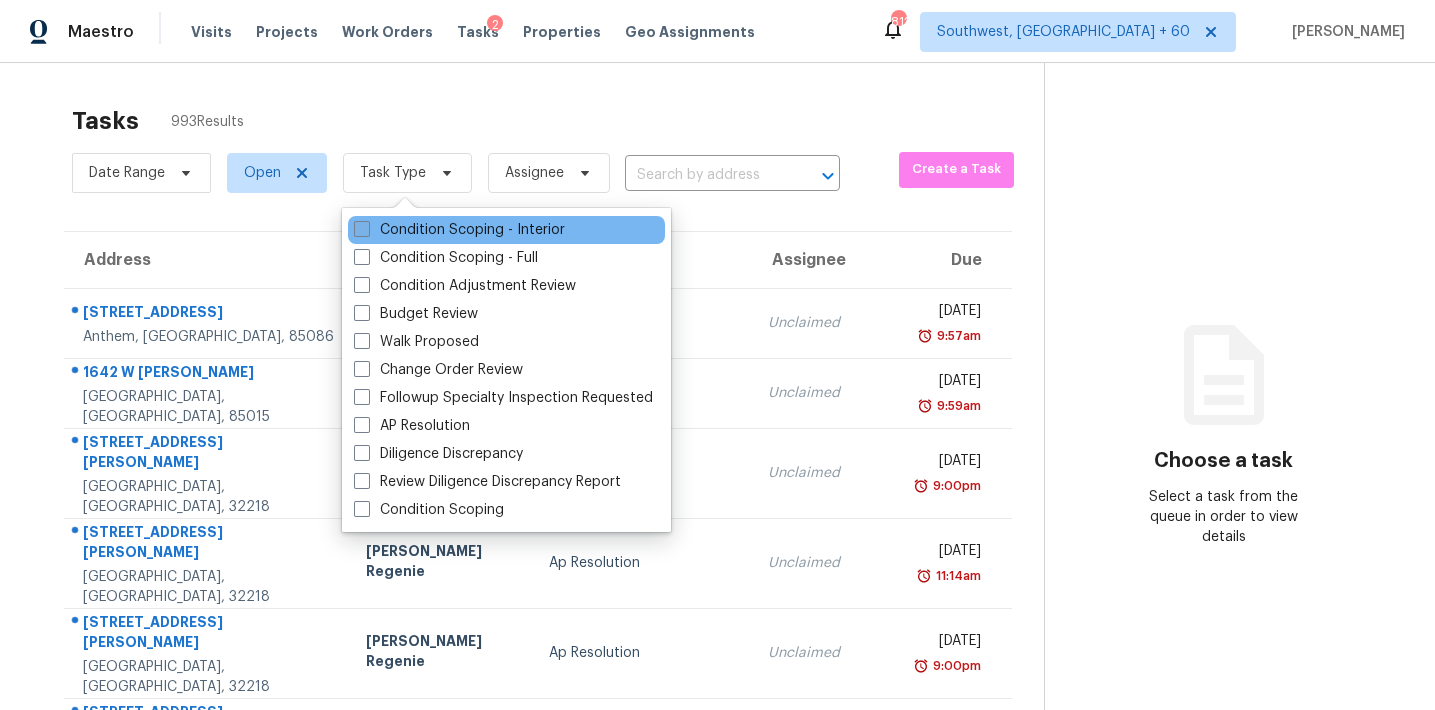 click on "Condition Scoping - Interior" at bounding box center (459, 230) 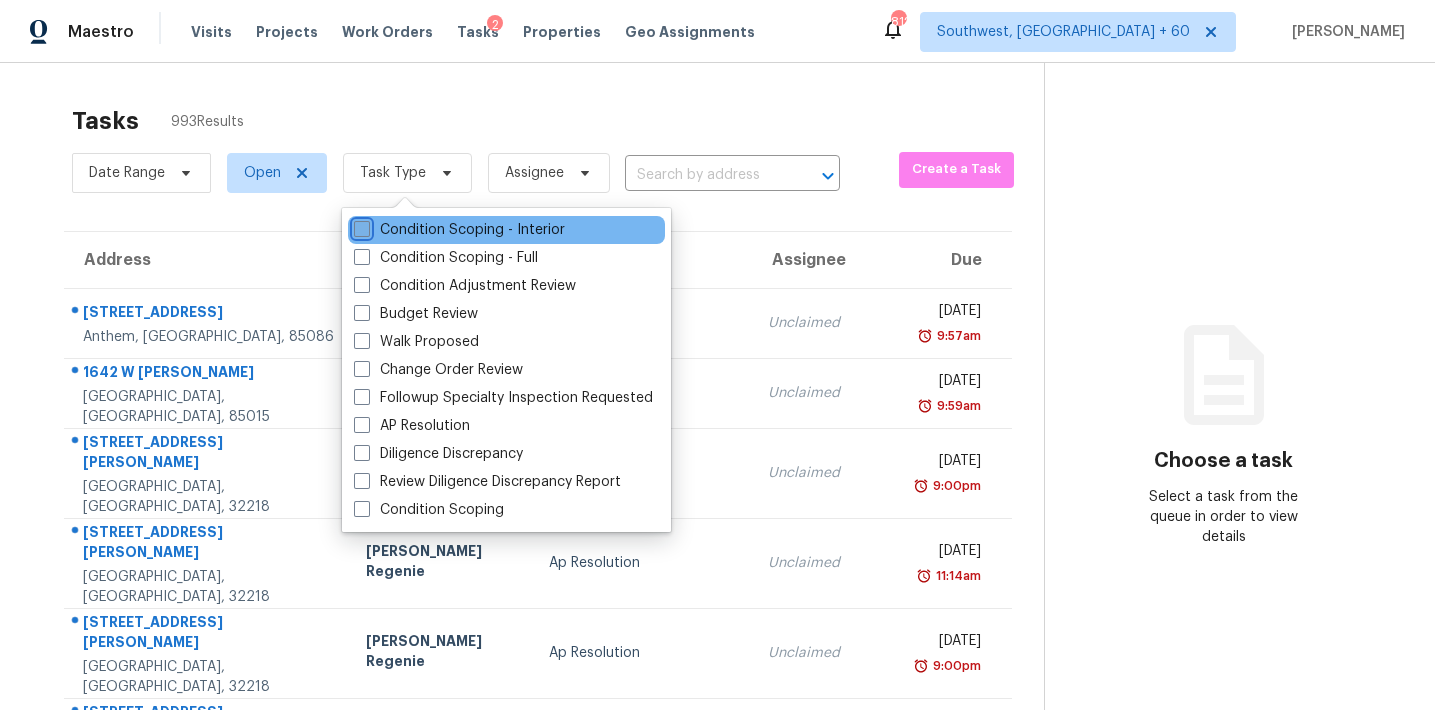 click on "Condition Scoping - Interior" at bounding box center (360, 226) 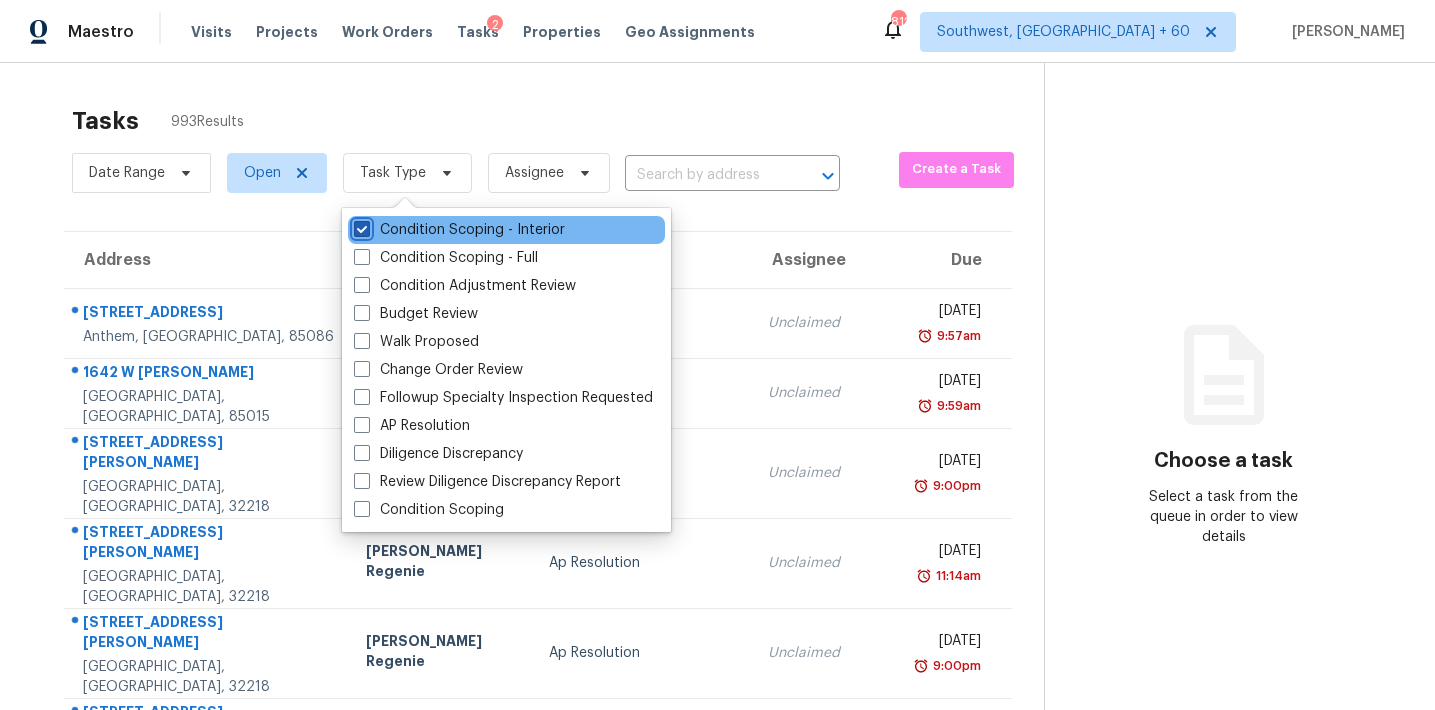 checkbox on "true" 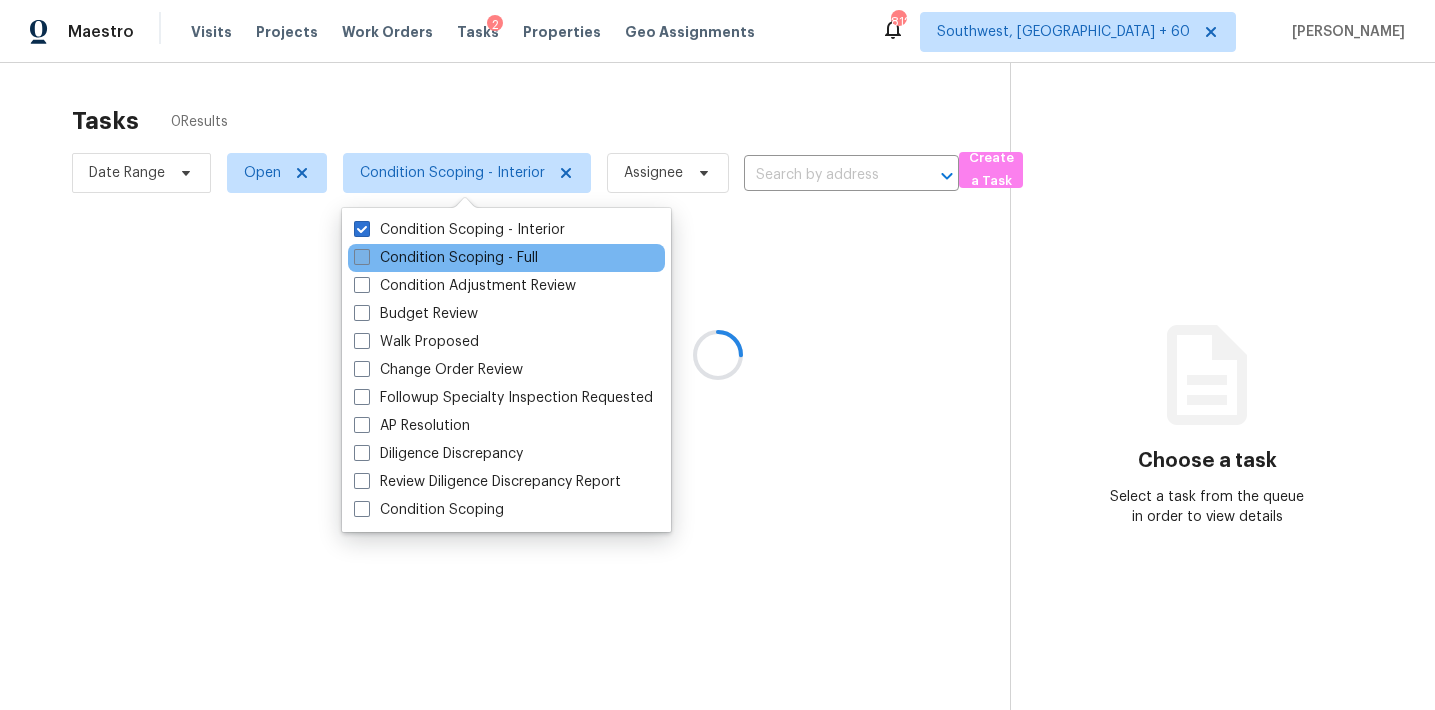 click on "Condition Scoping - Full" at bounding box center (446, 258) 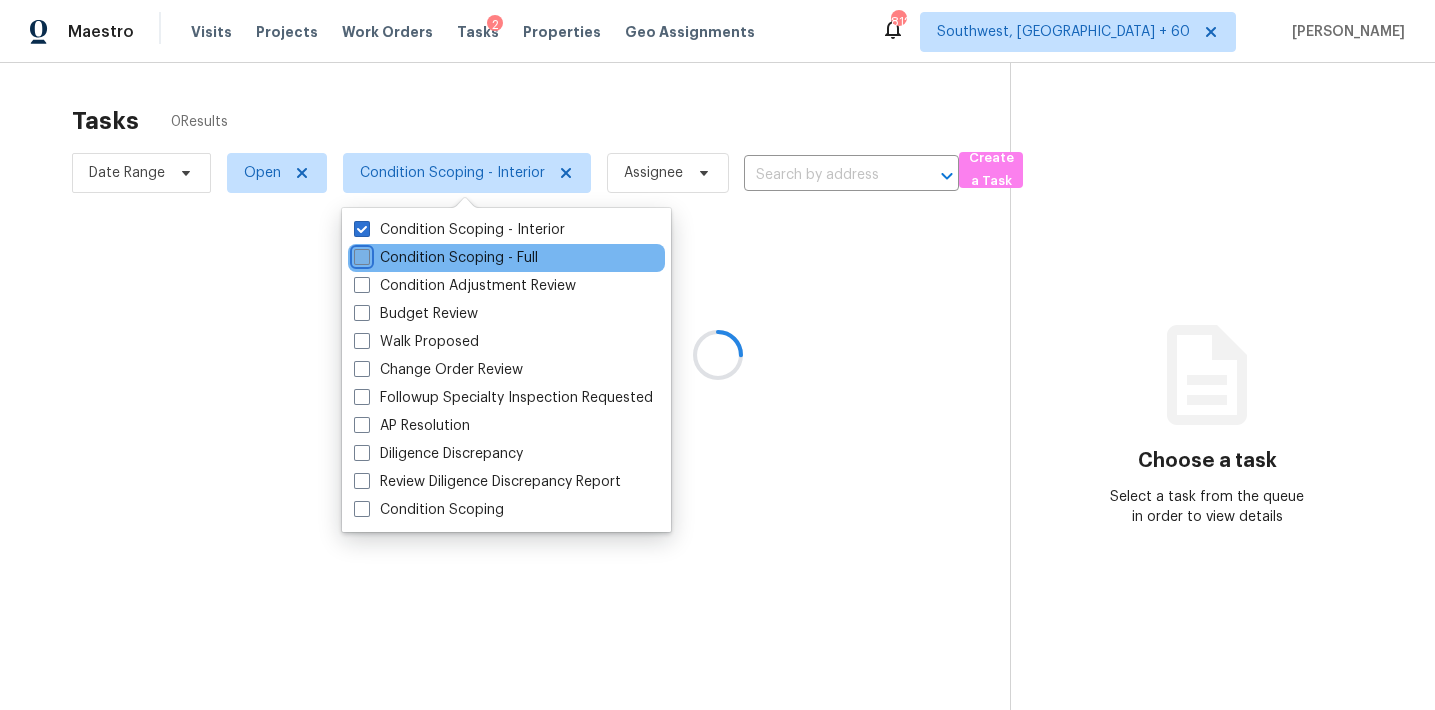 click on "Condition Scoping - Full" at bounding box center (360, 254) 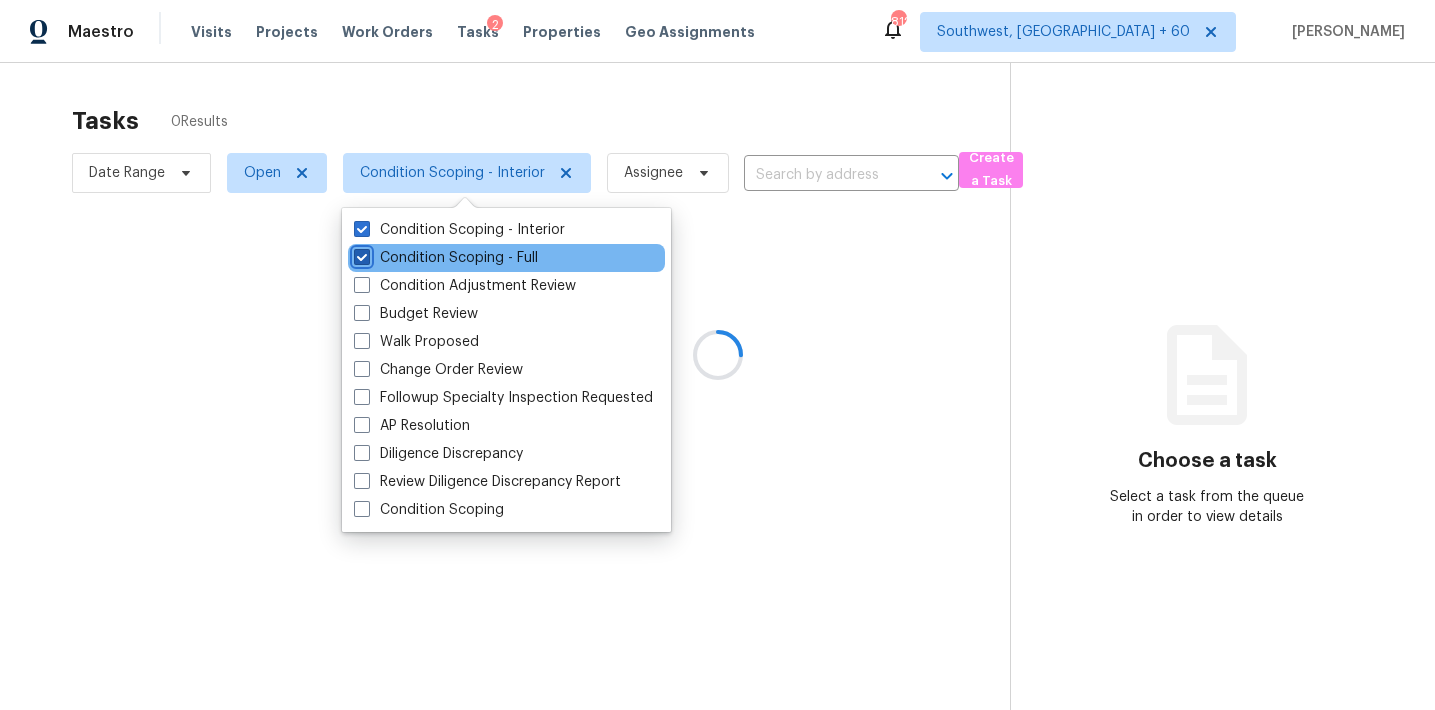 checkbox on "true" 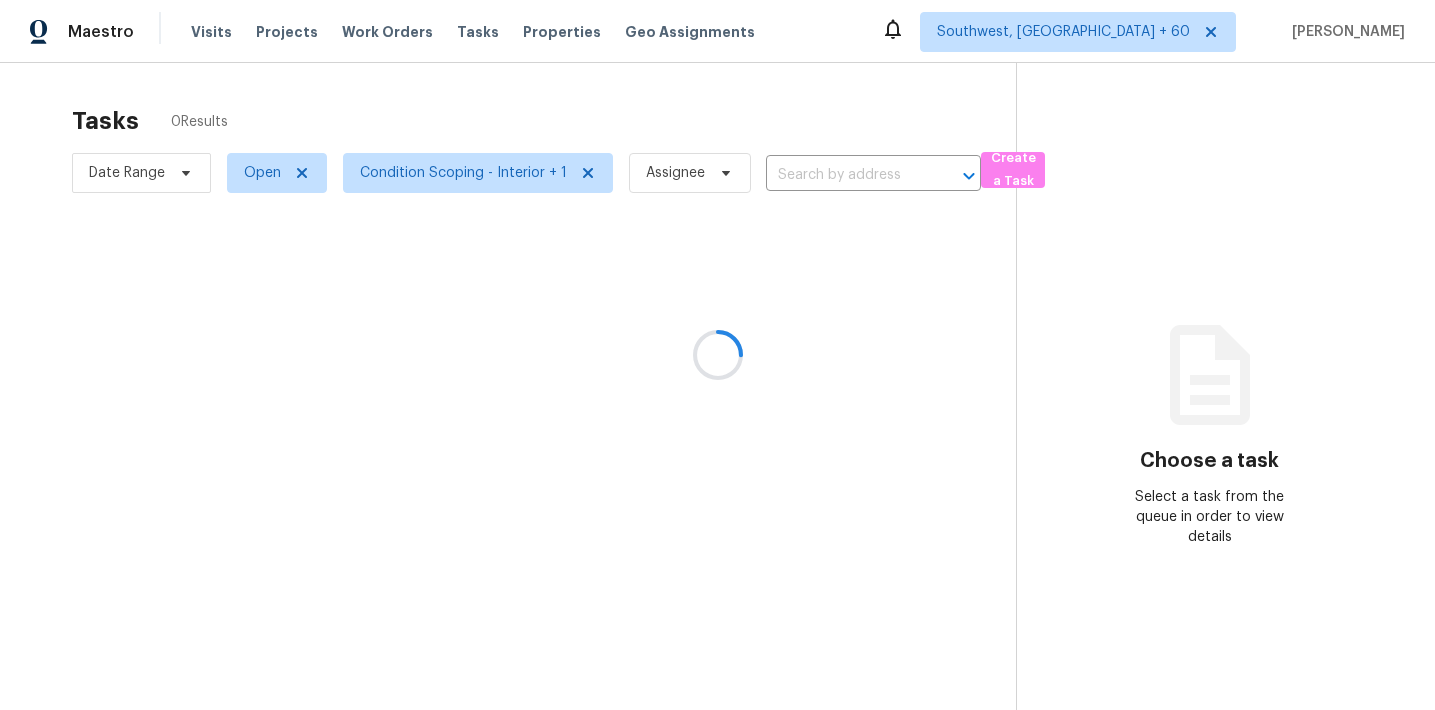 scroll, scrollTop: 0, scrollLeft: 0, axis: both 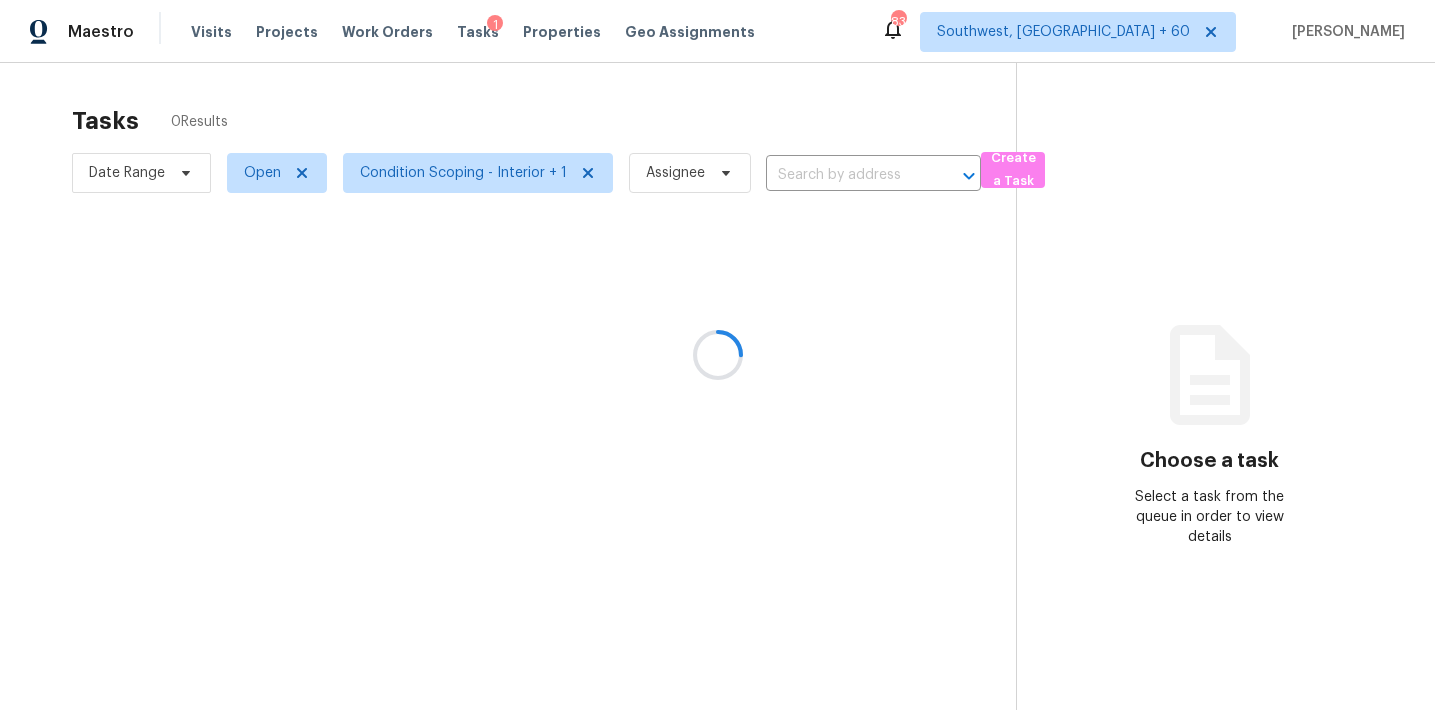 click at bounding box center [717, 355] 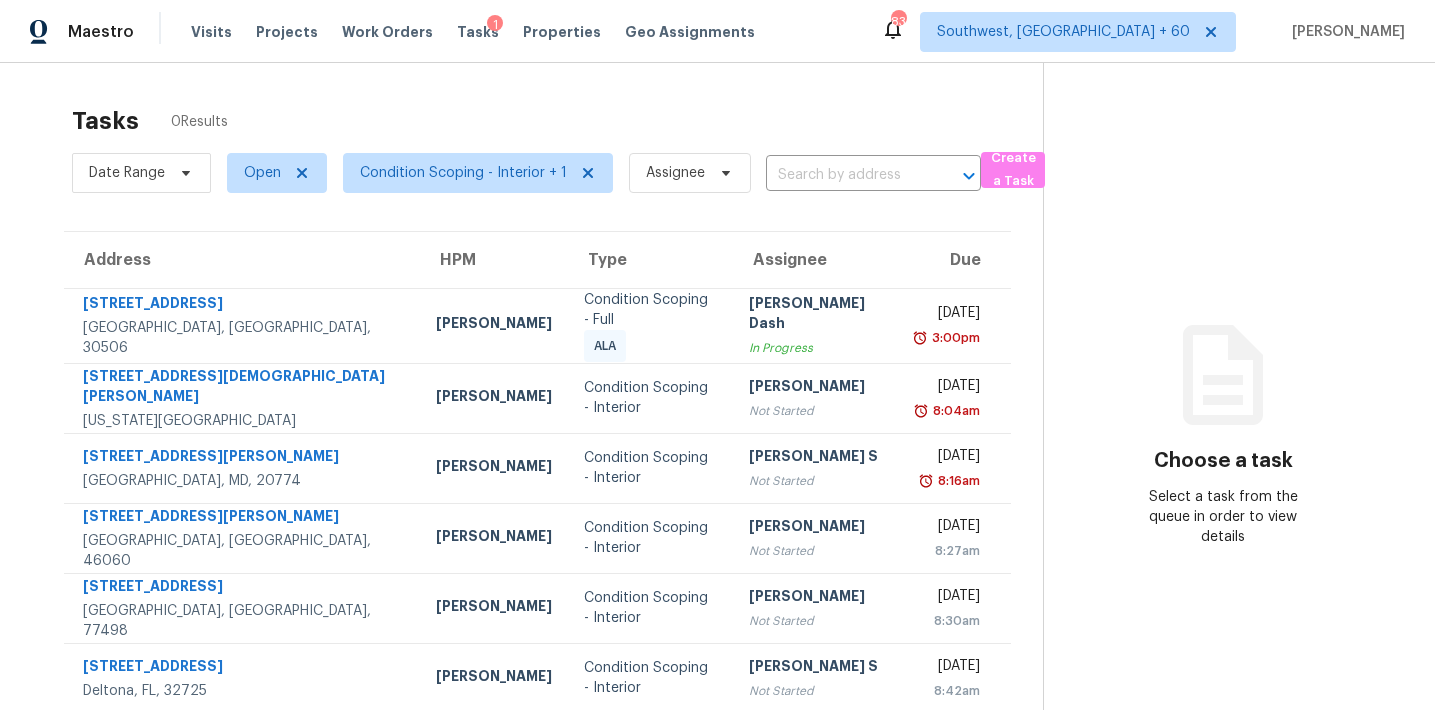 click on "Tasks 0  Results" at bounding box center [557, 121] 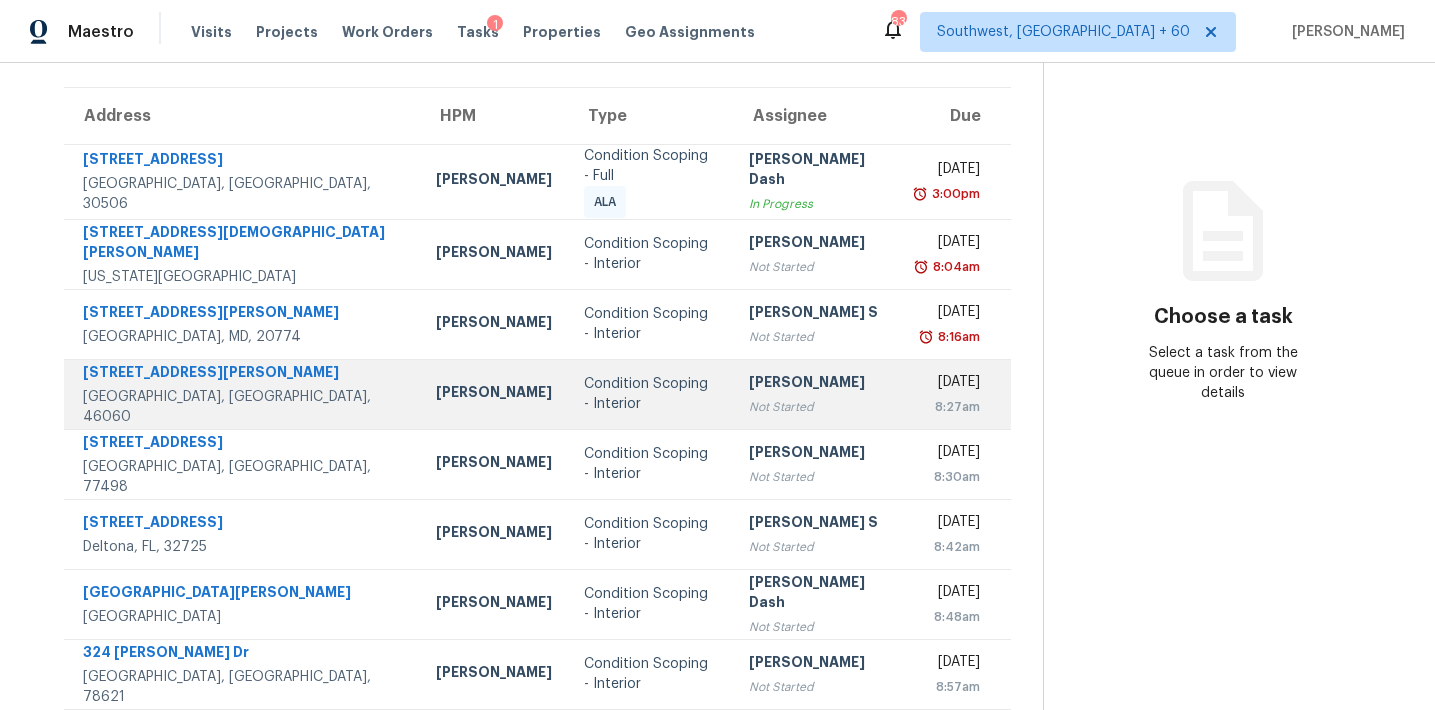 scroll, scrollTop: 0, scrollLeft: 0, axis: both 